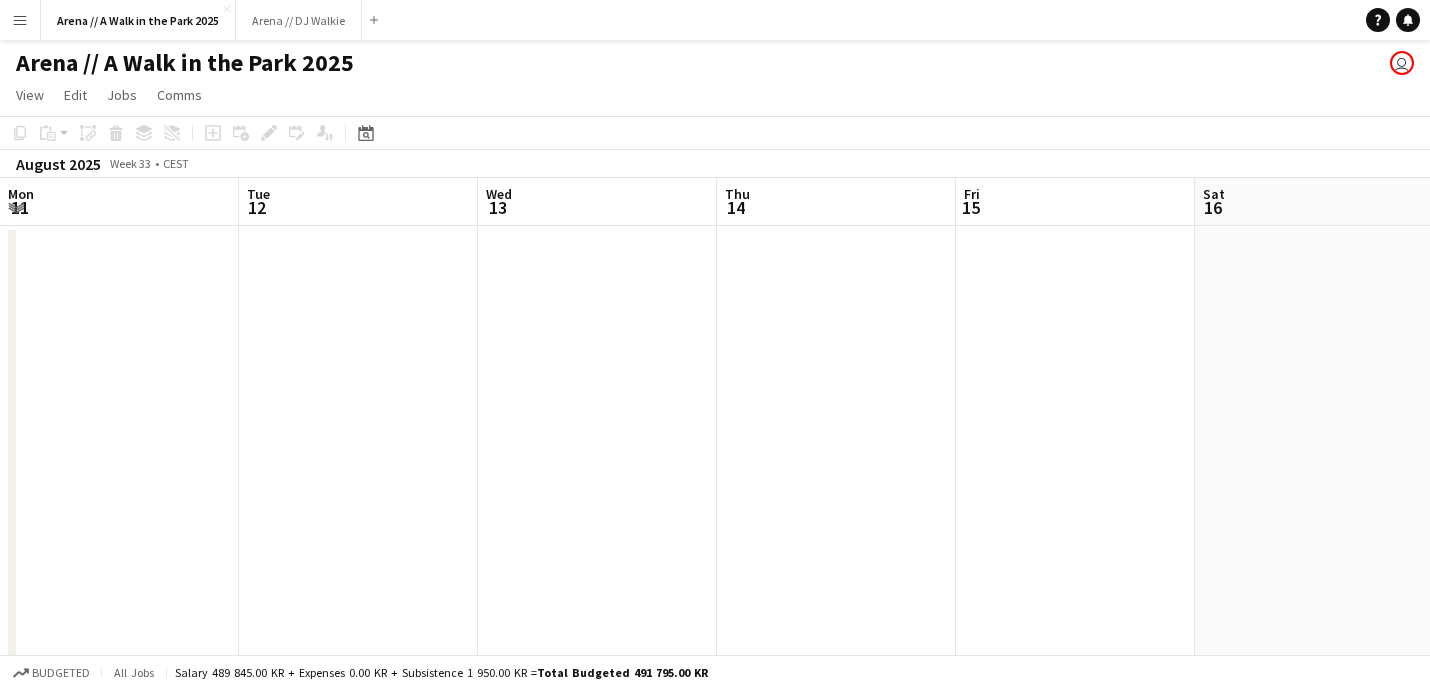 scroll, scrollTop: 0, scrollLeft: 0, axis: both 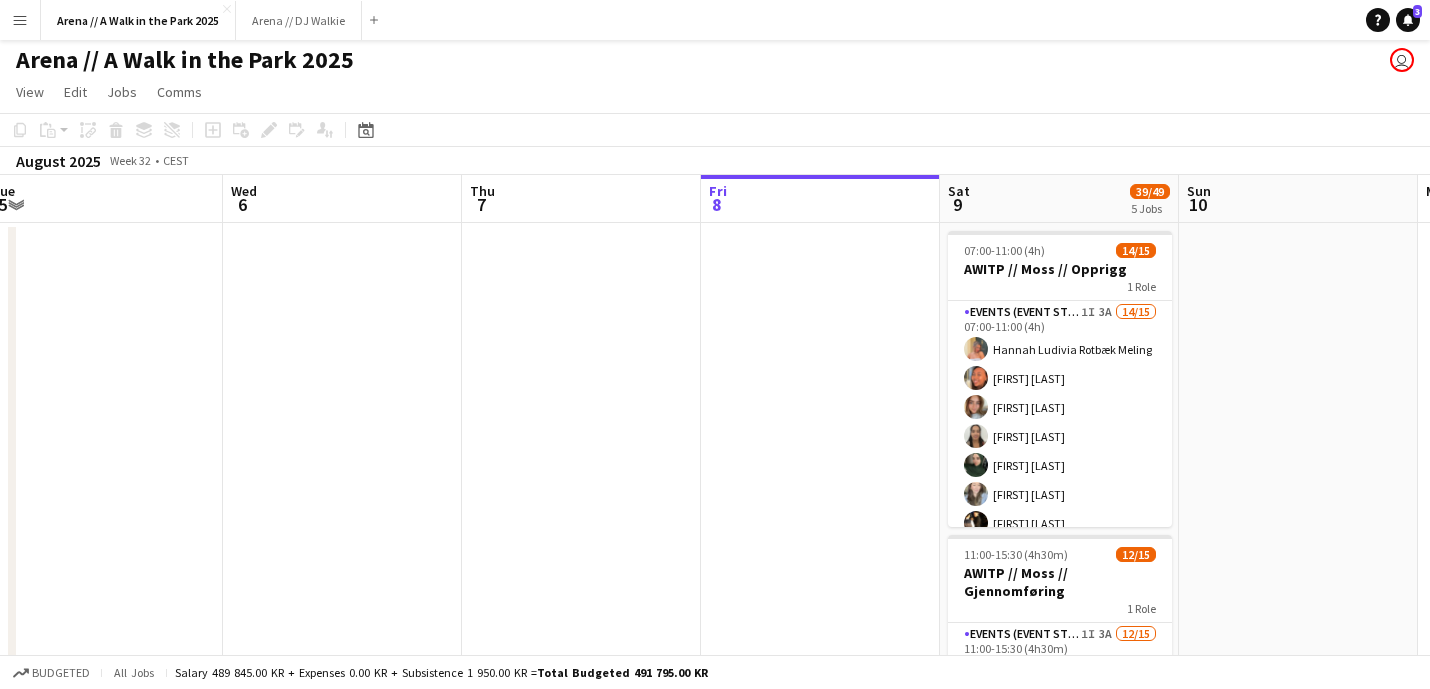 drag, startPoint x: 929, startPoint y: 379, endPoint x: 1440, endPoint y: 358, distance: 511.43134 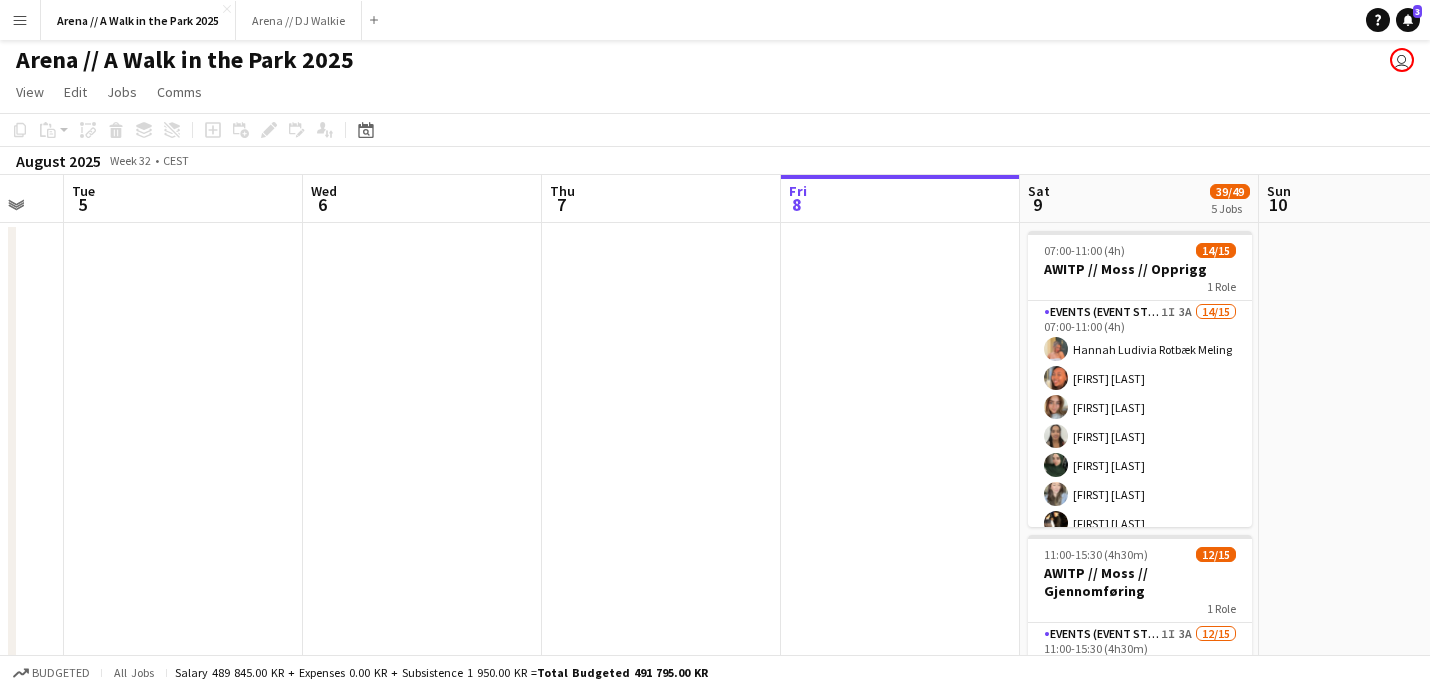 drag, startPoint x: 680, startPoint y: 414, endPoint x: 757, endPoint y: 412, distance: 77.02597 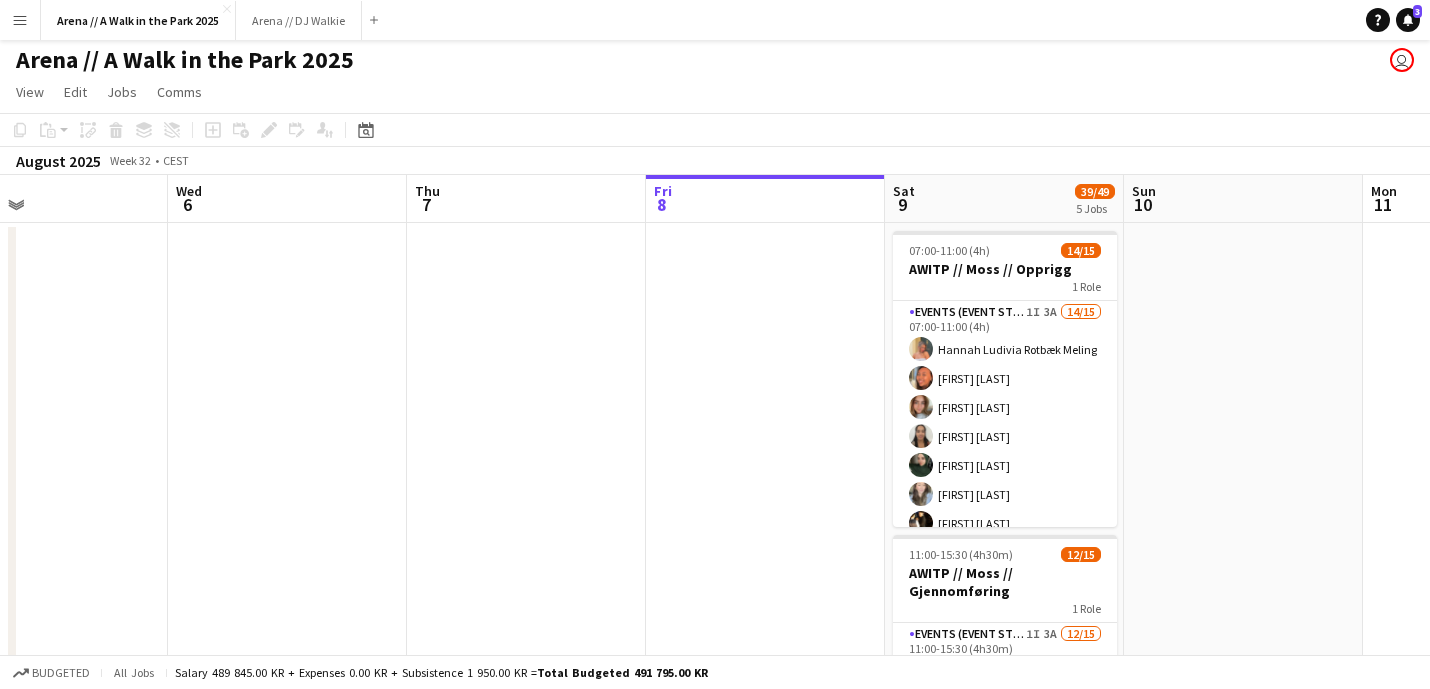 drag, startPoint x: 725, startPoint y: 412, endPoint x: 606, endPoint y: 412, distance: 119 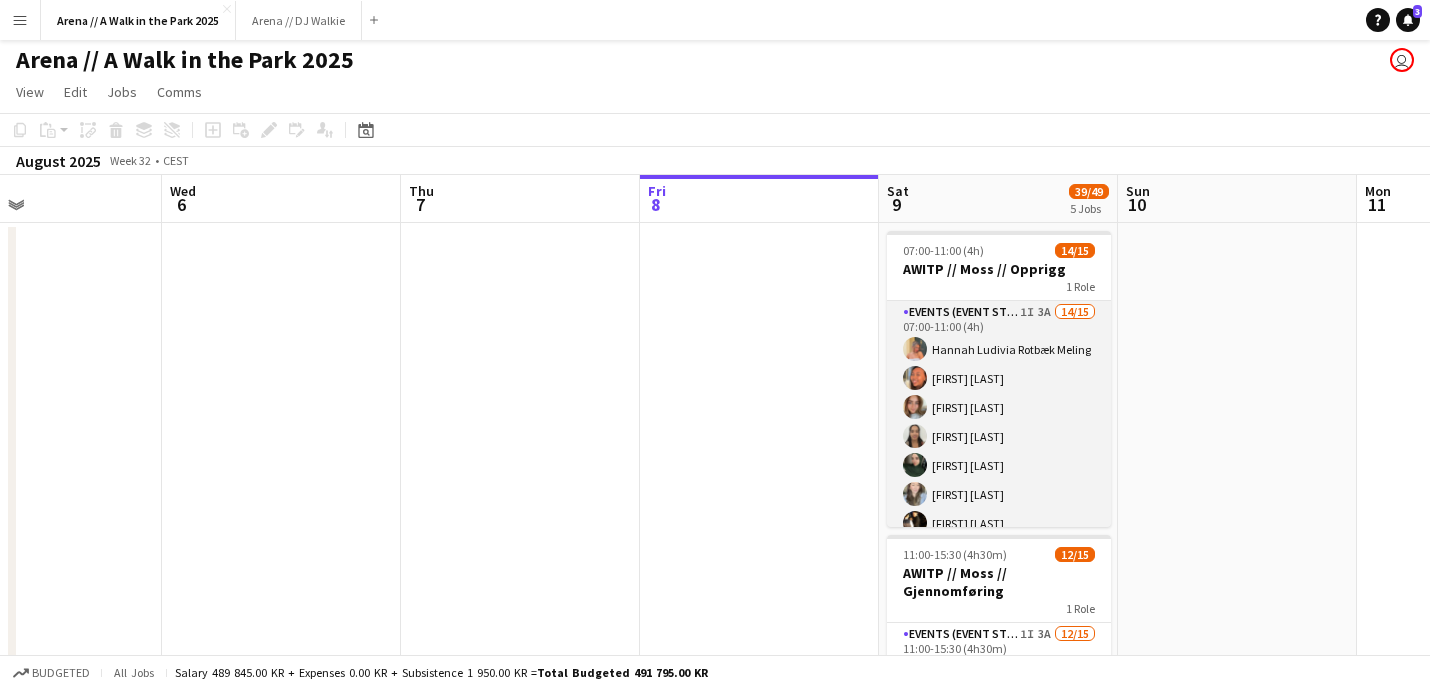 click on "Events (Event Staff)   1I   3A   14/15   07:00-11:00 (4h)
[FIRST] [LAST] [FIRST] [LAST] [FIRST] [LAST] [FIRST] [LAST] [FIRST] [LAST] [FIRST] [LAST] [FIRST] [LAST] [FIRST] [LAST] [FIRST] [LAST] [FIRST] [LAST] [FIRST] [LAST] [FIRST] [LAST]
single-neutral-actions" at bounding box center [999, 538] 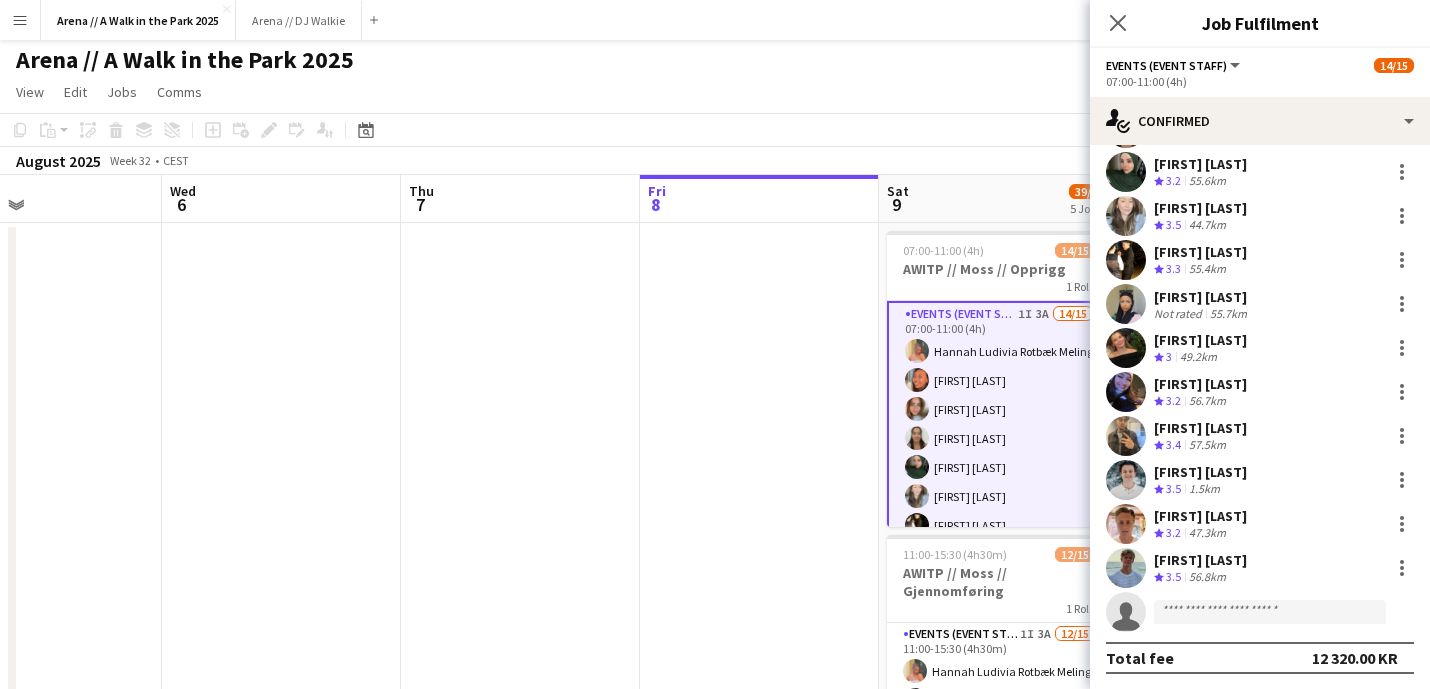 scroll, scrollTop: 227, scrollLeft: 0, axis: vertical 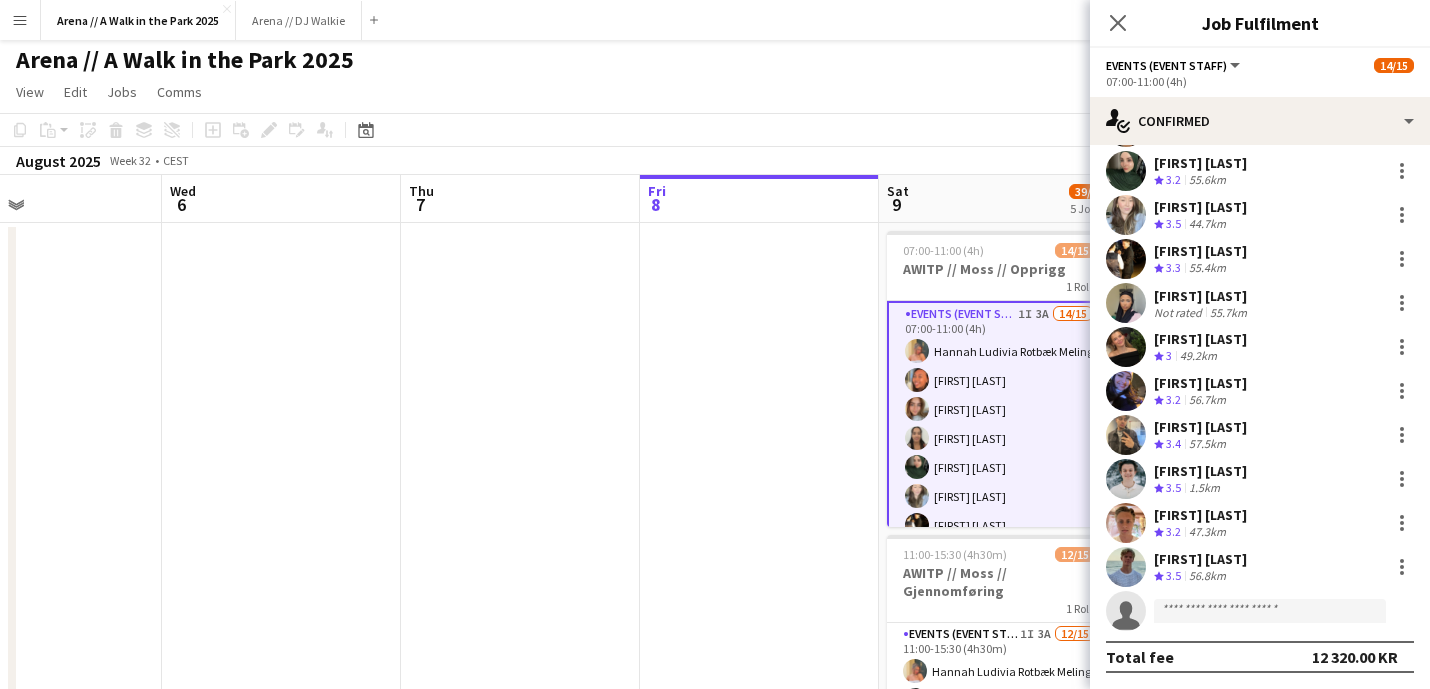 click at bounding box center [759, 913] 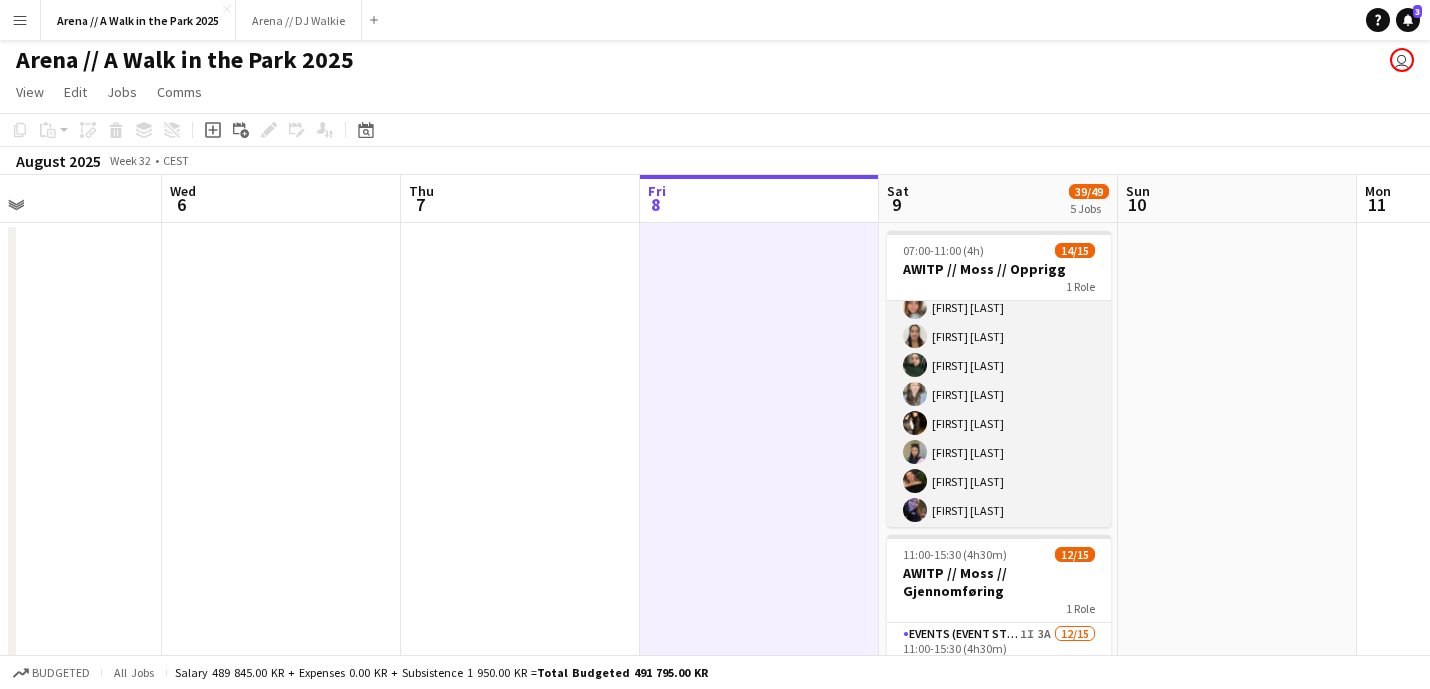 scroll, scrollTop: 101, scrollLeft: 0, axis: vertical 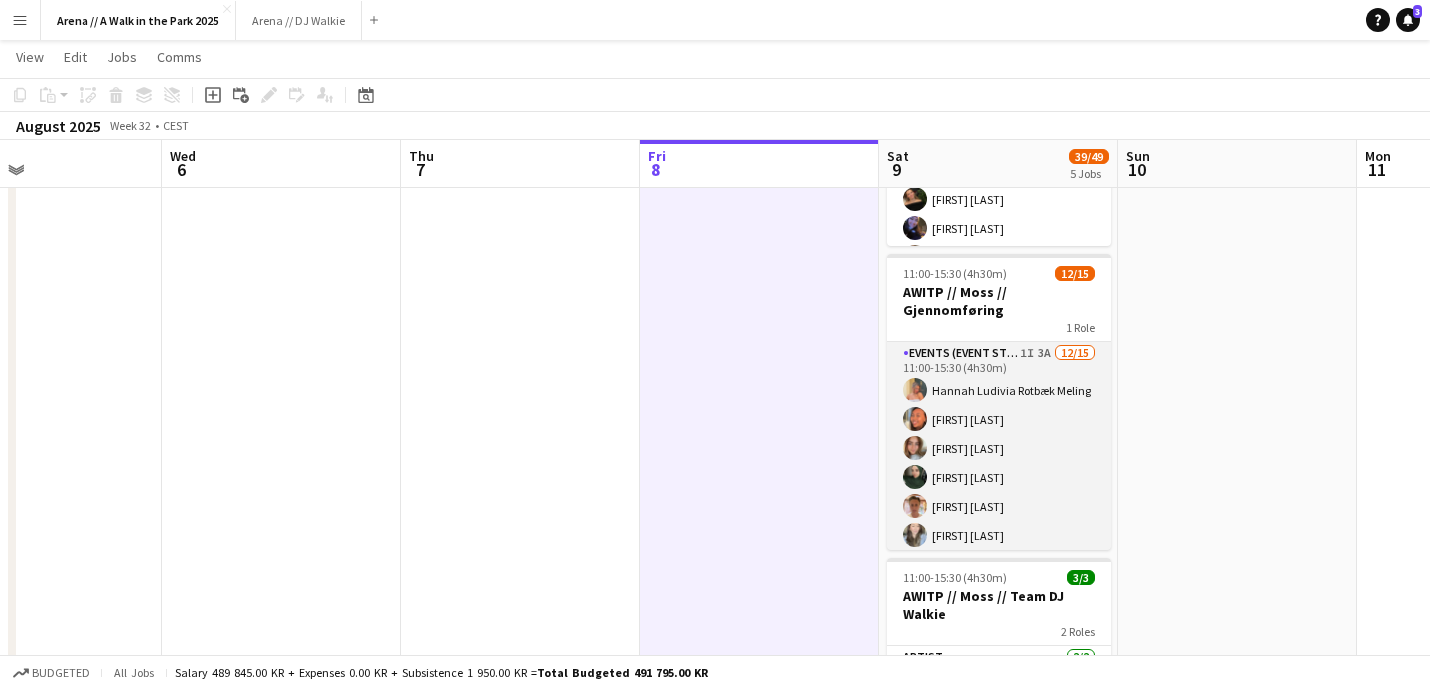 click on "Events (Event Staff)   1I   3A   12/15   11:00-15:30 (4h30m)
[FIRST] [LAST] [FIRST] [LAST] [FIRST] [LAST] [FIRST] [LAST] [FIRST] [LAST] [FIRST] [LAST] [FIRST] [LAST] [FIRST] [LAST] [FIRST] [LAST] [FIRST] [LAST] [FIRST] [LAST] [FIRST] [LAST] [FIRST] [LAST]
single-neutral-actions
single-neutral-actions
single-neutral-actions" at bounding box center (999, 579) 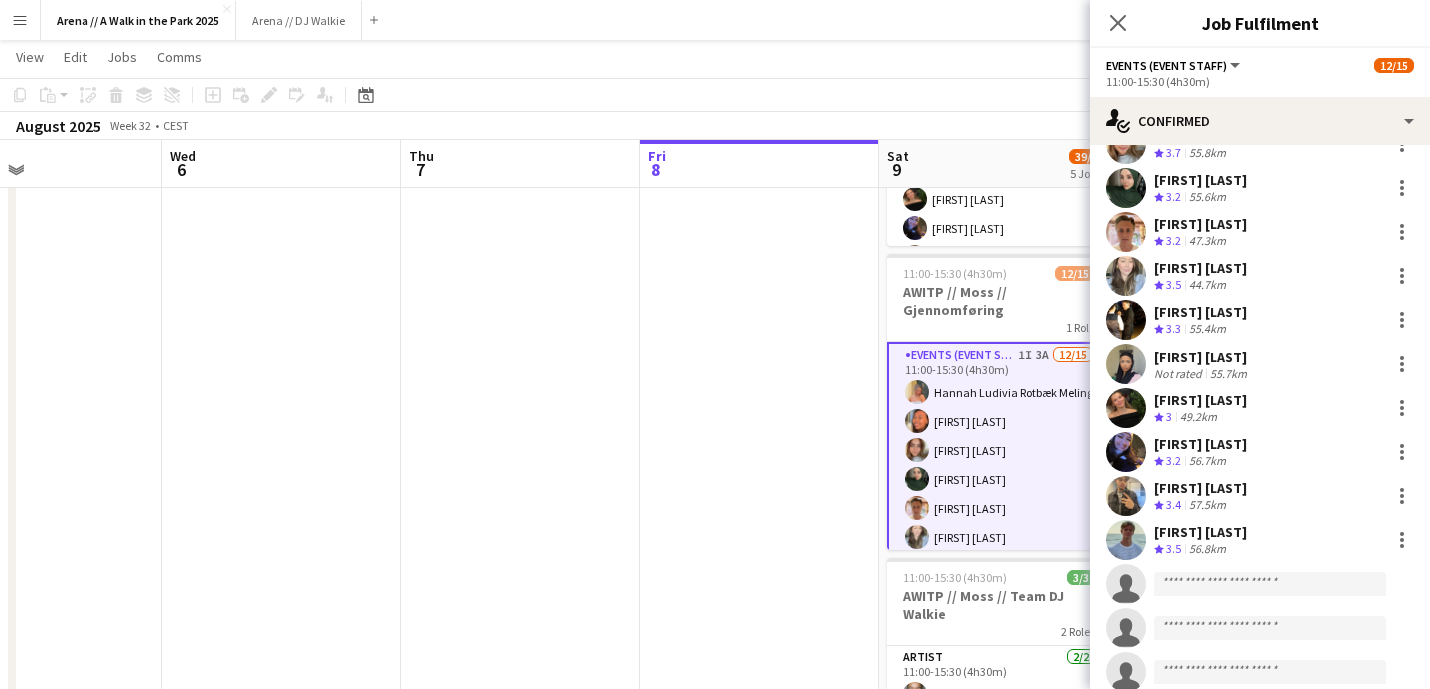 scroll, scrollTop: 227, scrollLeft: 0, axis: vertical 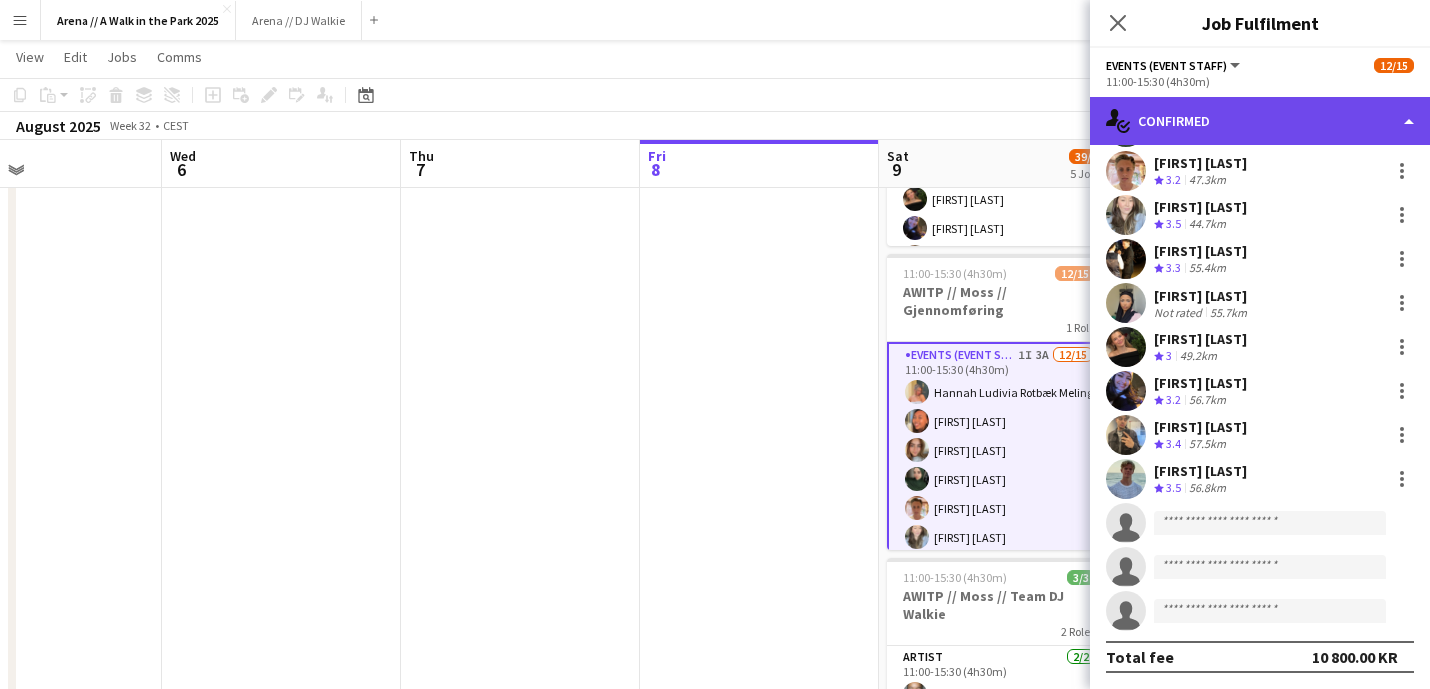 click on "single-neutral-actions-check-2
Confirmed" 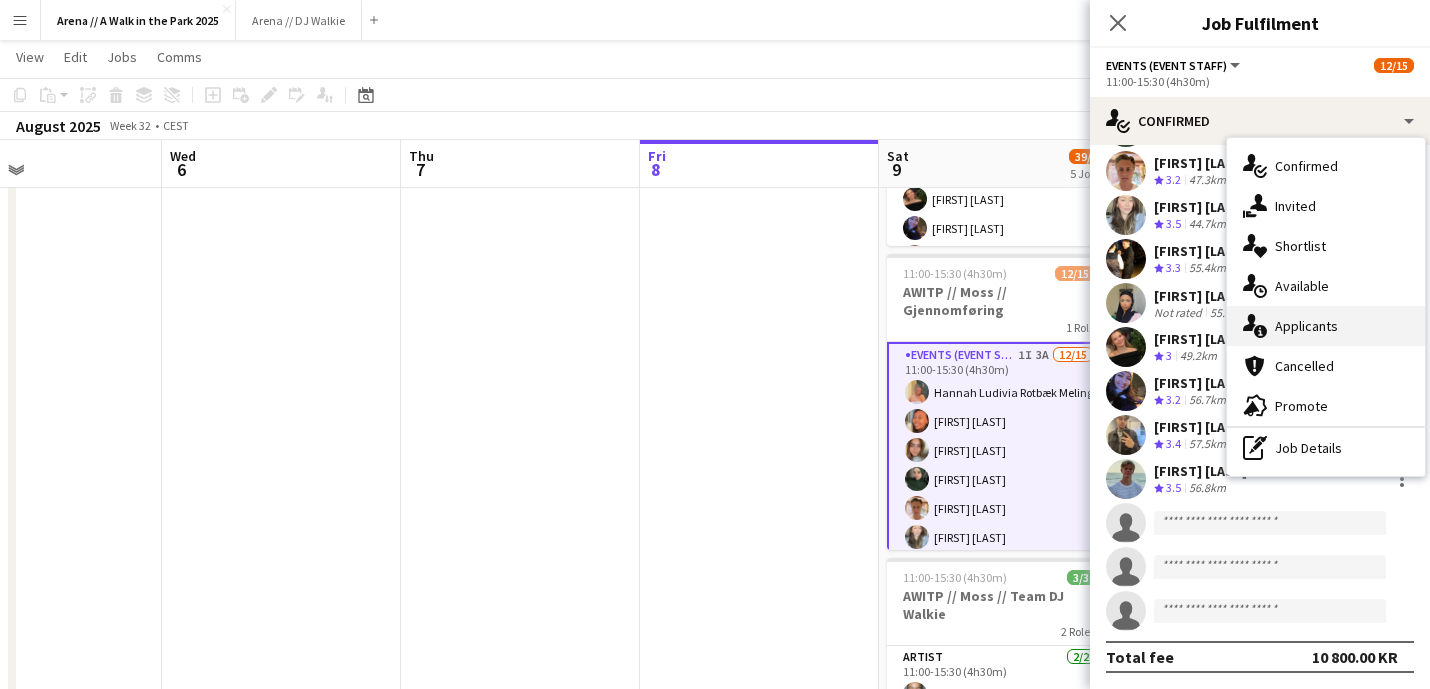 click on "single-neutral-actions-information
Applicants" at bounding box center (1326, 326) 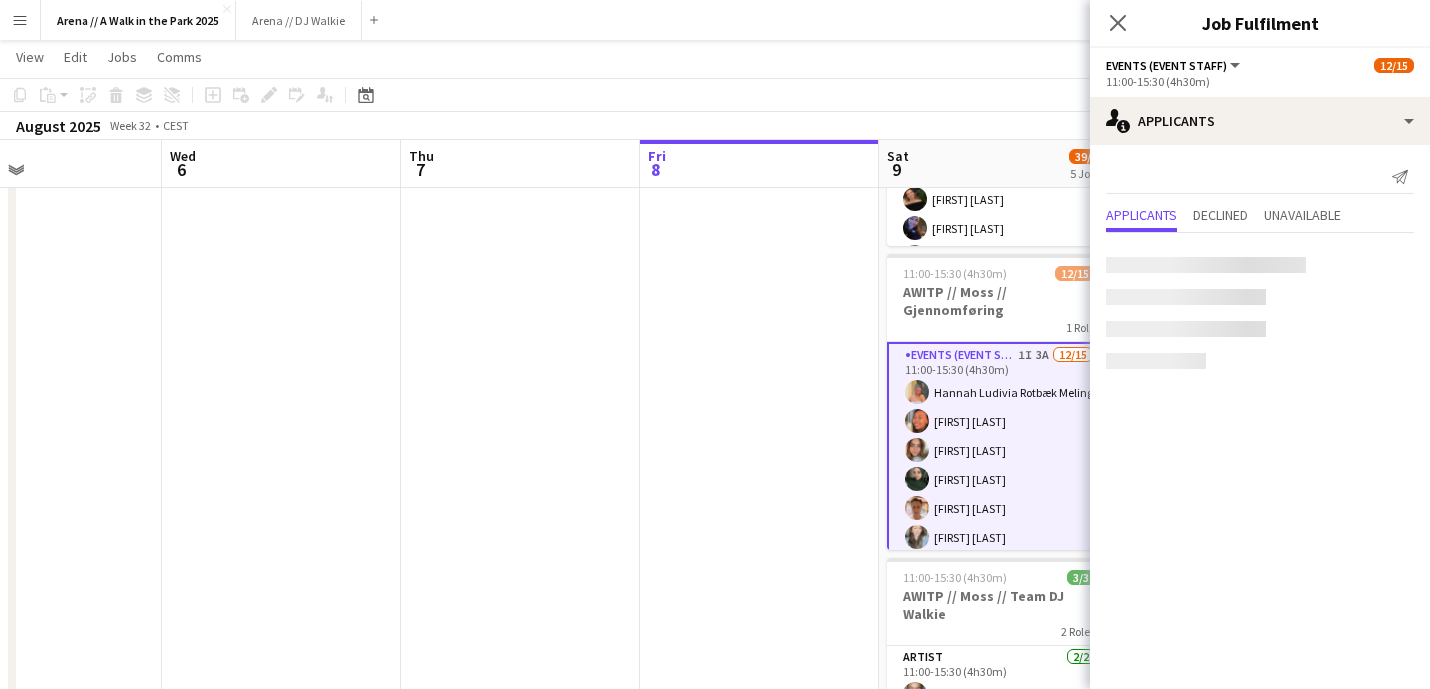 scroll, scrollTop: 0, scrollLeft: 0, axis: both 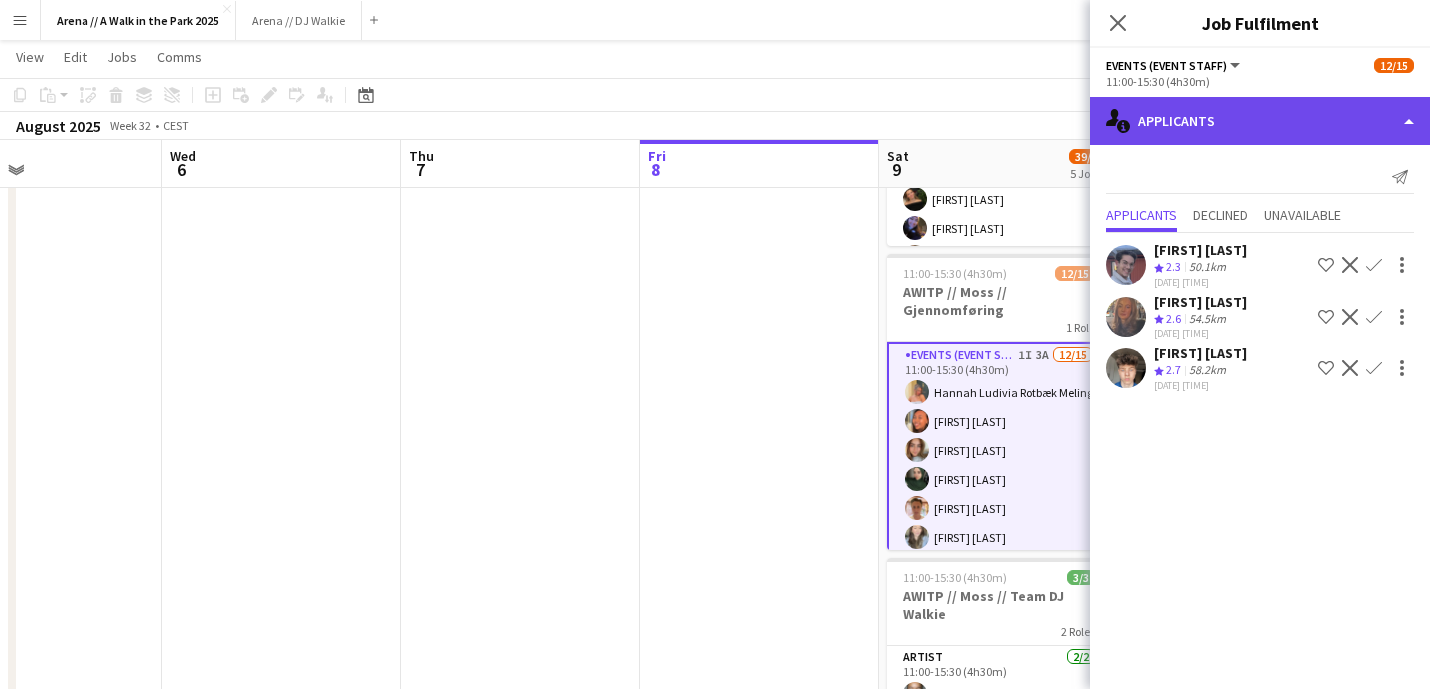 click on "single-neutral-actions-information
Applicants" 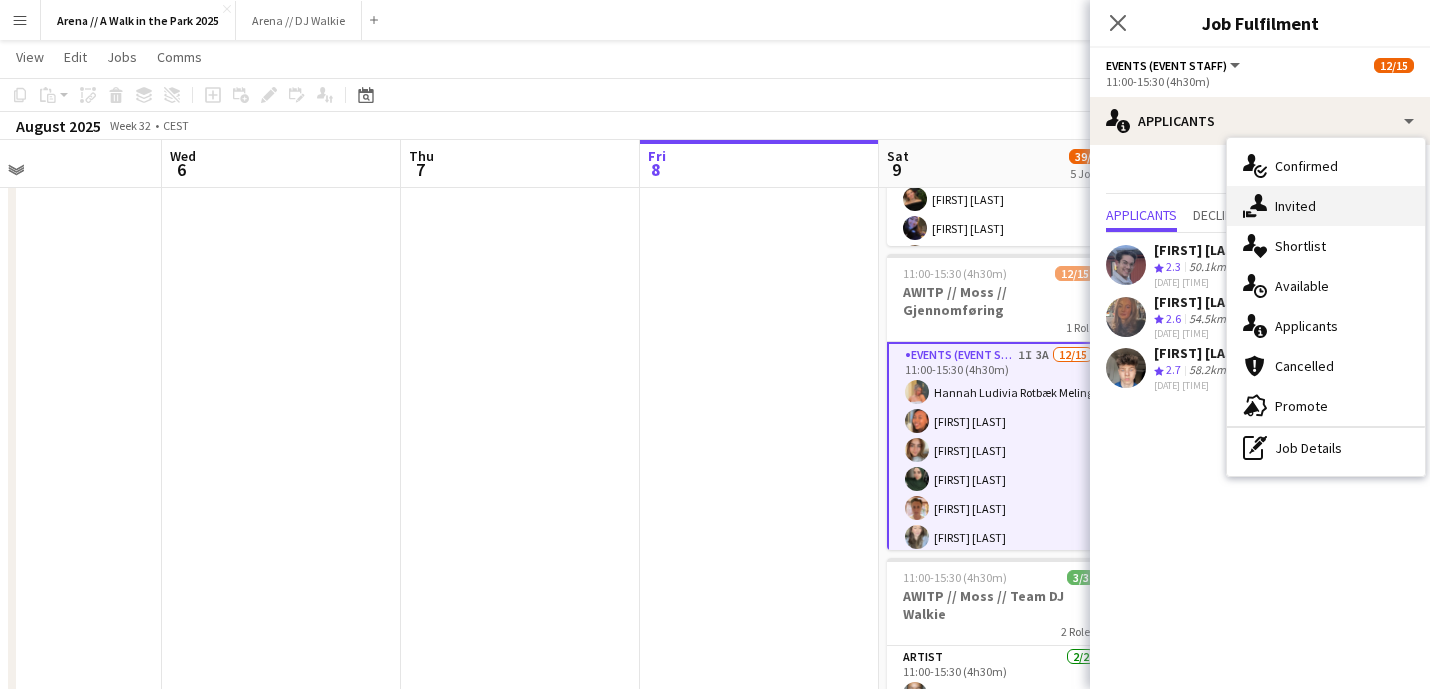 click on "single-neutral-actions-share-1
Invited" at bounding box center [1326, 206] 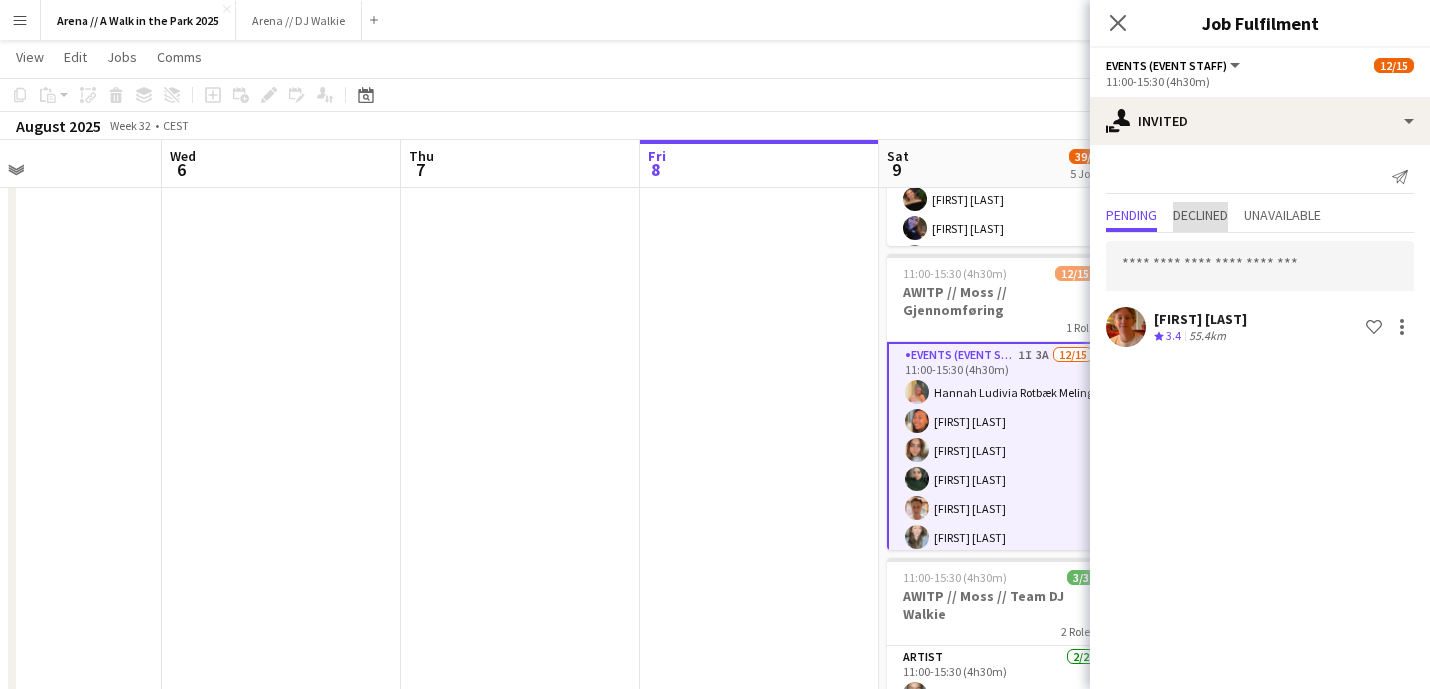 click on "Declined" at bounding box center [1200, 215] 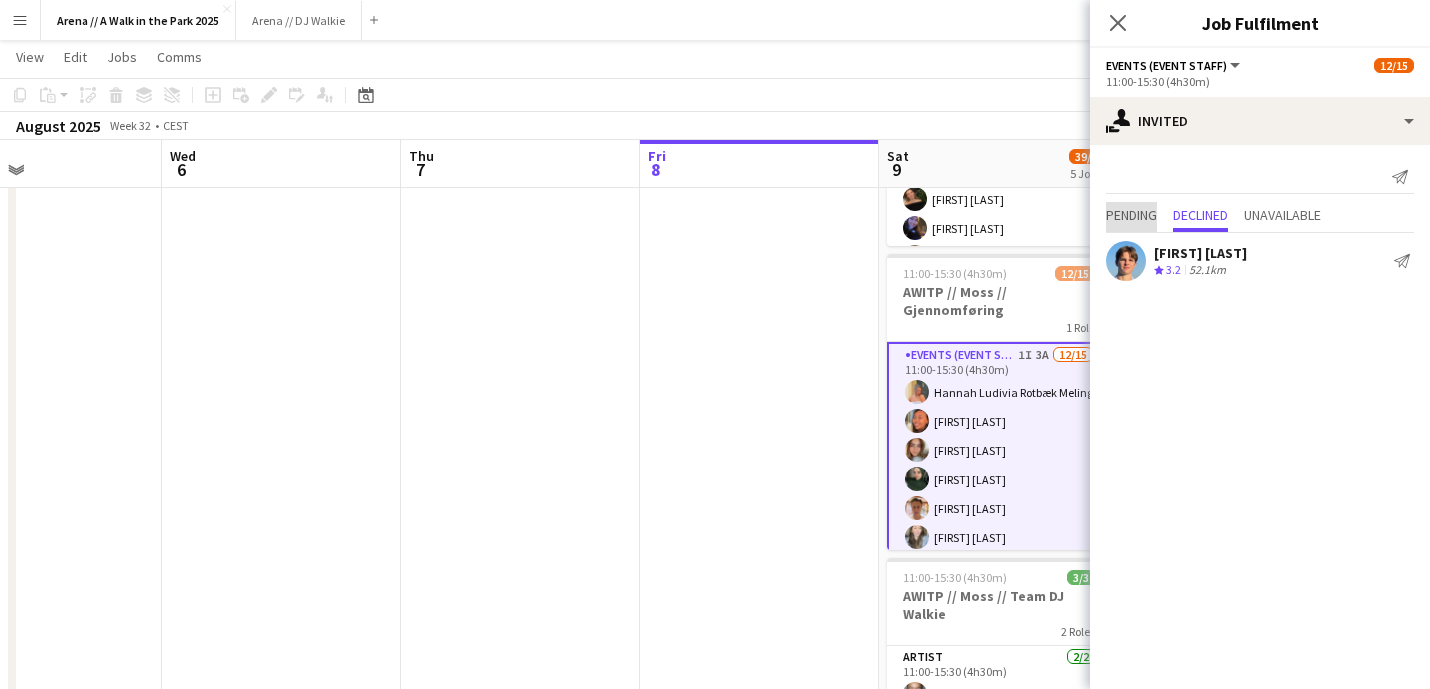 click on "Pending" at bounding box center (1131, 215) 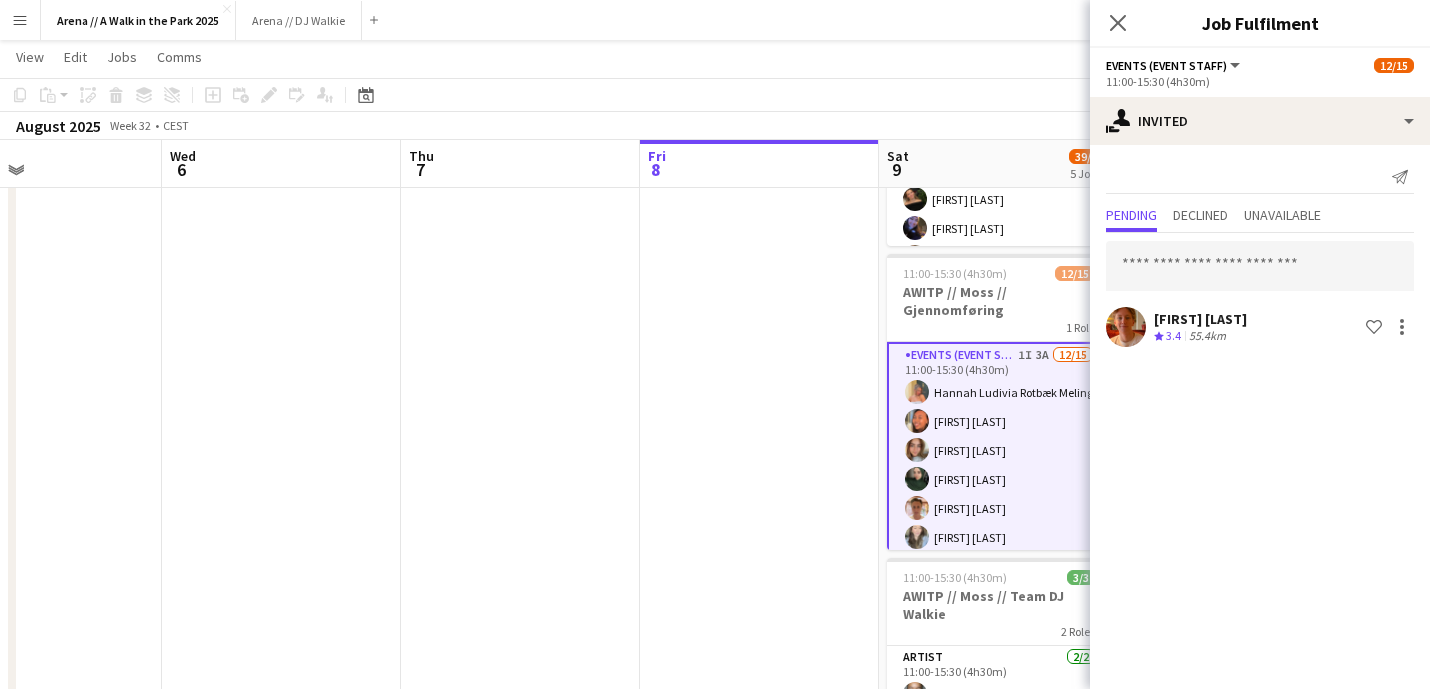 click at bounding box center (759, 632) 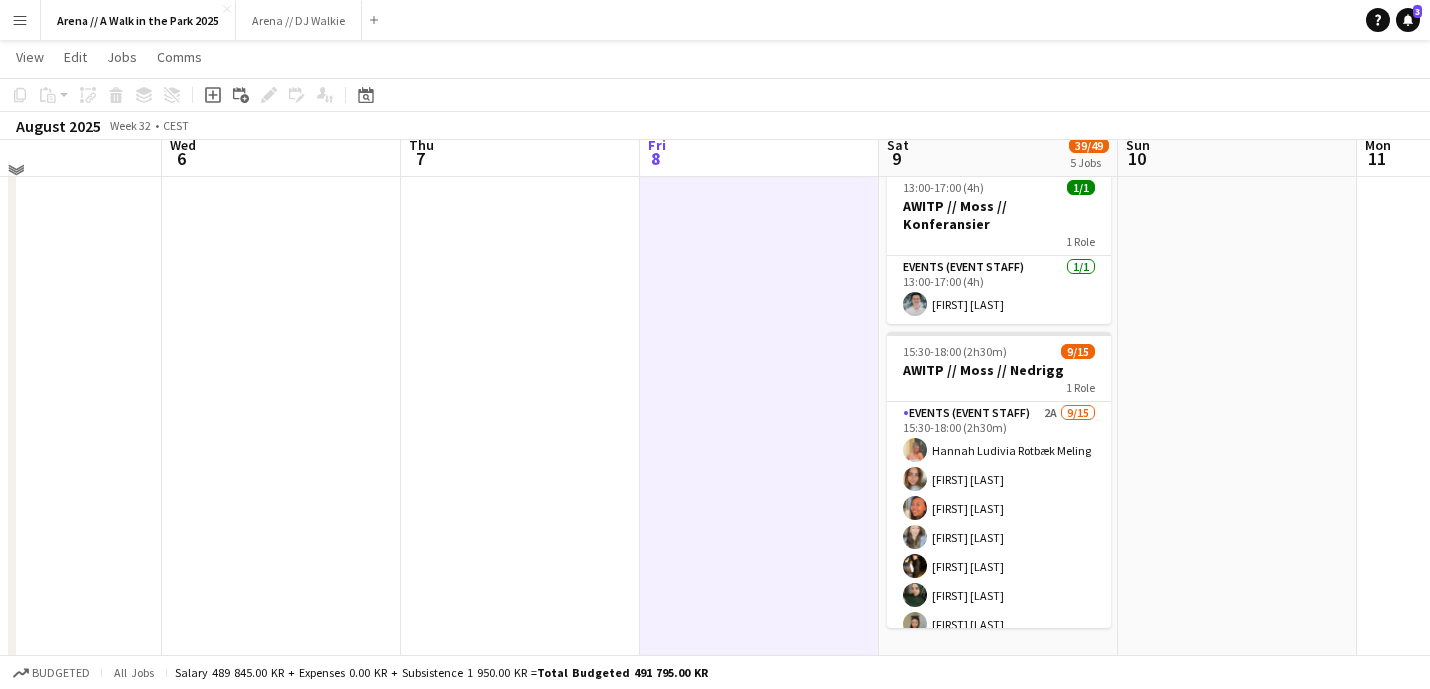scroll, scrollTop: 949, scrollLeft: 0, axis: vertical 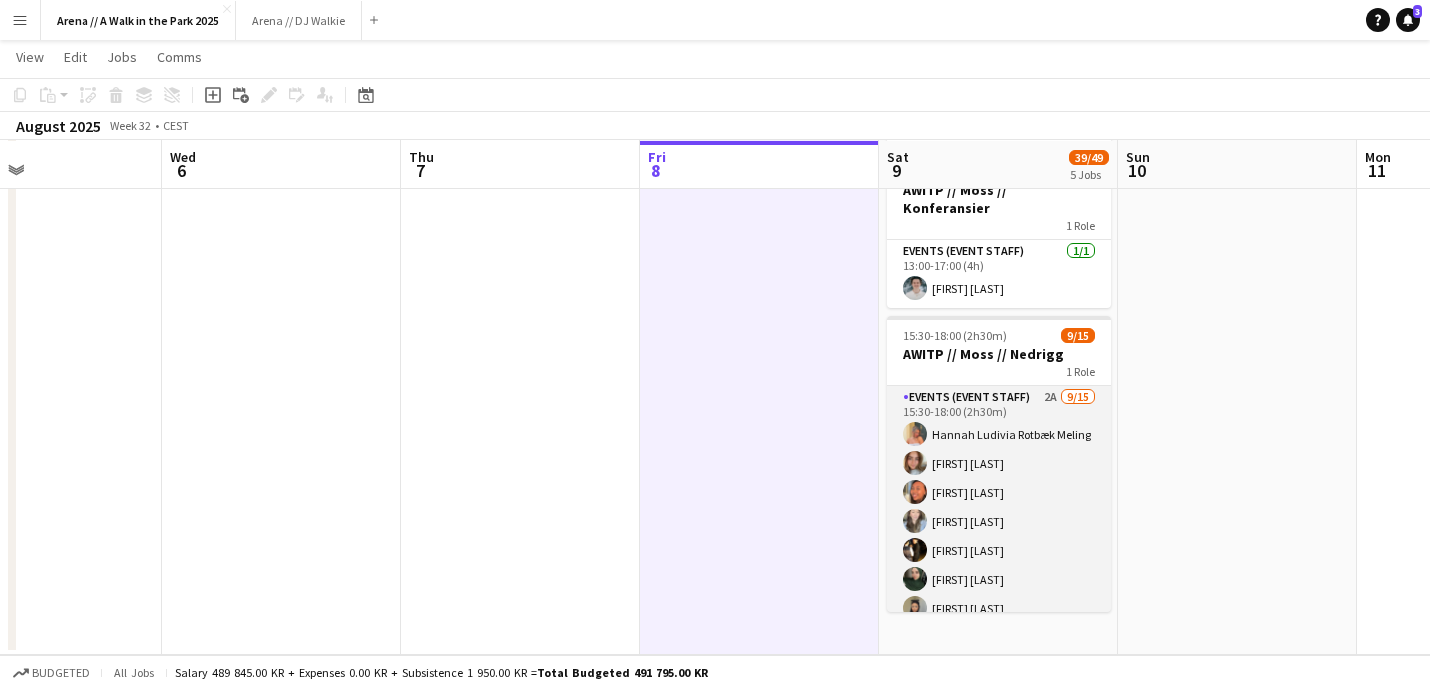 click on "Events (Event Staff)   2A   9/15   15:30-18:00 (2h30m)
[FIRST] [LAST] [FIRST] [LAST] [FIRST] [LAST] [FIRST] [LAST] [FIRST] [LAST] [FIRST] [LAST] [FIRST] [LAST]
single-neutral-actions
single-neutral-actions
single-neutral-actions
single-neutral-actions
single-neutral-actions
single-neutral-actions" at bounding box center [999, 623] 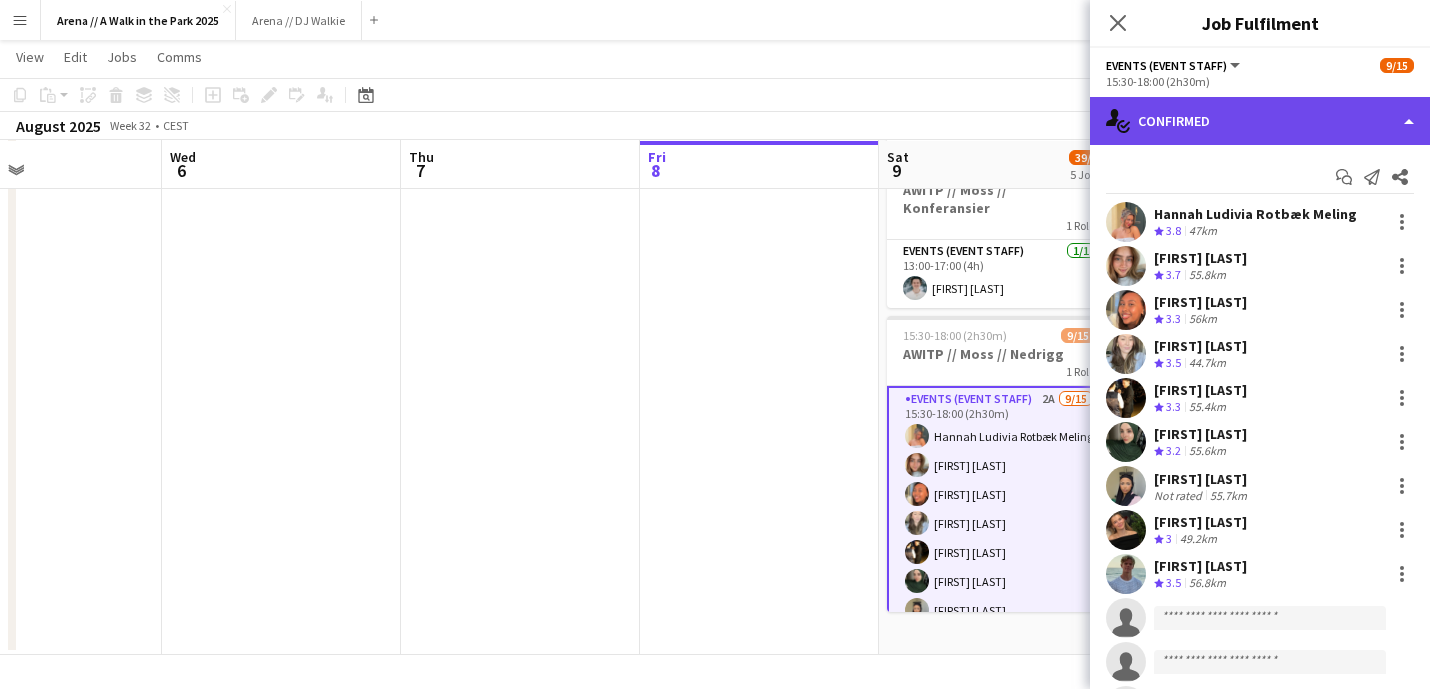 click on "single-neutral-actions-check-2
Confirmed" 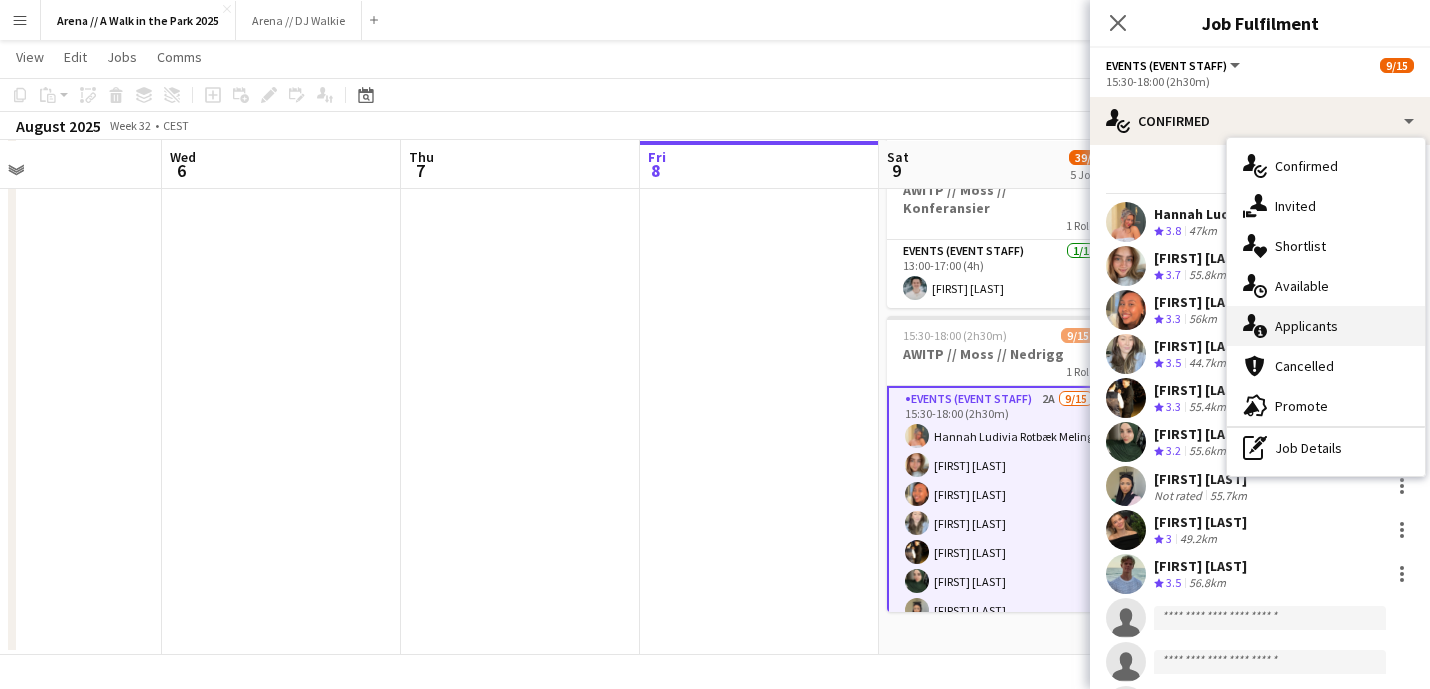 click on "single-neutral-actions-information
Applicants" at bounding box center [1326, 326] 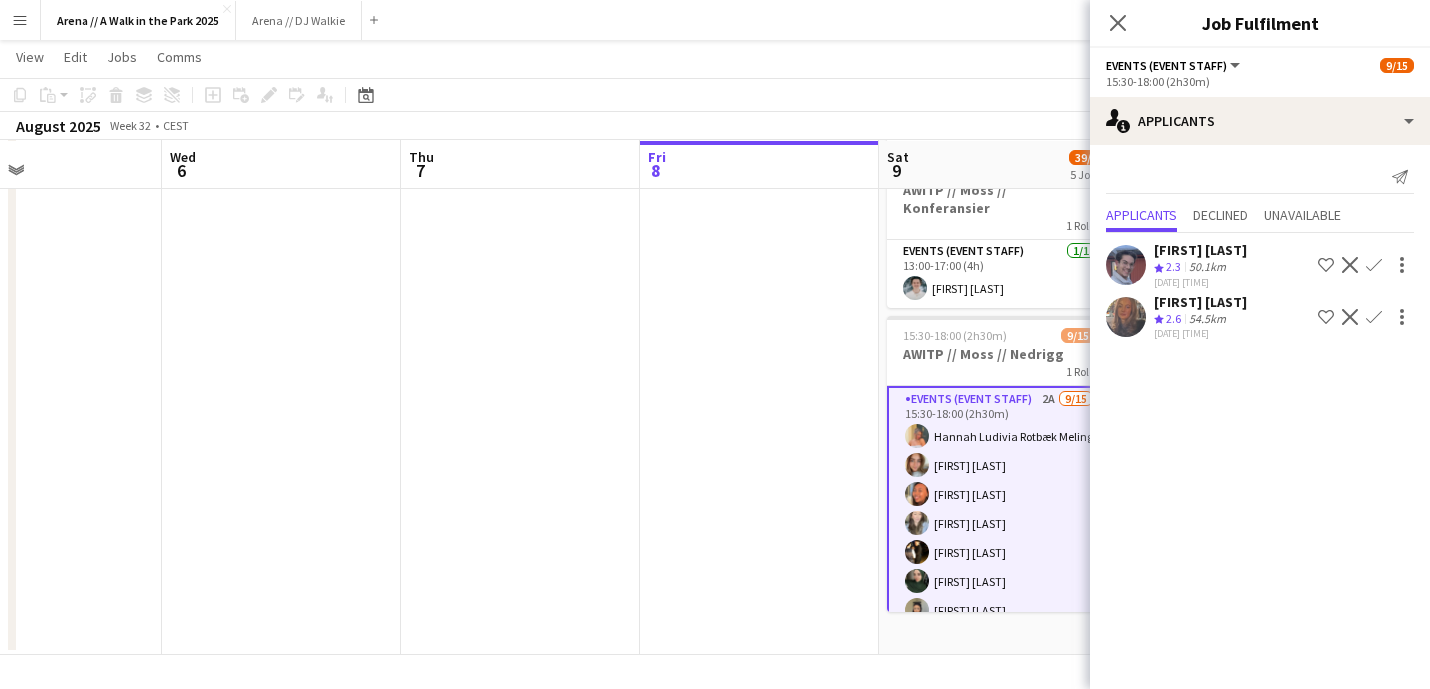 click at bounding box center [759, -35] 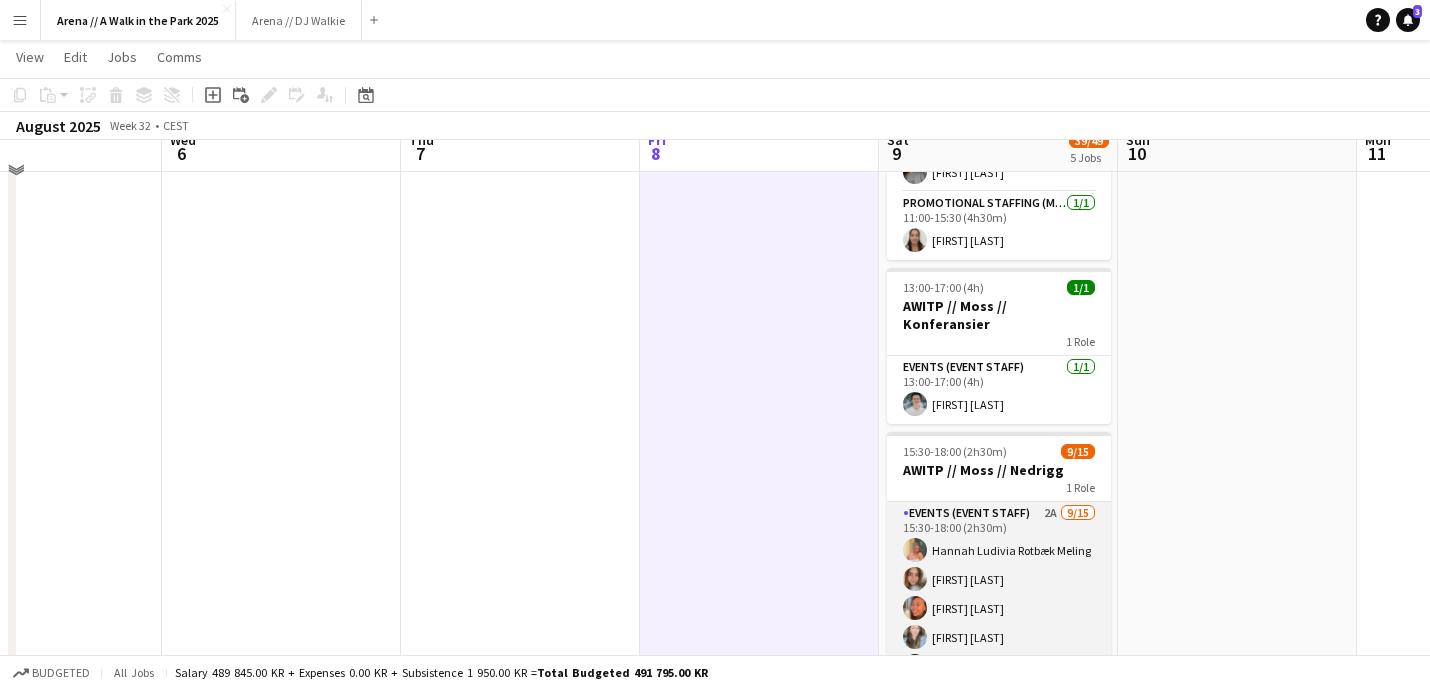 scroll, scrollTop: 816, scrollLeft: 0, axis: vertical 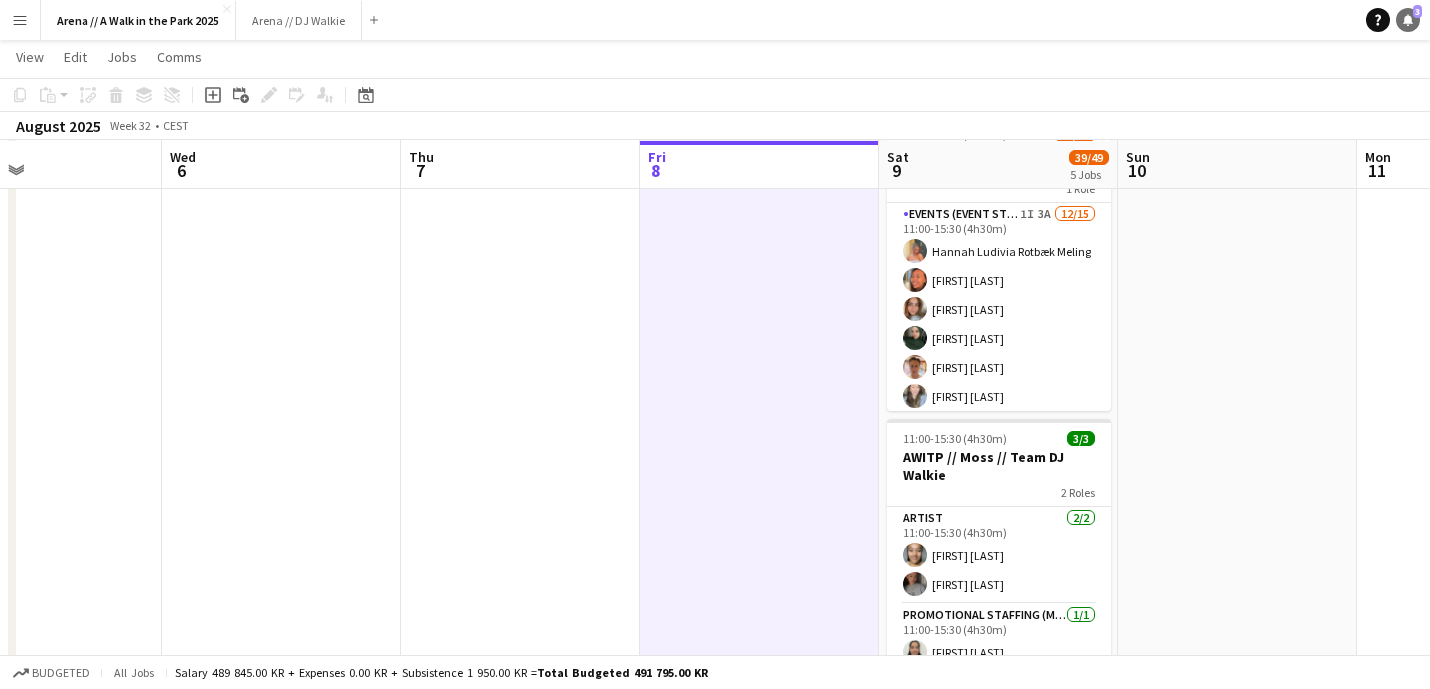 click on "Notifications
3" at bounding box center (1408, 20) 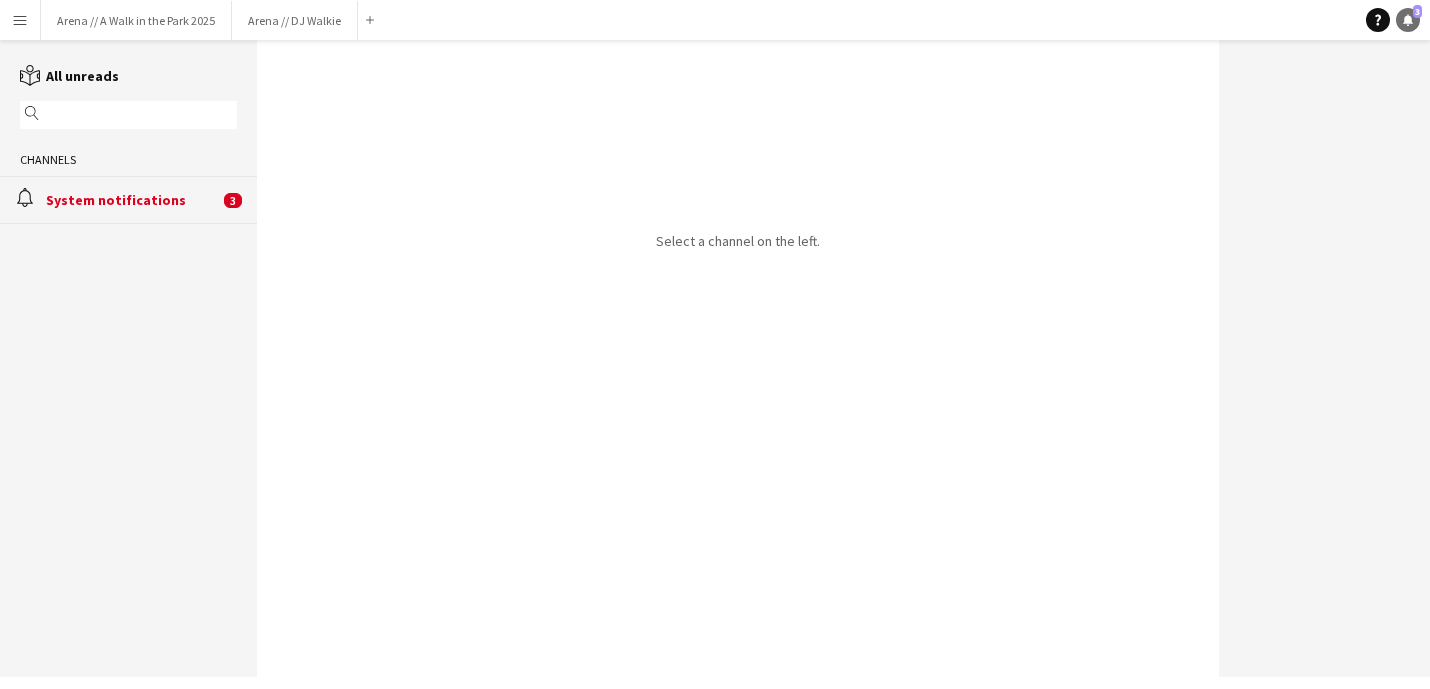 scroll, scrollTop: 0, scrollLeft: 0, axis: both 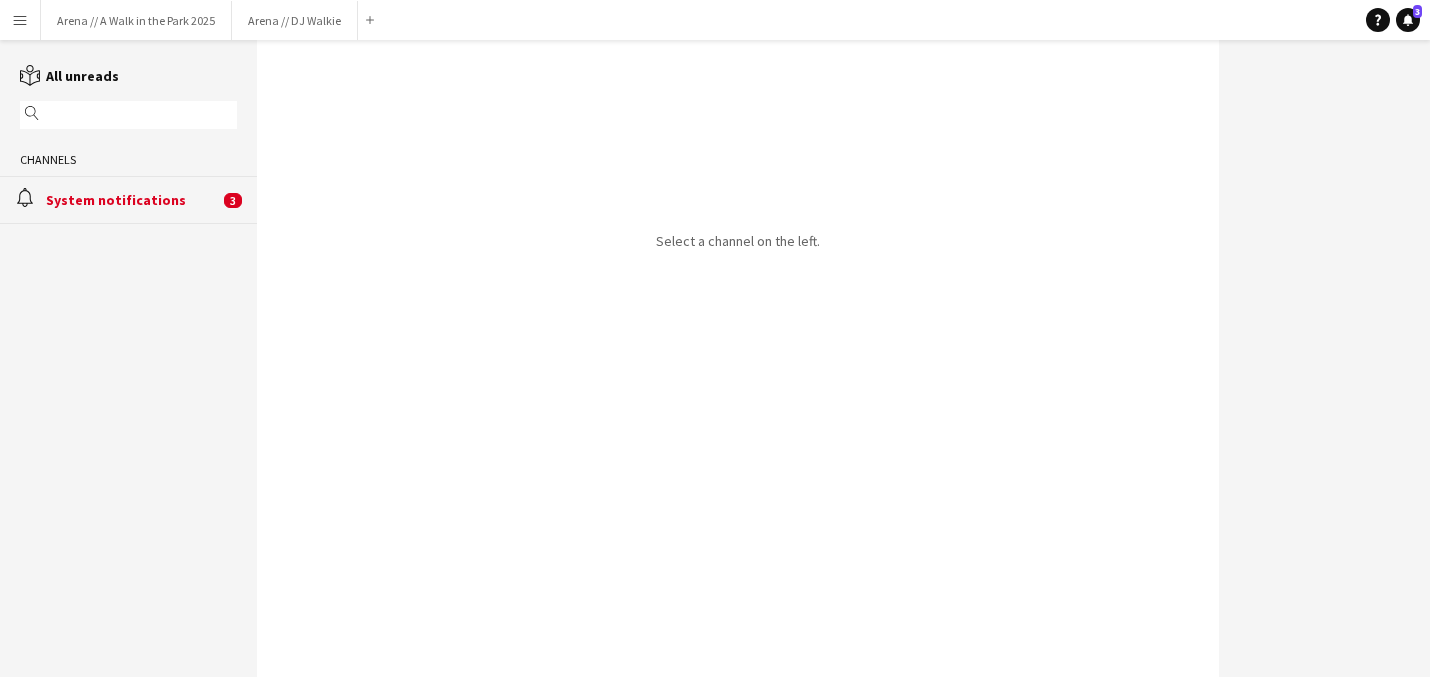 click on "System notifications" 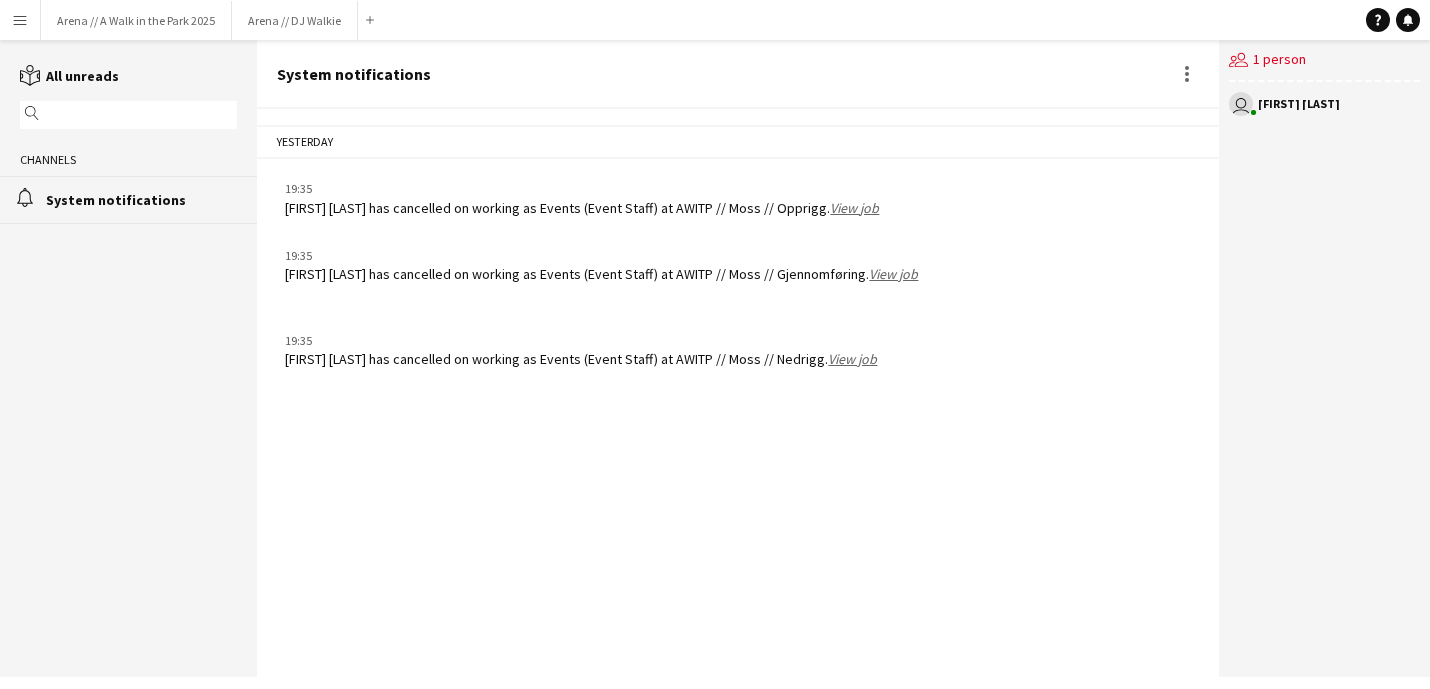 click on "View job" 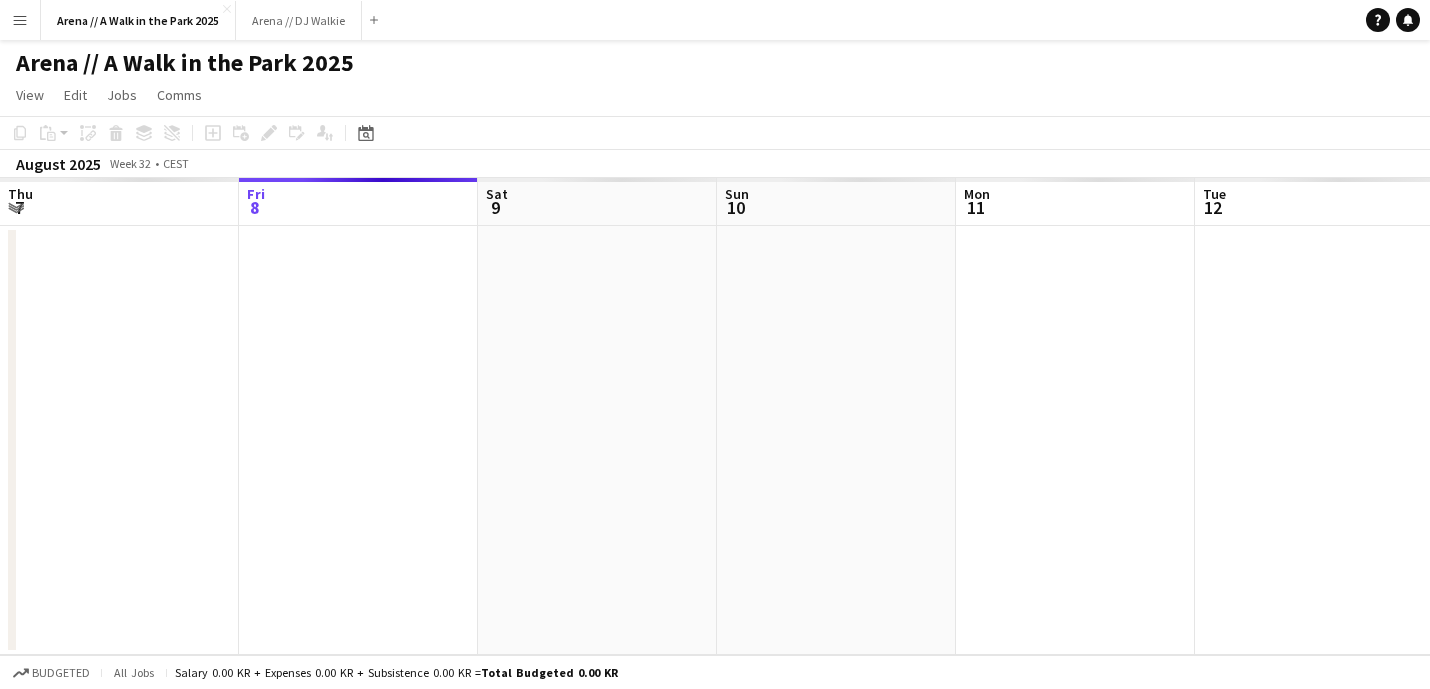 scroll, scrollTop: 0, scrollLeft: 688, axis: horizontal 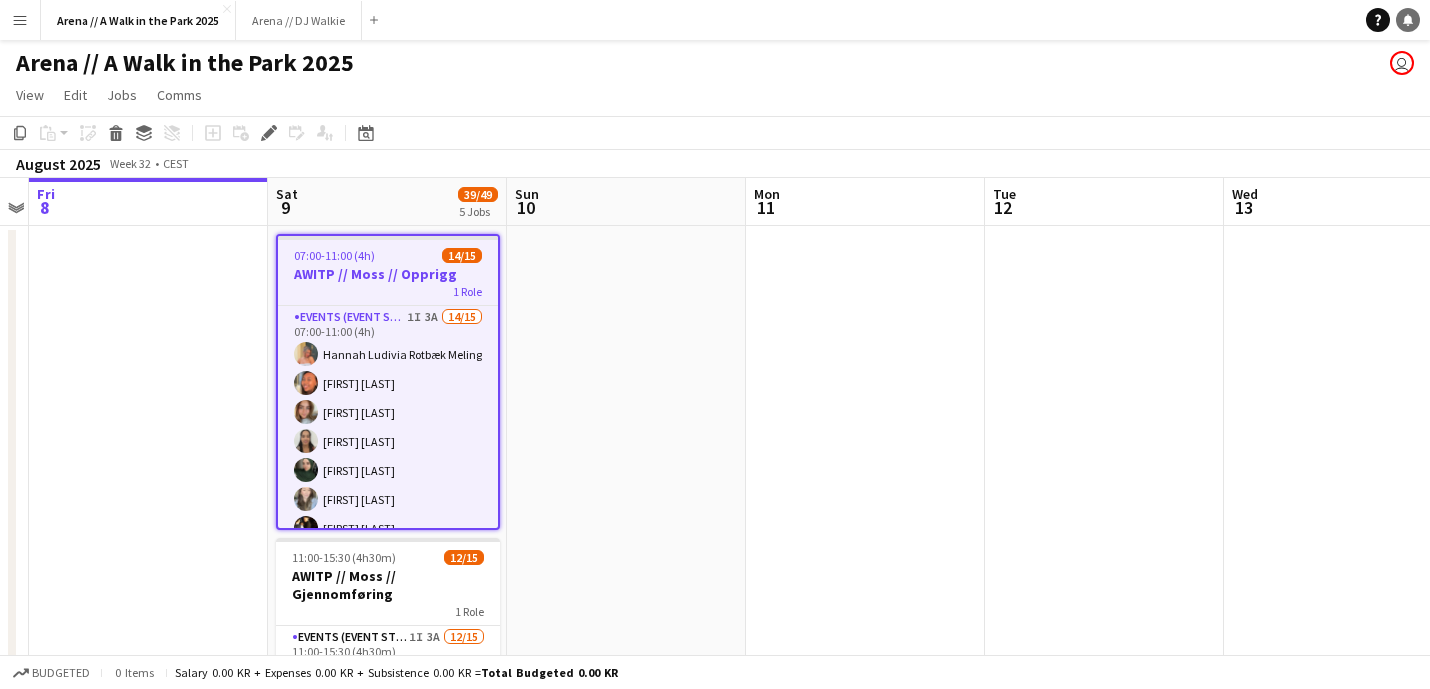 click 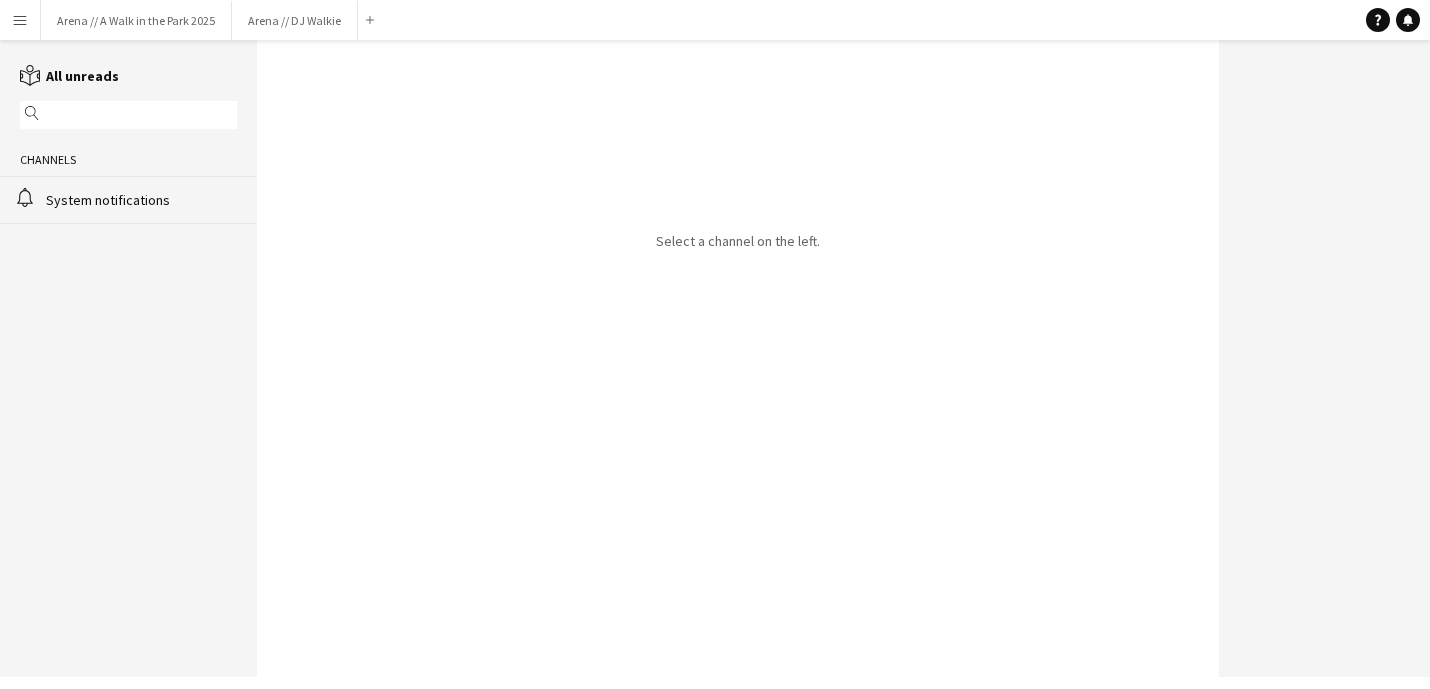 click on "System notifications" 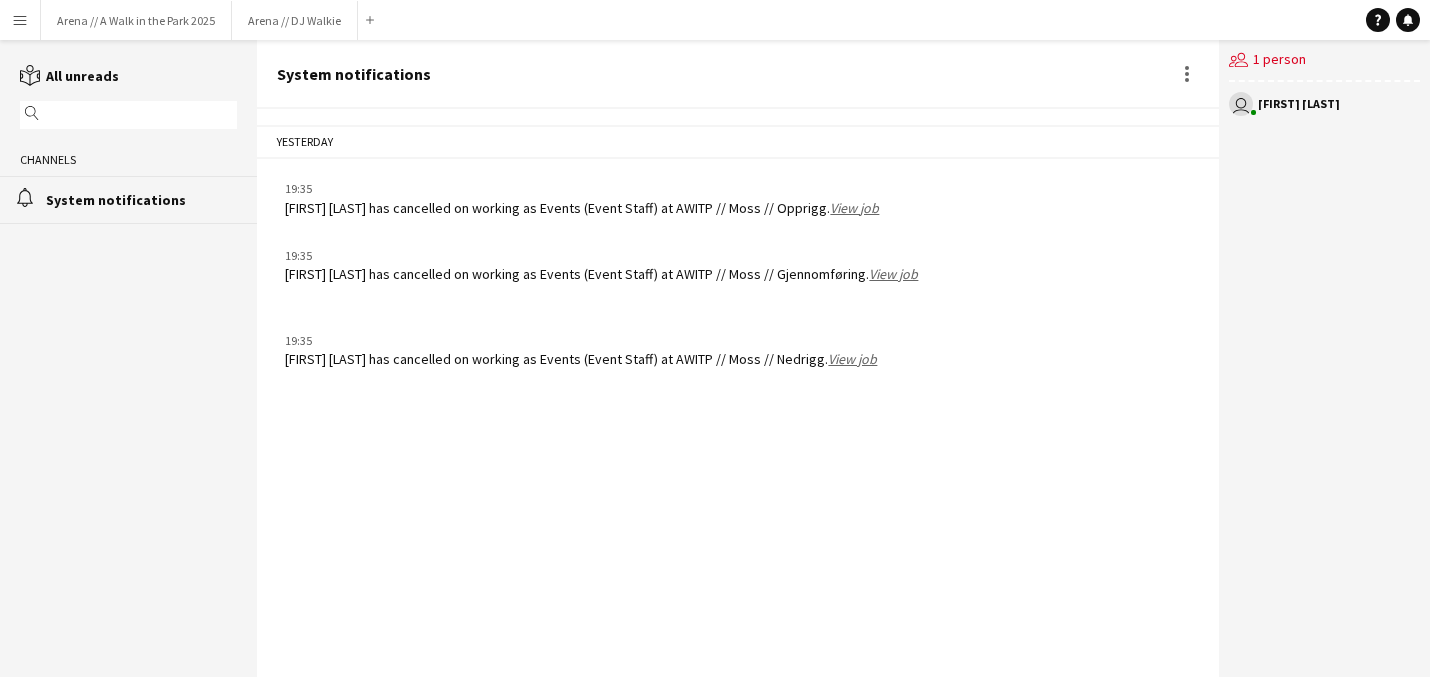 click on "[FIRST] [LAST] has cancelled on working as Events (Event Staff) at AWITP // Moss // Opprigg.   View job" 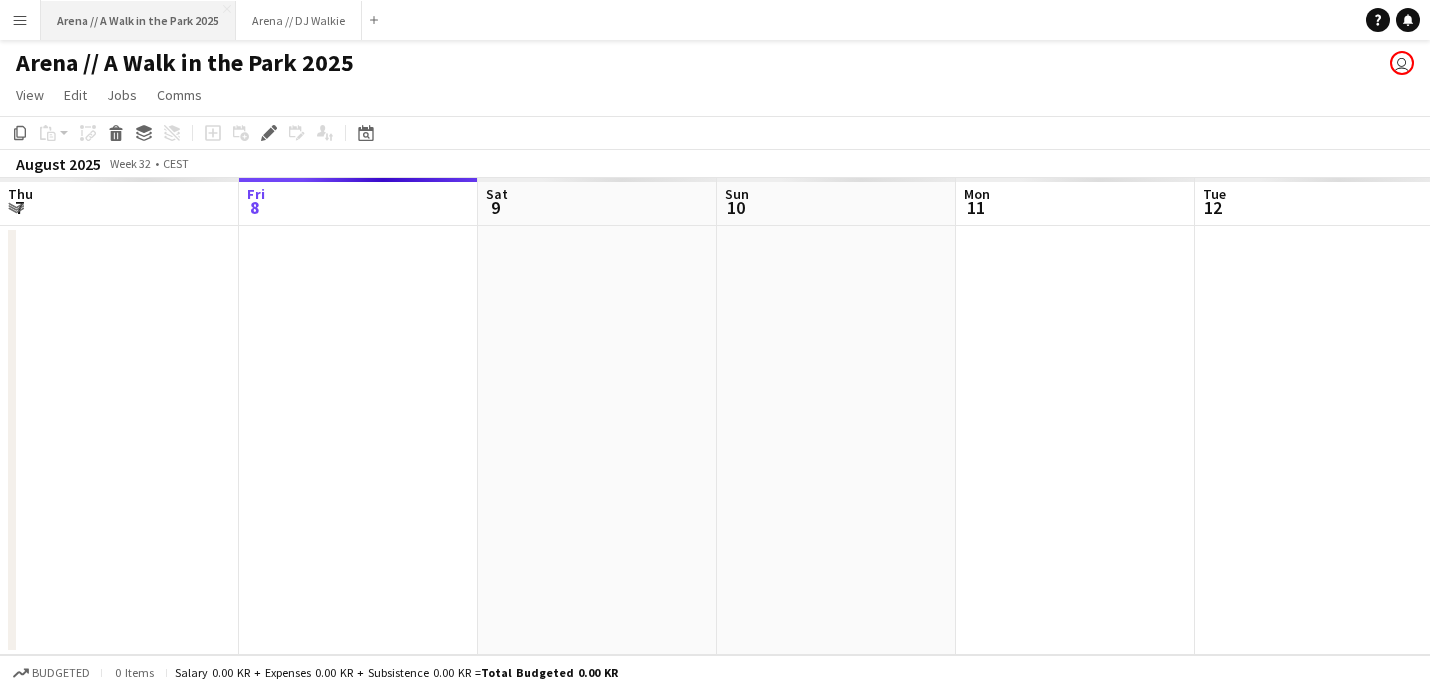 scroll, scrollTop: 0, scrollLeft: 688, axis: horizontal 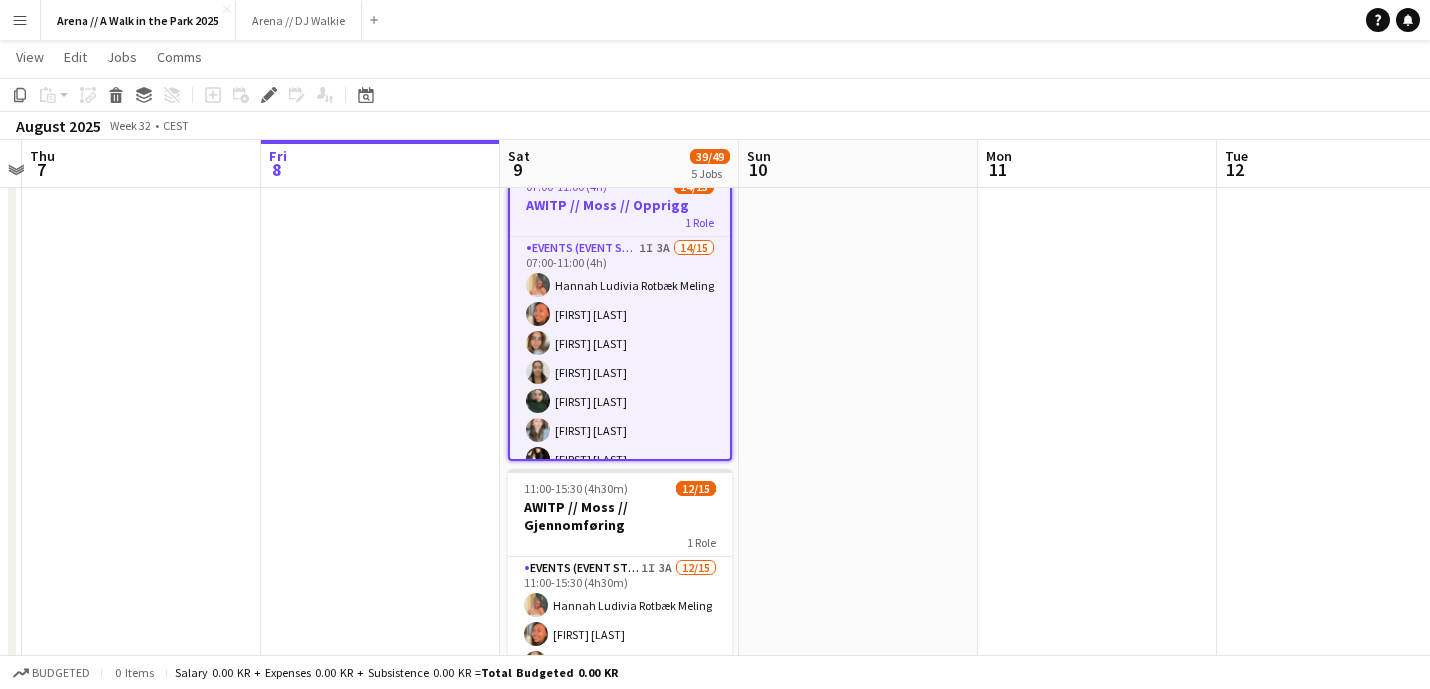 drag, startPoint x: 600, startPoint y: 295, endPoint x: 833, endPoint y: 310, distance: 233.48233 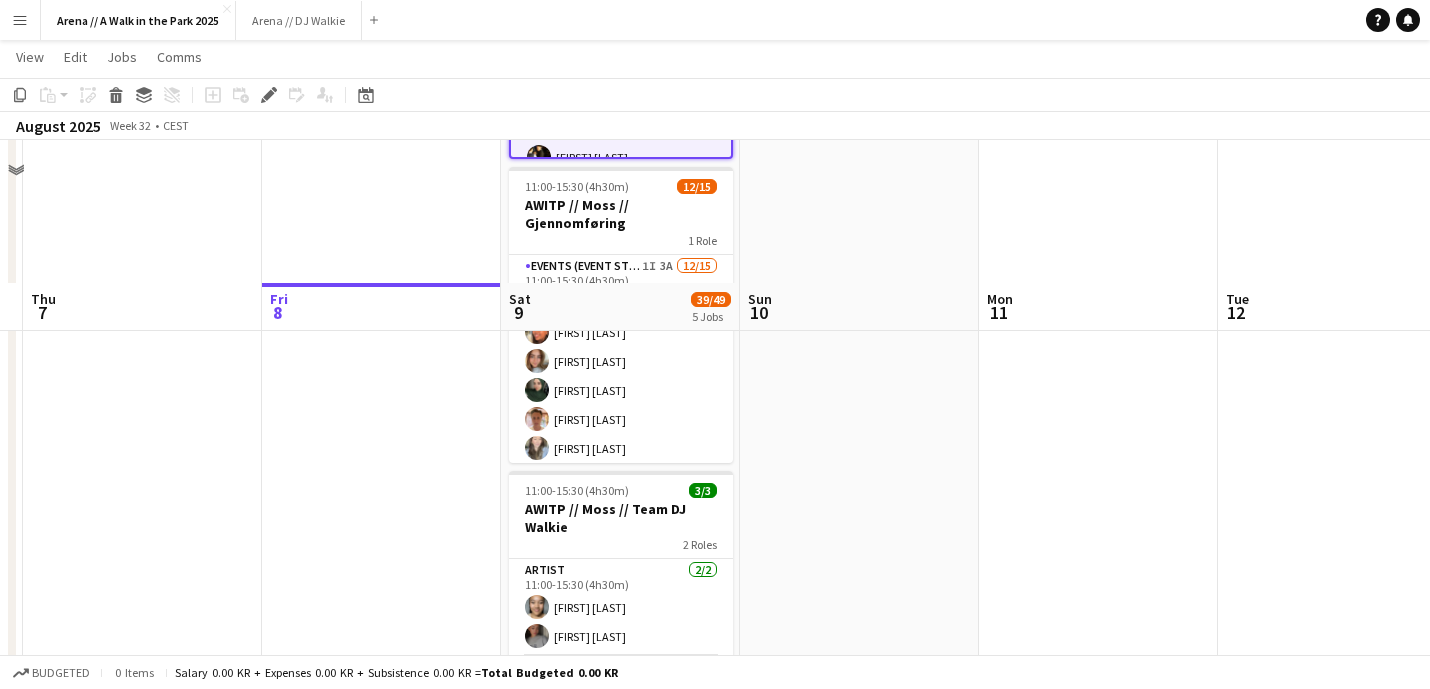 scroll, scrollTop: 320, scrollLeft: 0, axis: vertical 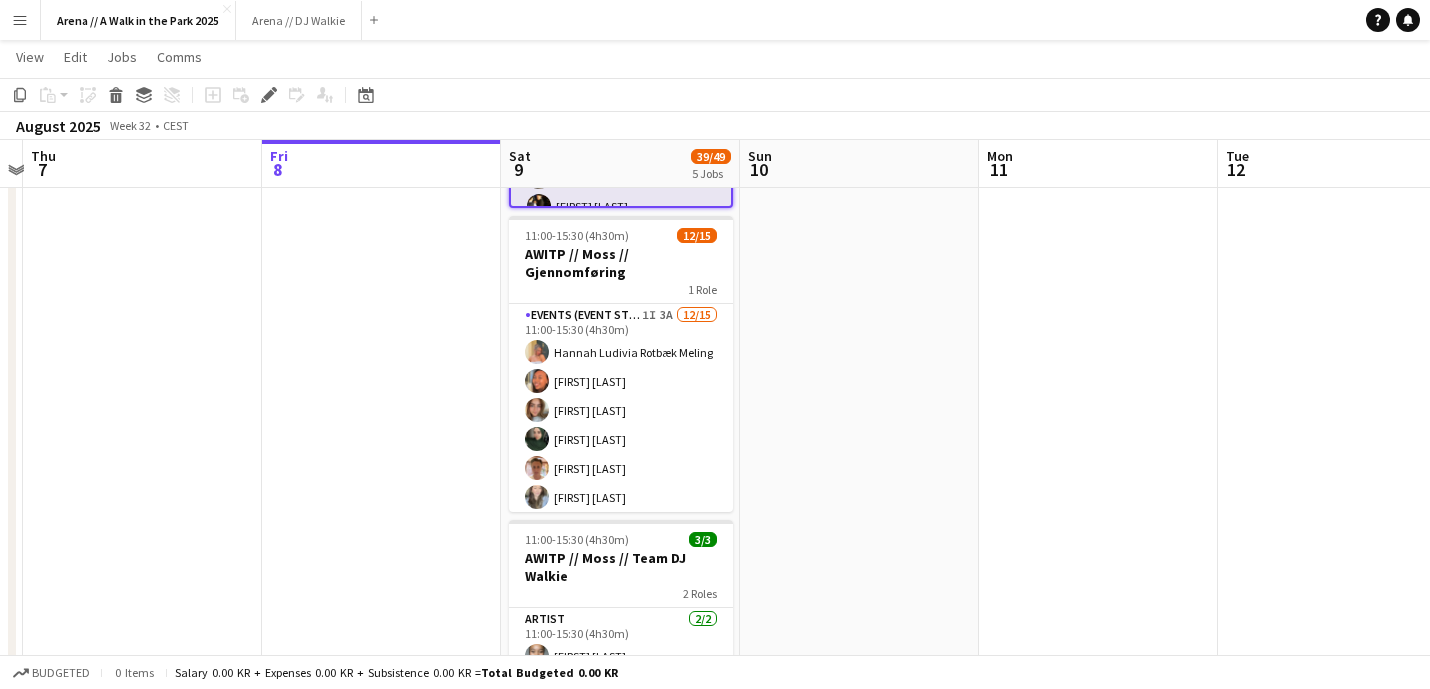 click on "Events (Event Staff)   1I   3A   14/15   07:00-11:00 (4h)
[FIRST] [LAST] [FIRST] [LAST] [FIRST] [LAST] [FIRST] [LAST] [FIRST] [LAST] [FIRST] [LAST] [FIRST] [LAST] [FIRST] [LAST] [FIRST] [LAST] [FIRST] [LAST] [FIRST] [LAST] [FIRST] [LAST]
single-neutral-actions" at bounding box center (621, 221) 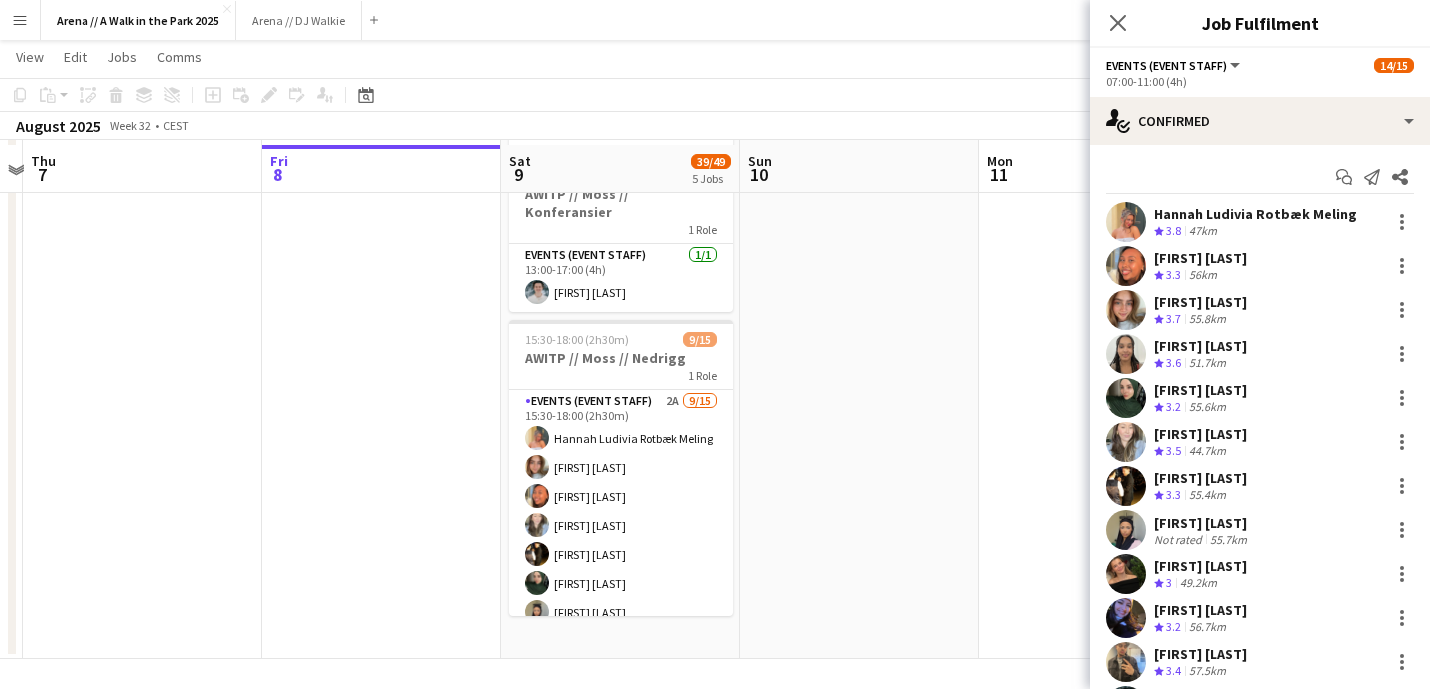 scroll, scrollTop: 949, scrollLeft: 0, axis: vertical 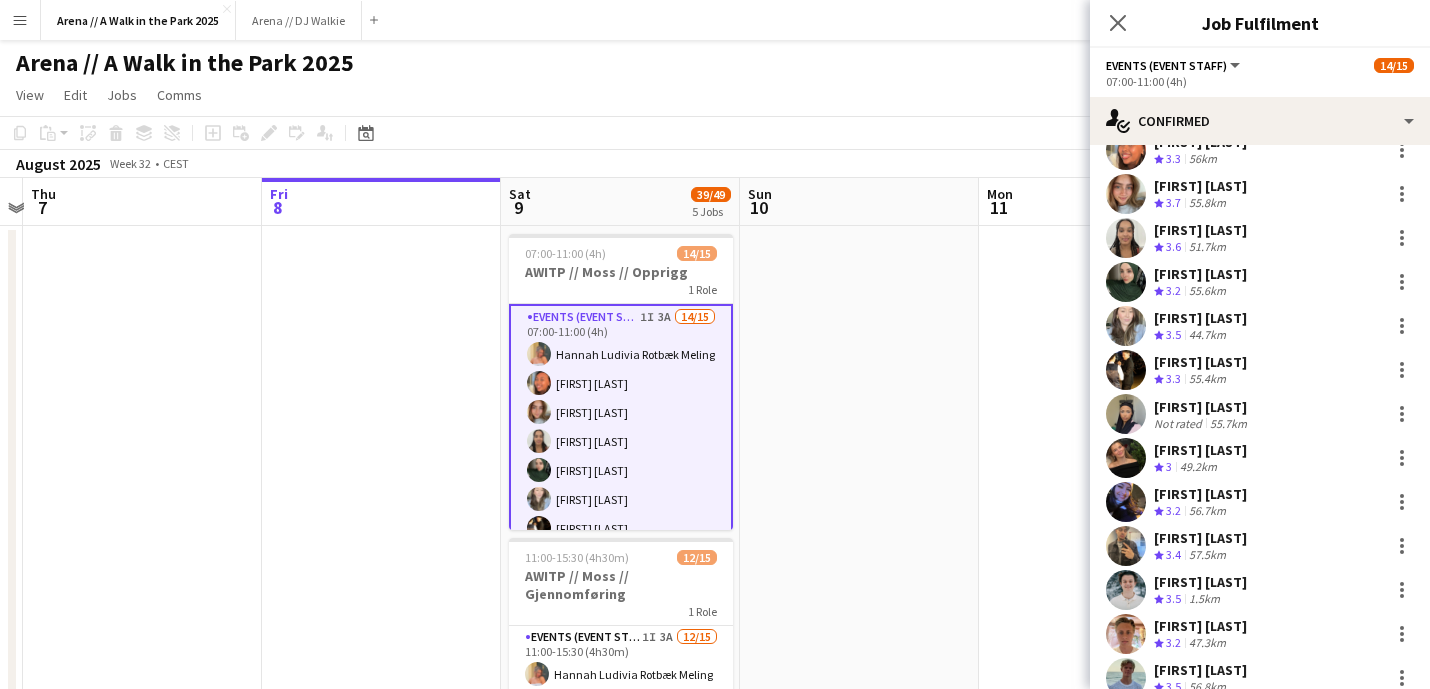 click on "Events (Event Staff)   1I   3A   14/15   07:00-11:00 (4h)
[FIRST] [LAST] [FIRST] [LAST] [FIRST] [LAST] [FIRST] [LAST] [FIRST] [LAST] [FIRST] [LAST] [FIRST] [LAST] [FIRST] [LAST] [FIRST] [LAST] [FIRST] [LAST] [FIRST] [LAST] [FIRST] [LAST]
single-neutral-actions" at bounding box center (621, 543) 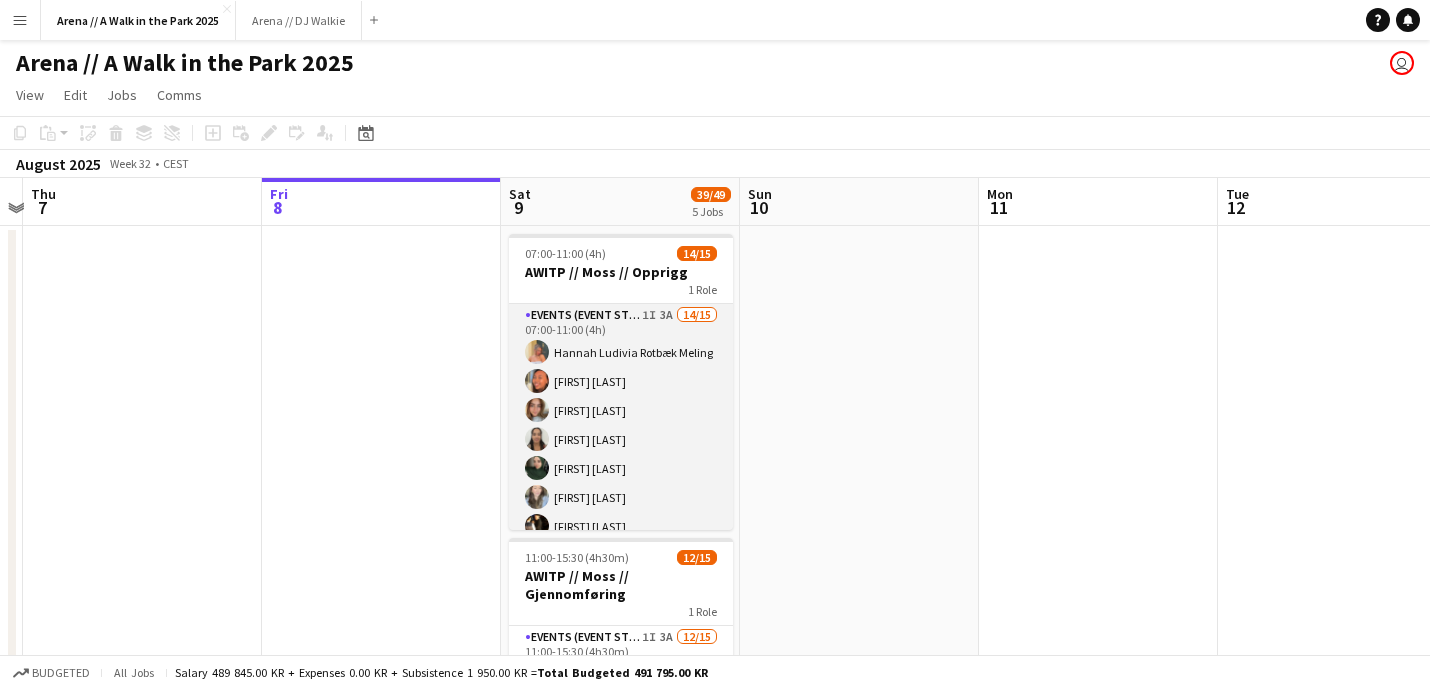 click on "Events (Event Staff)   1I   3A   14/15   07:00-11:00 (4h)
[FIRST] [LAST] [FIRST] [LAST] [FIRST] [LAST] [FIRST] [LAST] [FIRST] [LAST] [FIRST] [LAST] [FIRST] [LAST] [FIRST] [LAST] [FIRST] [LAST] [FIRST] [LAST] [FIRST] [LAST] [FIRST] [LAST]
single-neutral-actions" at bounding box center (621, 541) 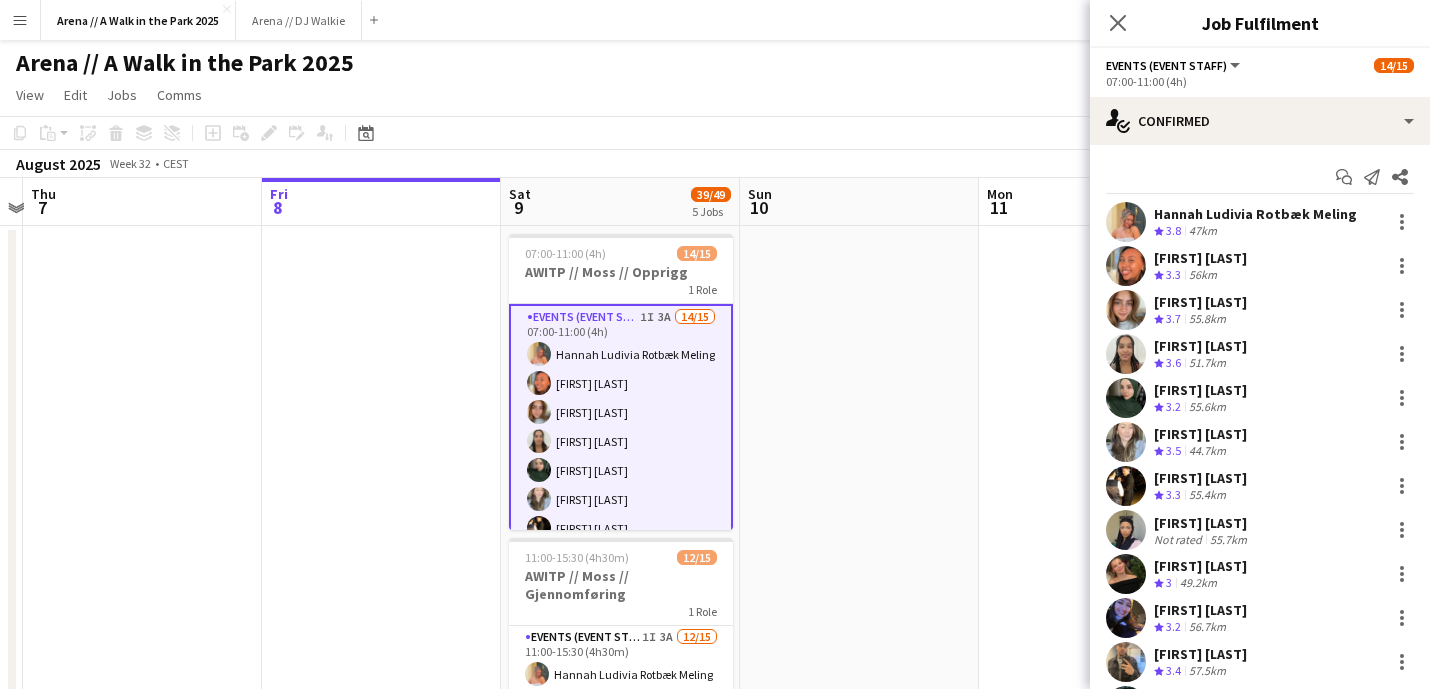 click on "[FIRST] [LAST]" at bounding box center (1200, 258) 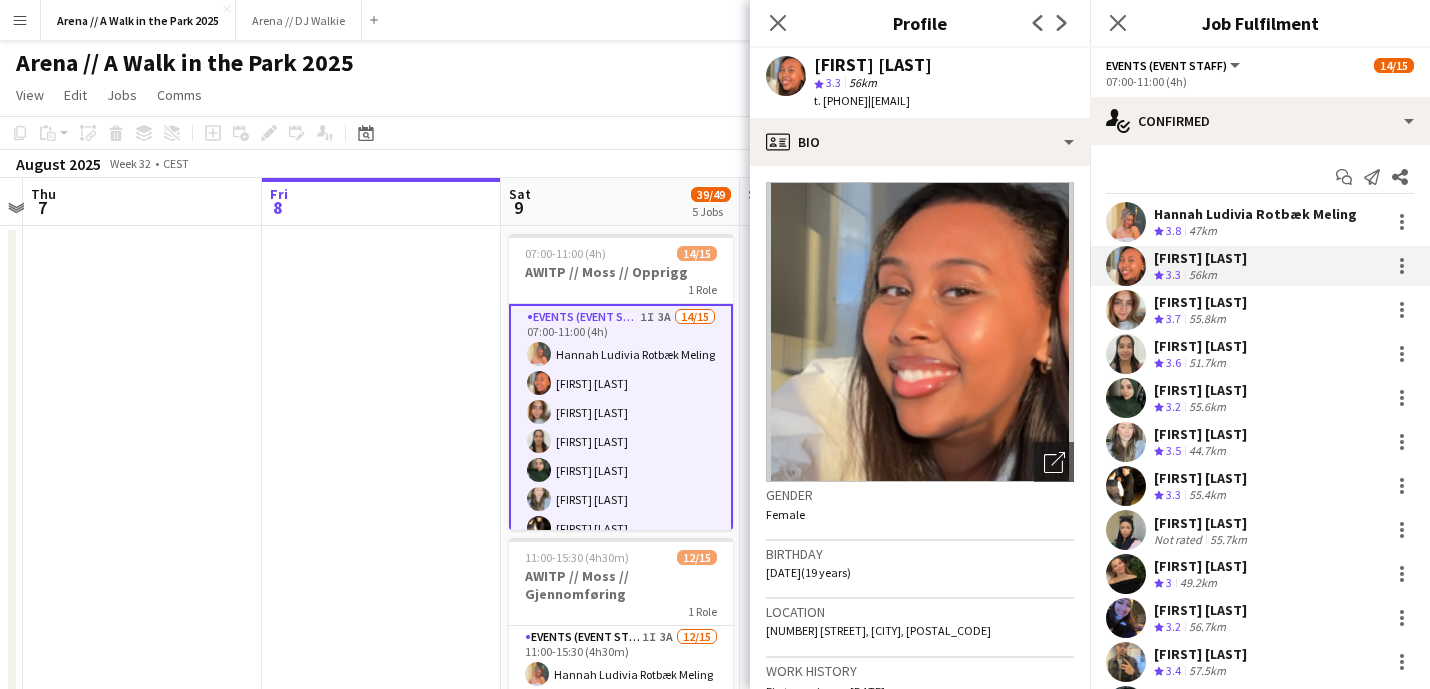 click on "55.8km" at bounding box center (1207, 319) 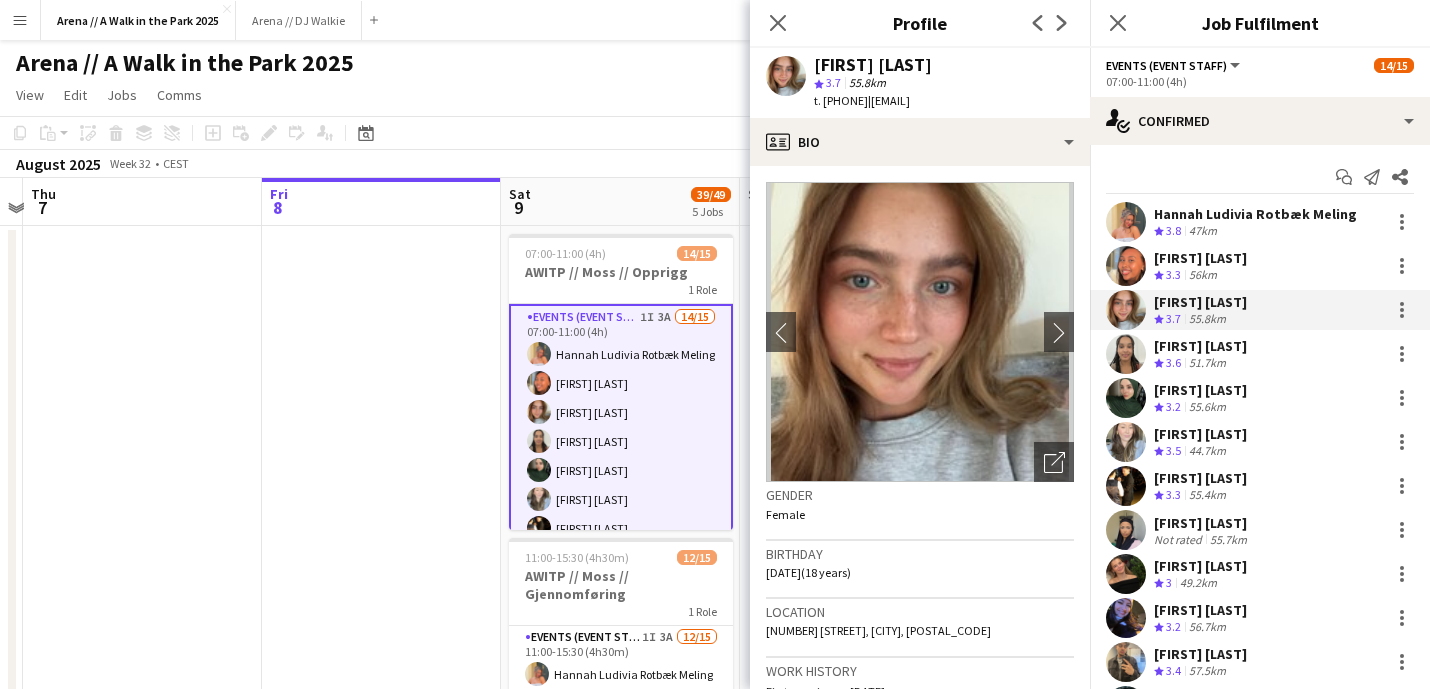 click on "[FIRST] [LAST]" at bounding box center (1200, 346) 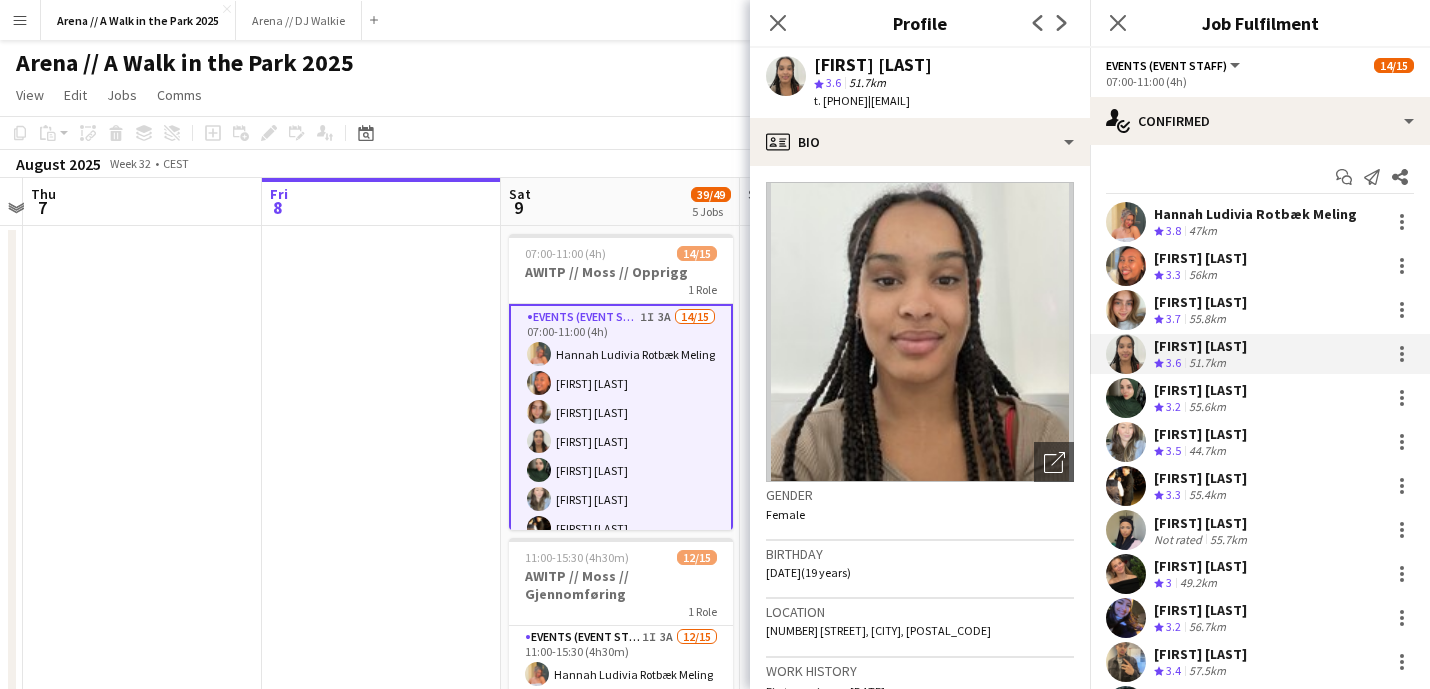 click on "[FIRST] [LAST]" at bounding box center (1200, 390) 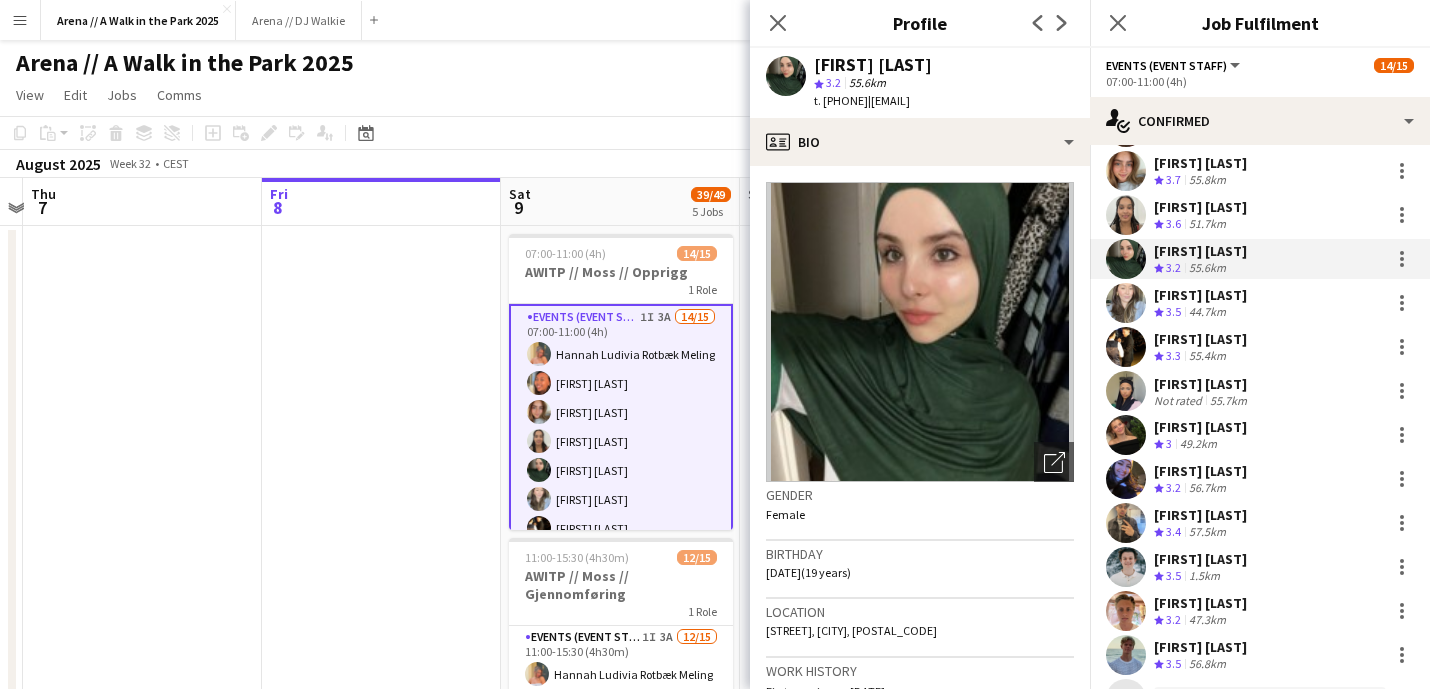scroll, scrollTop: 163, scrollLeft: 0, axis: vertical 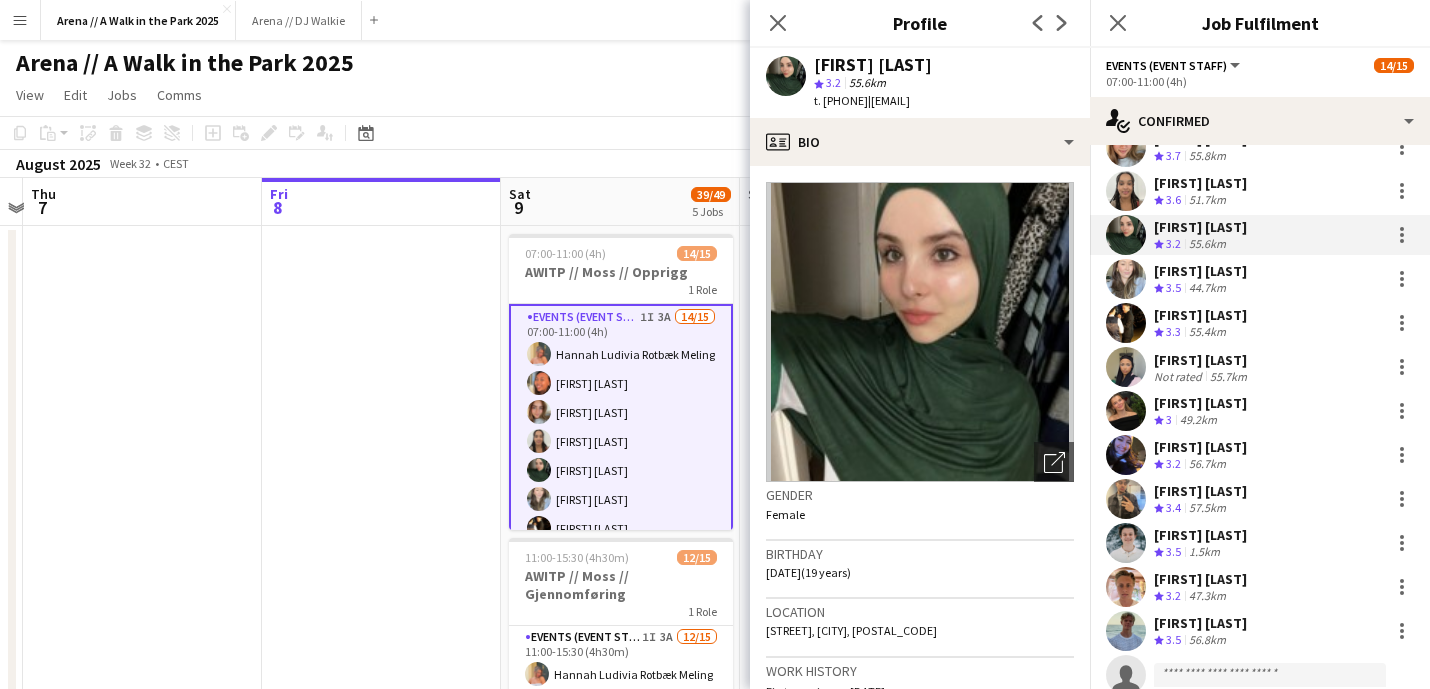 click on "44.7km" at bounding box center (1207, 288) 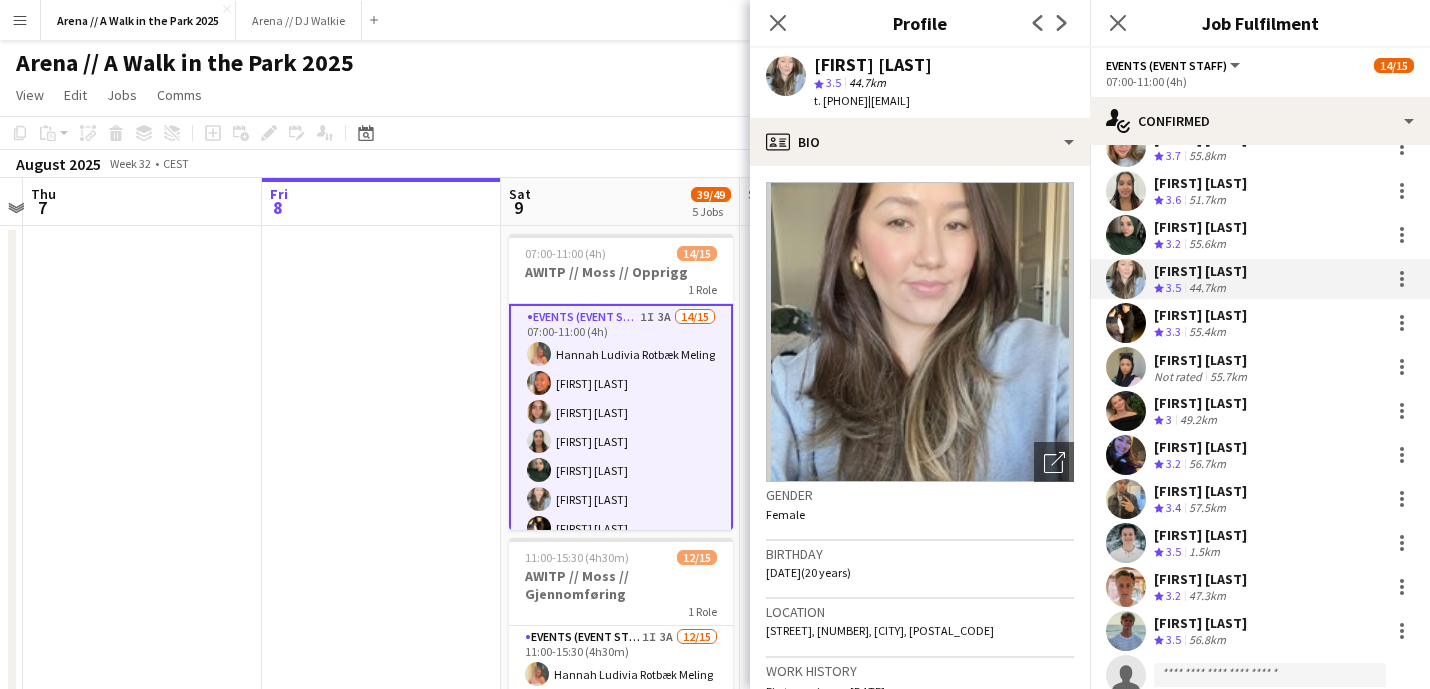 click on "[FIRST] [LAST]" at bounding box center [1200, 315] 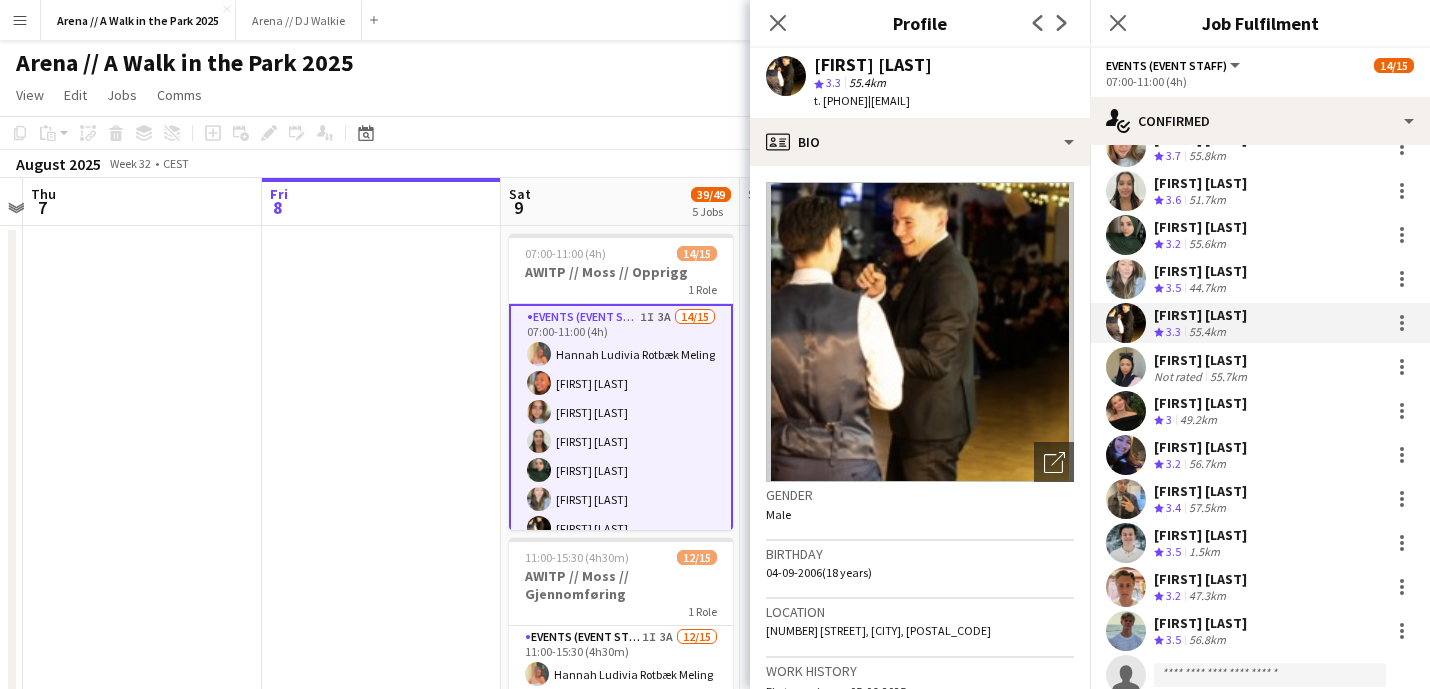 click on "[FIRST] [LAST]" at bounding box center [1202, 360] 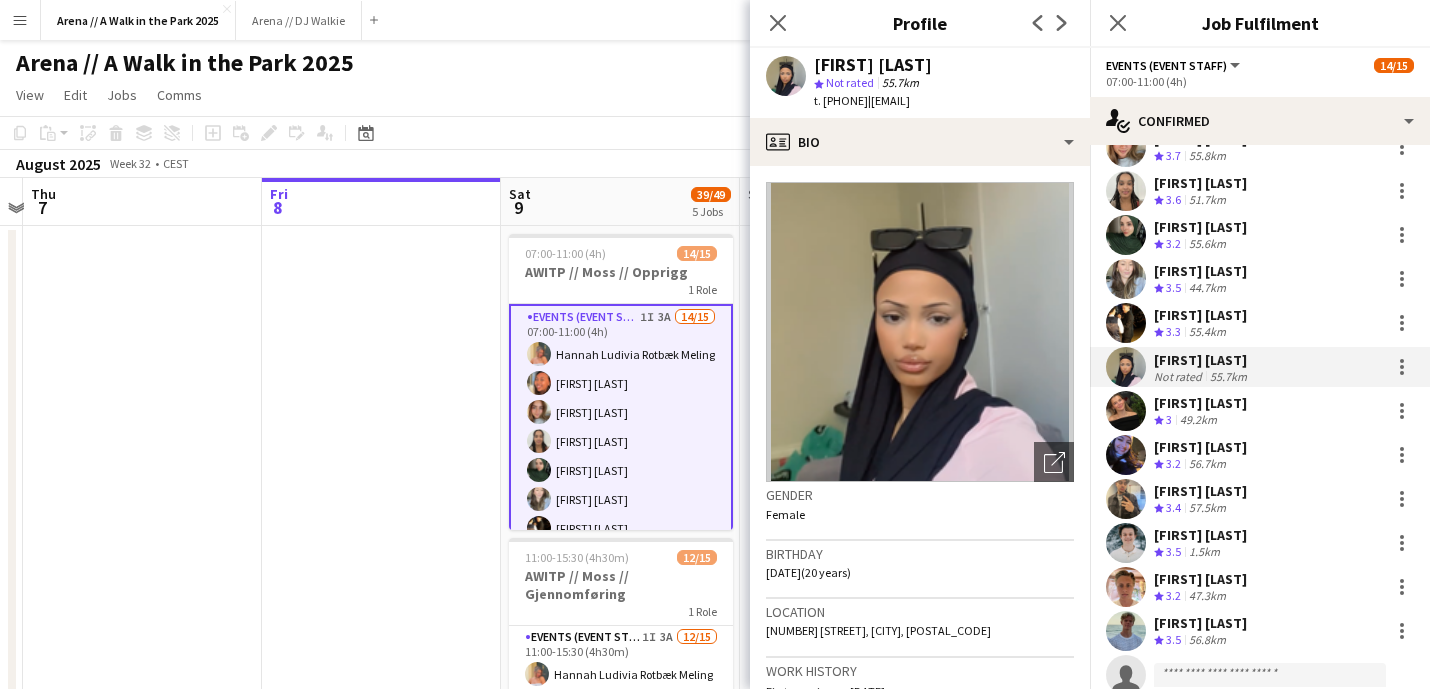 click on "[FIRST] [LAST]" at bounding box center (1200, 403) 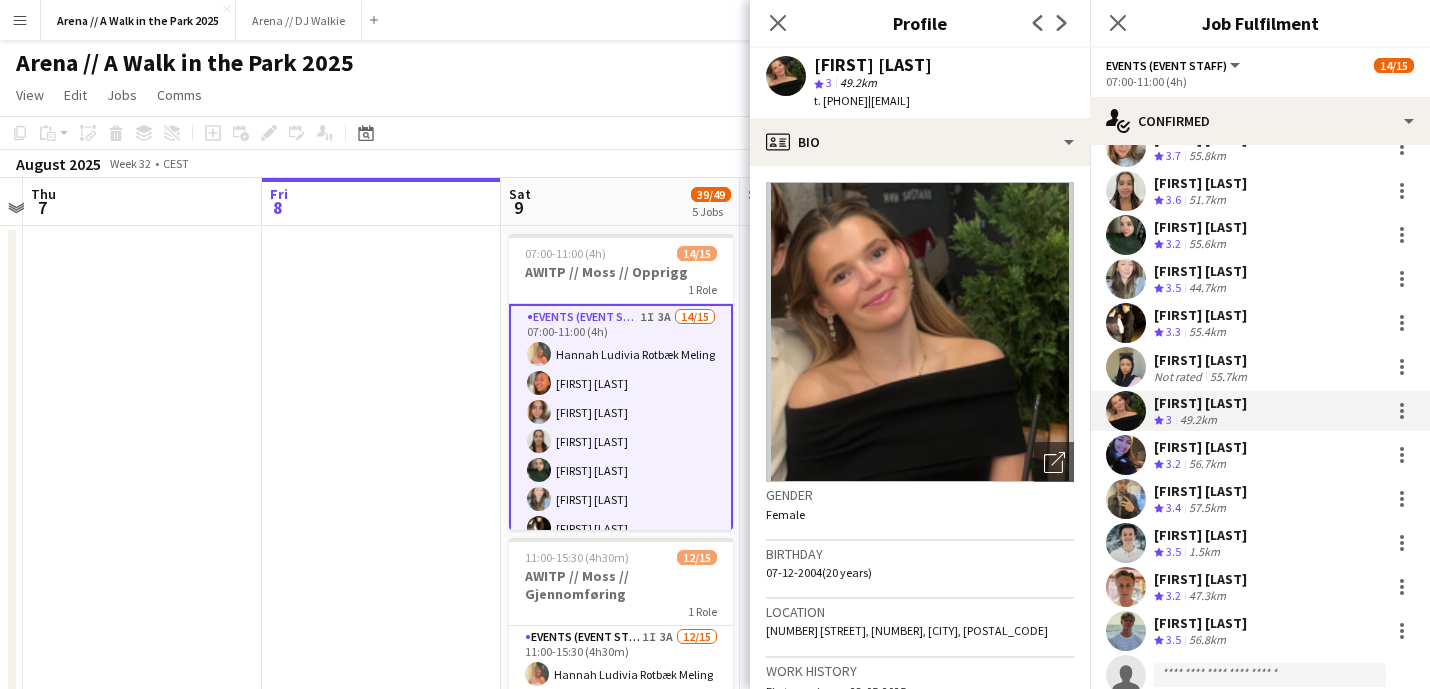 click on "[FIRST] [LAST]" at bounding box center (1200, 447) 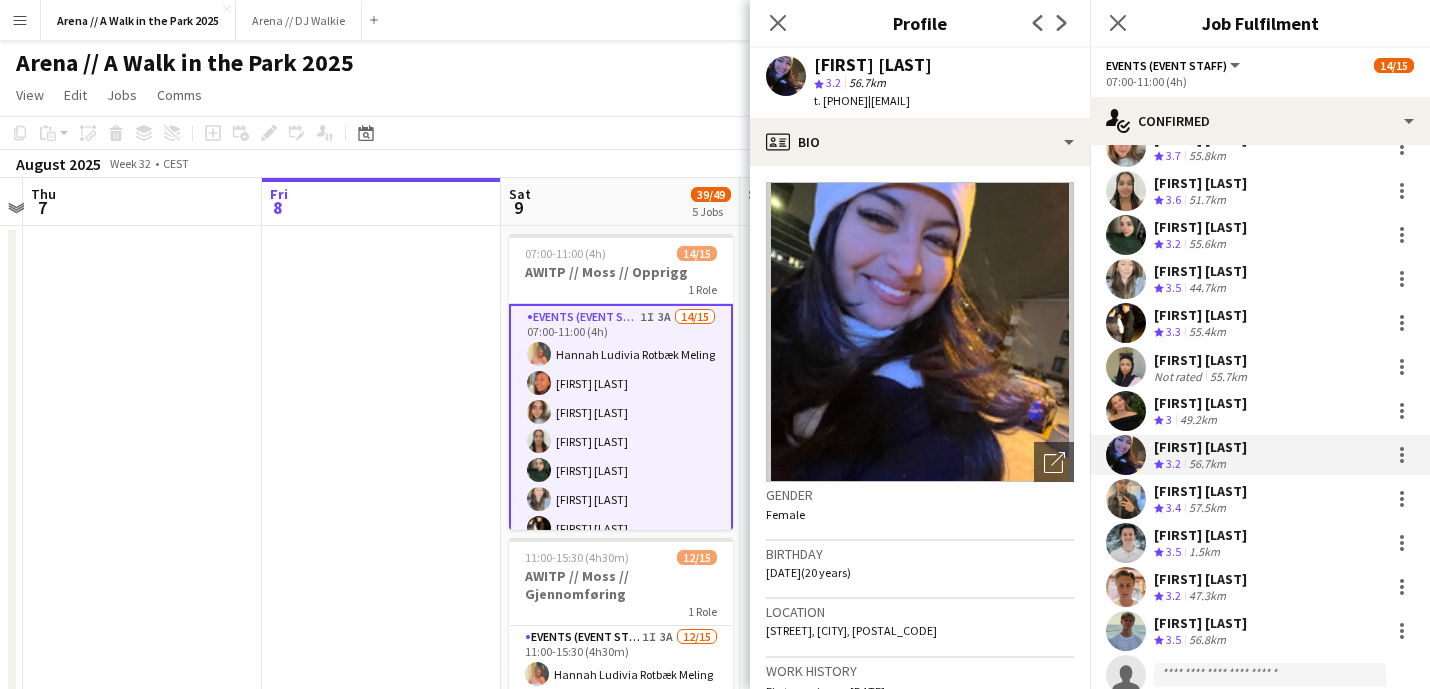 click on "[FIRST] [LAST]" at bounding box center (1200, 491) 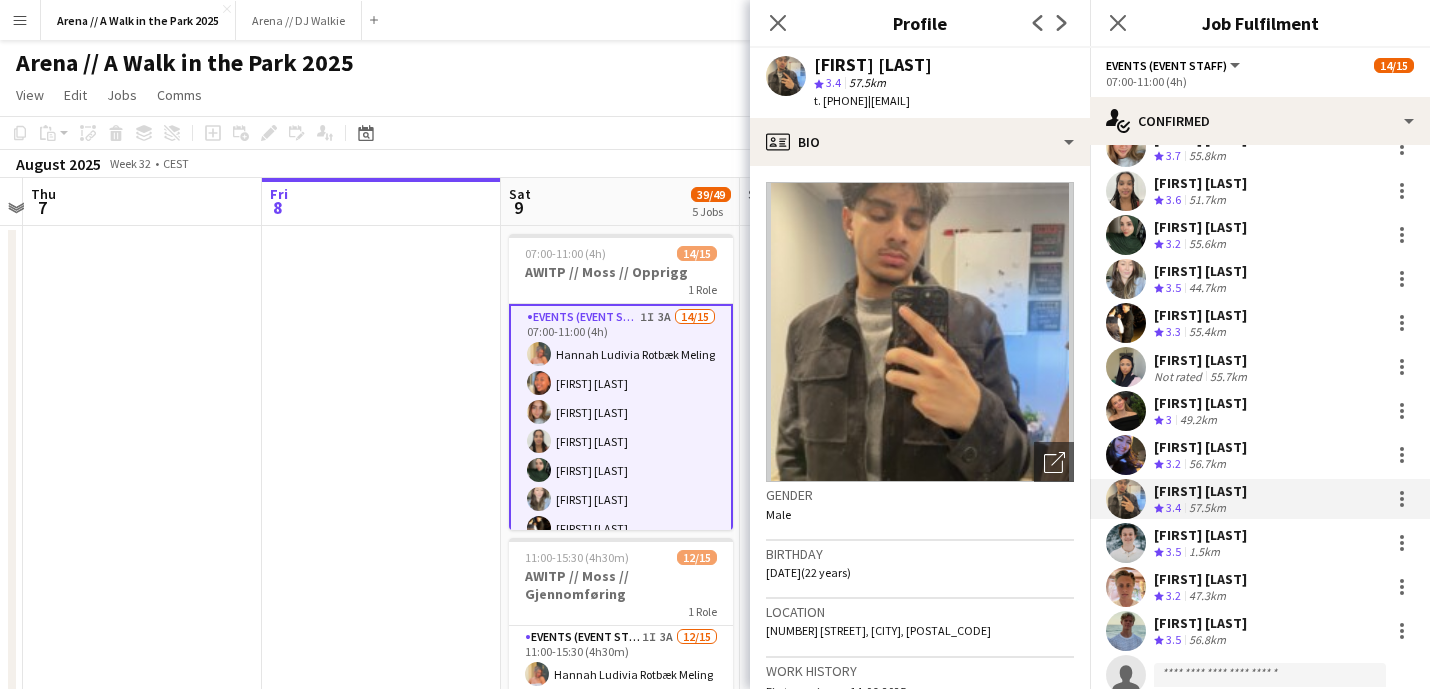click on "[FIRST] [LAST]" at bounding box center (1200, 535) 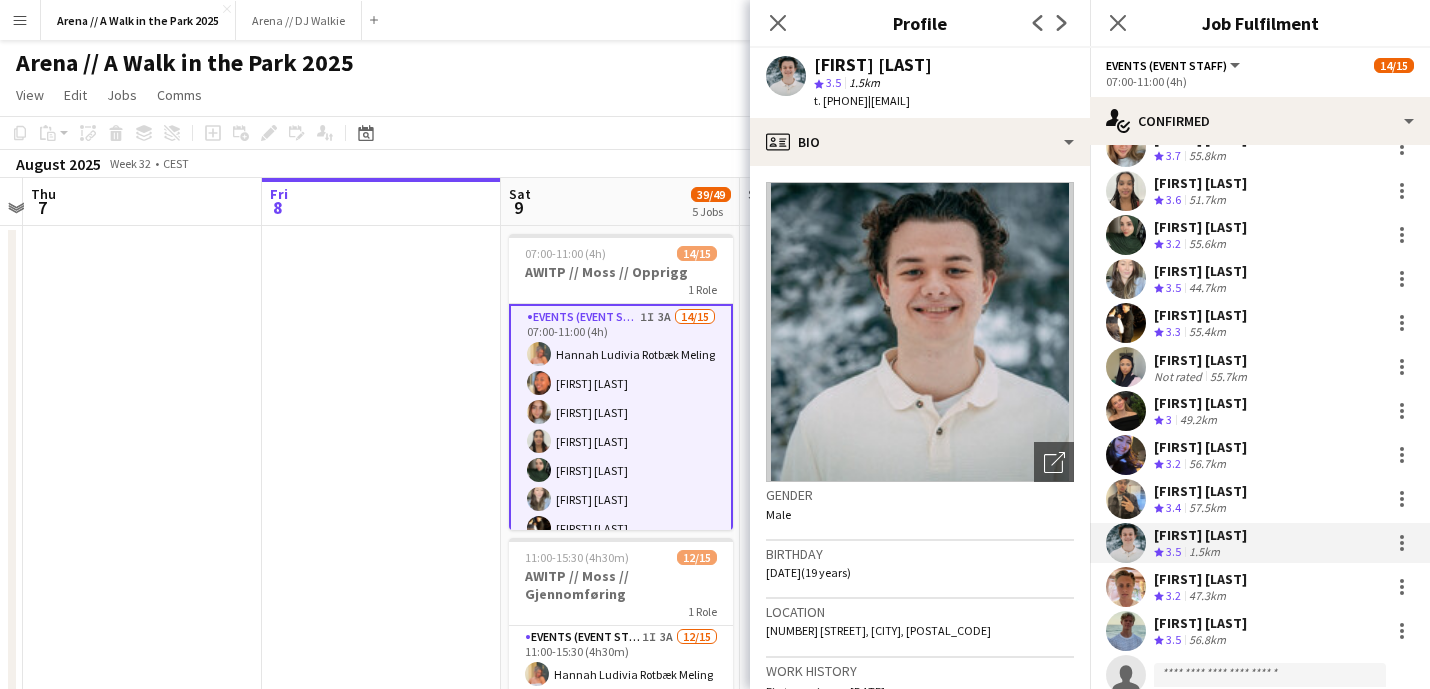 click on "[FIRST] [LAST]" at bounding box center [1200, 579] 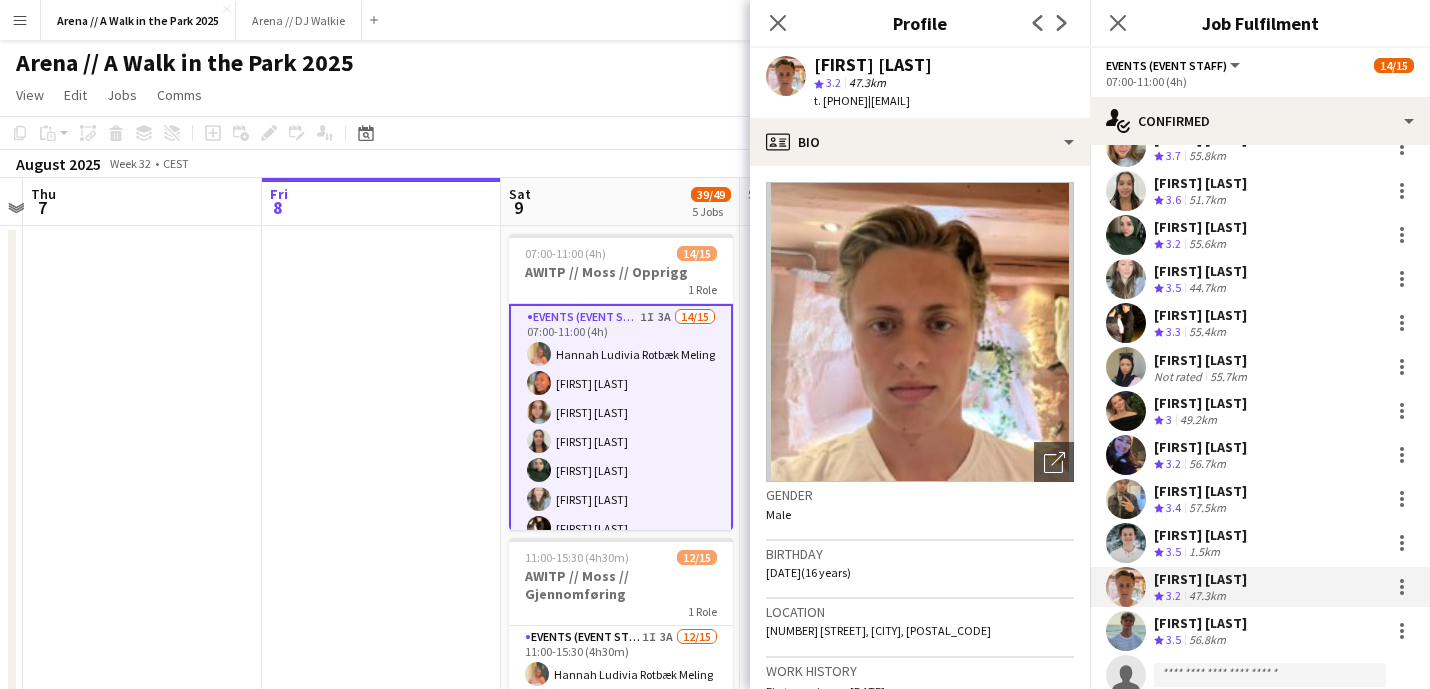 click on "[FIRST] [LAST]" at bounding box center [1200, 623] 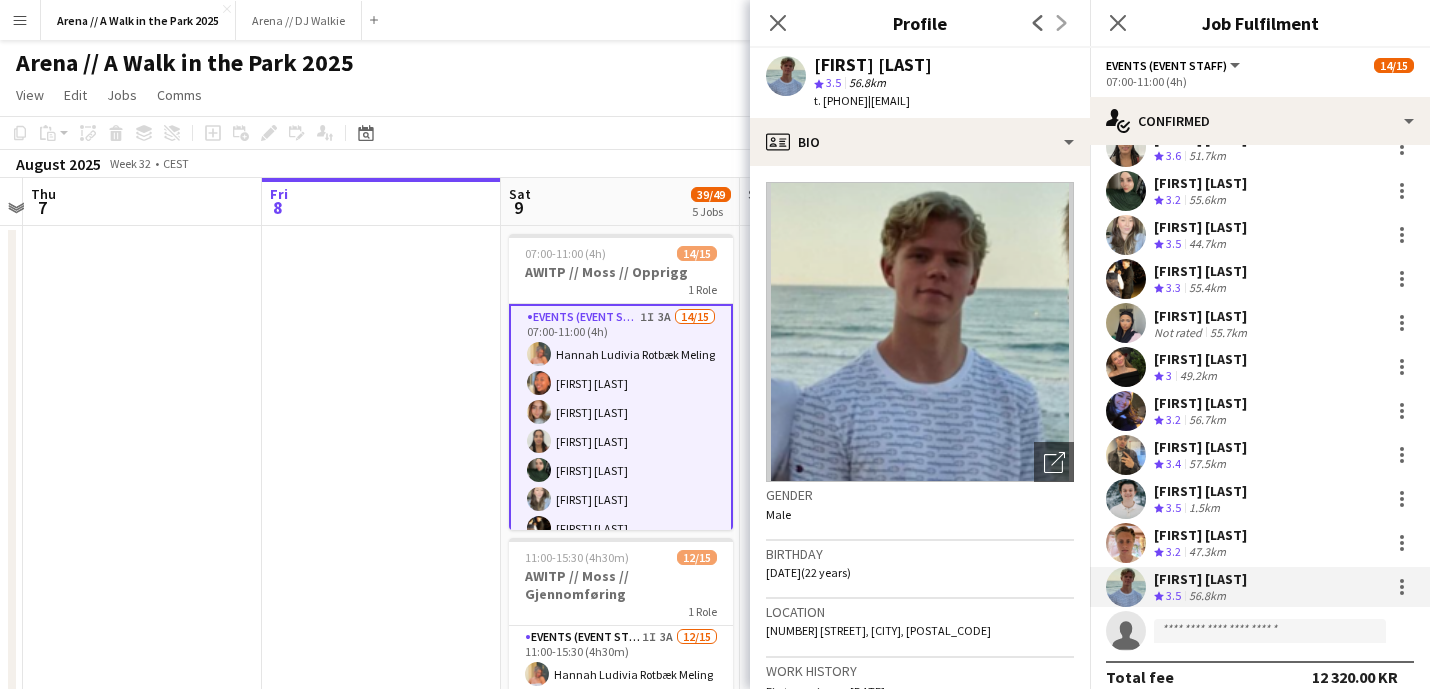 scroll, scrollTop: 0, scrollLeft: 0, axis: both 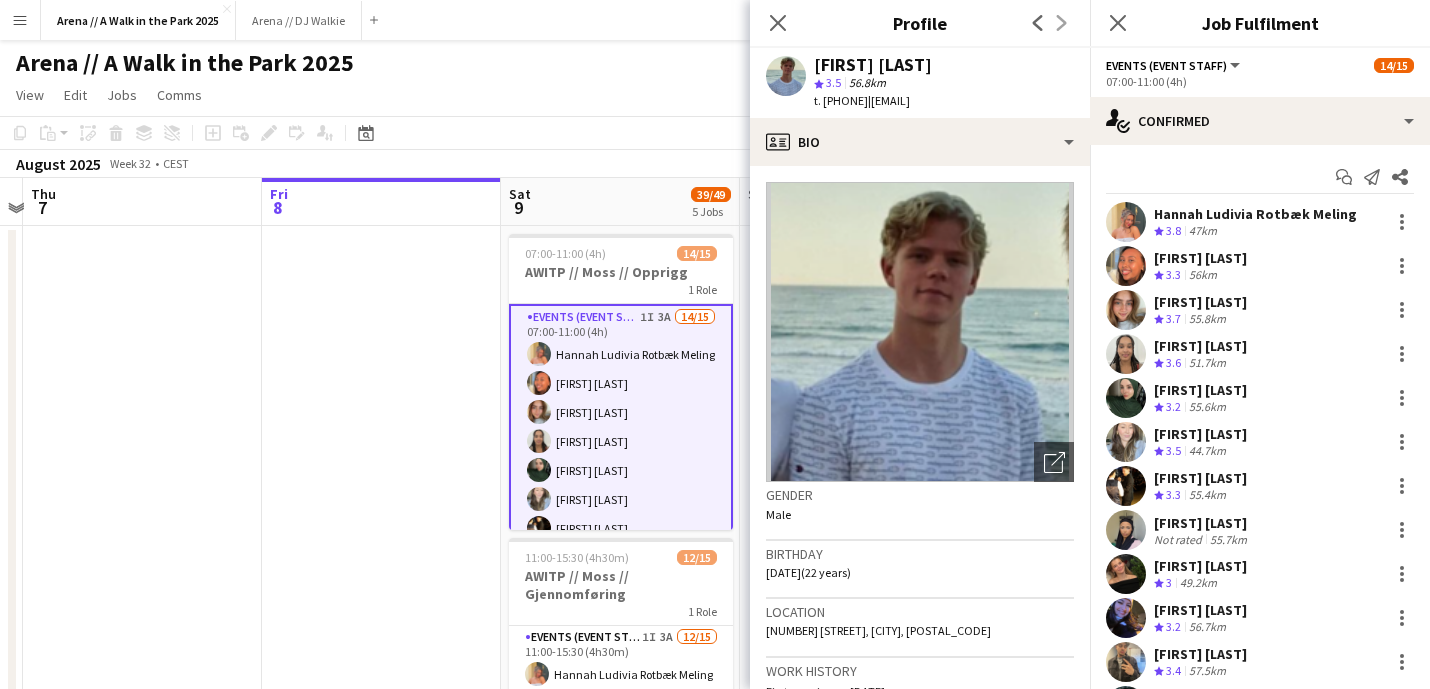 click on "56km" at bounding box center (1203, 275) 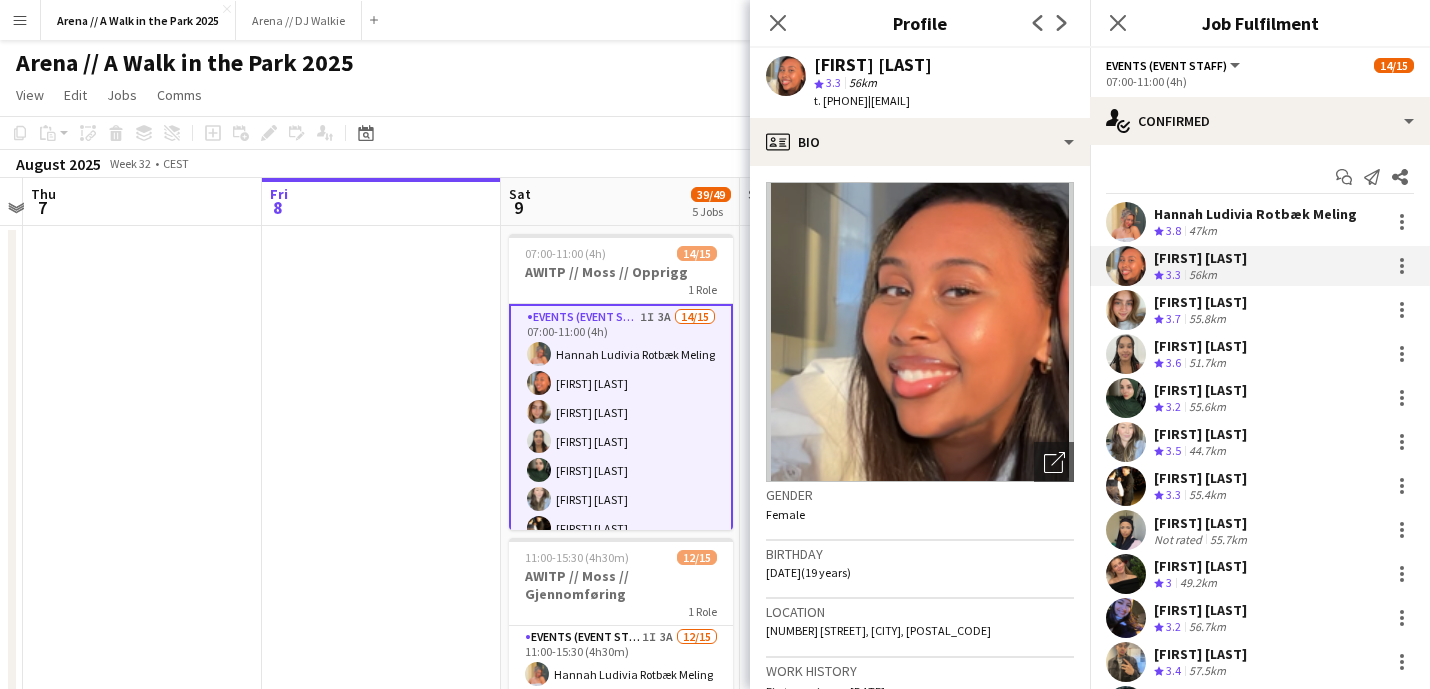 click on "[FIRST] [LAST]" at bounding box center (1200, 302) 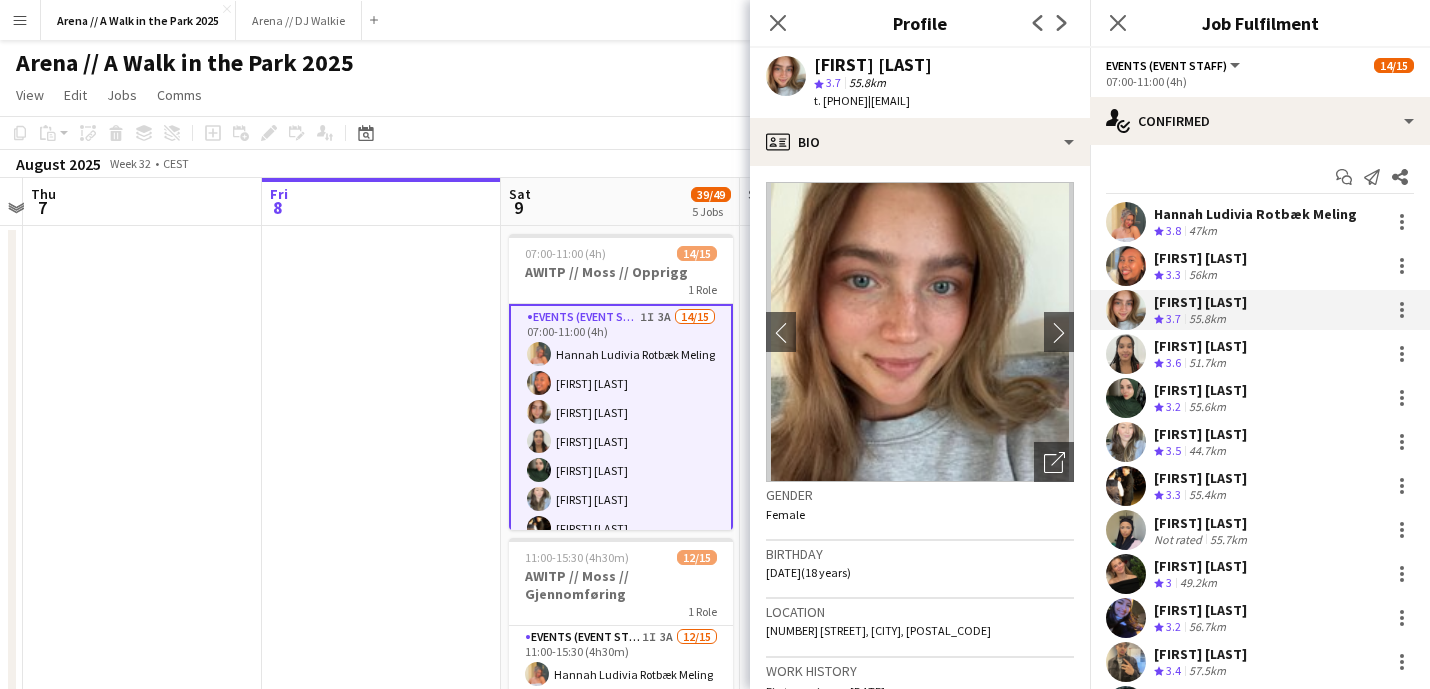 click on "[FIRST] [LAST]" at bounding box center (1200, 390) 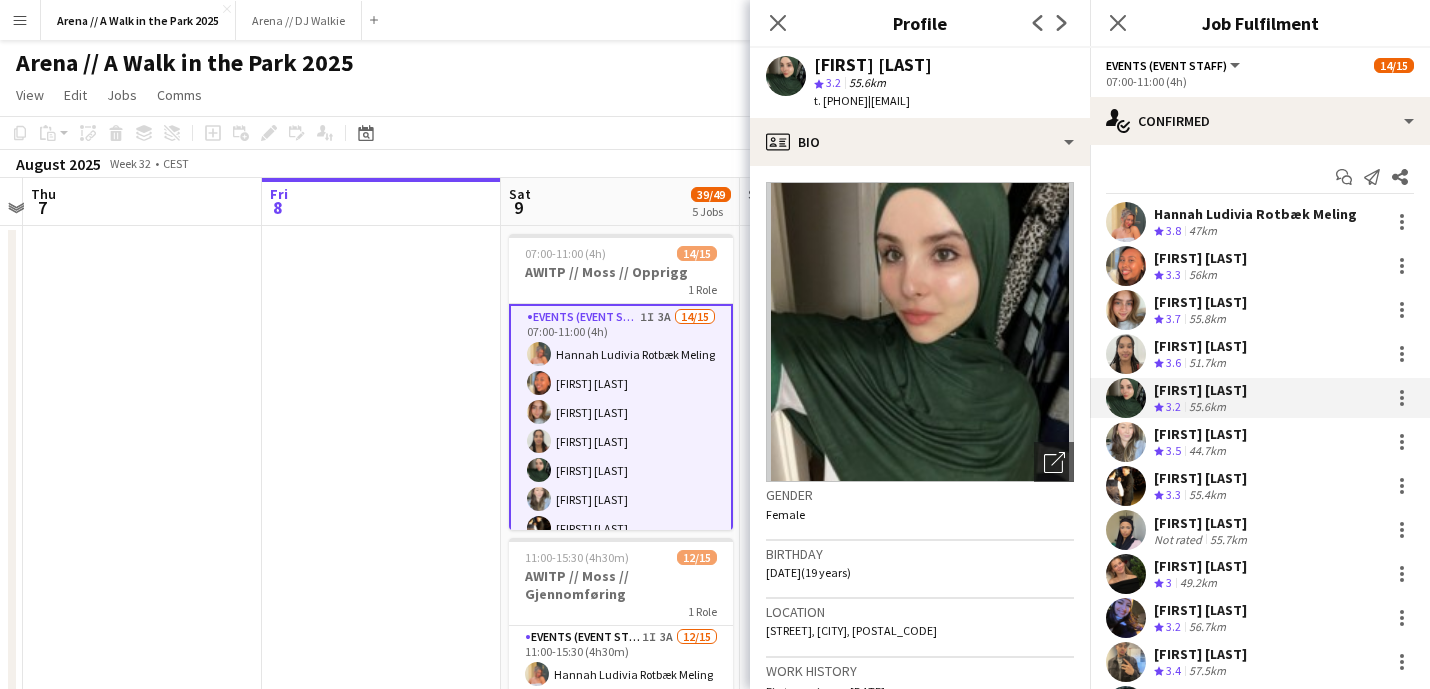 click on "51.7km" at bounding box center [1207, 363] 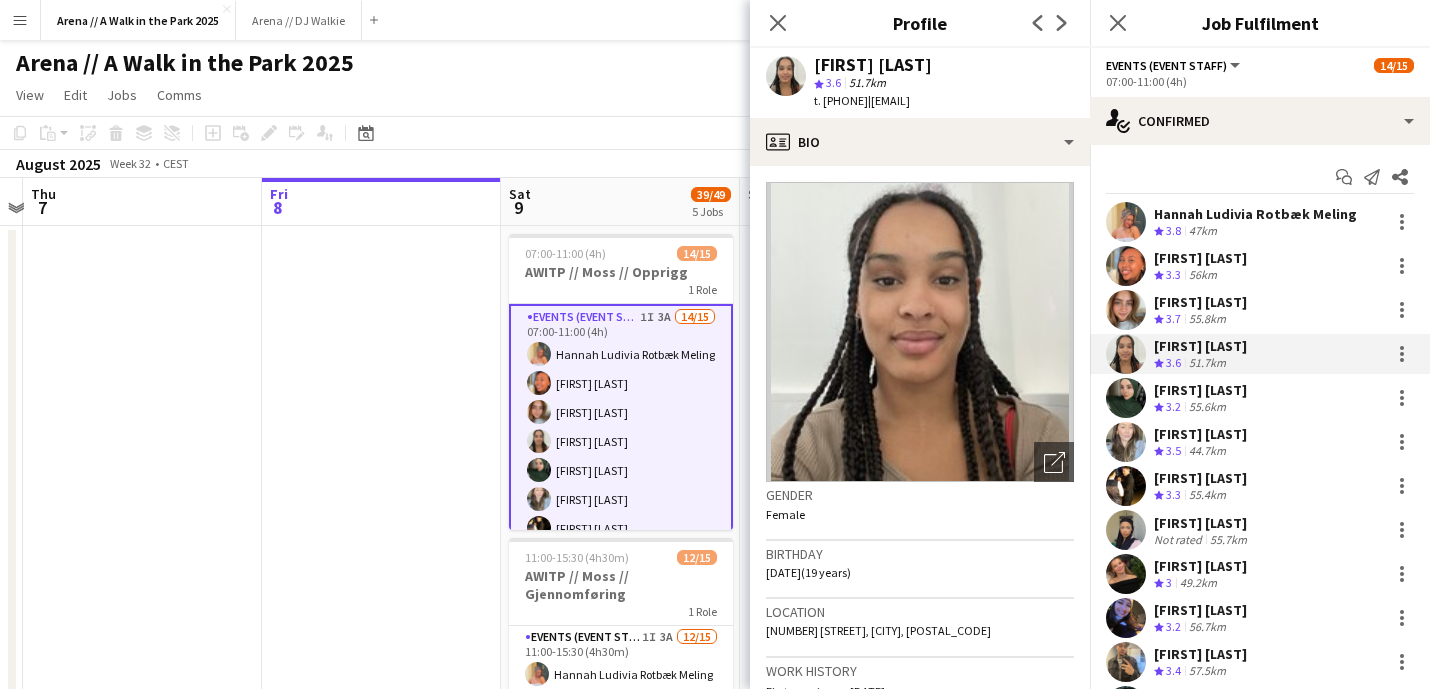 click at bounding box center [381, 916] 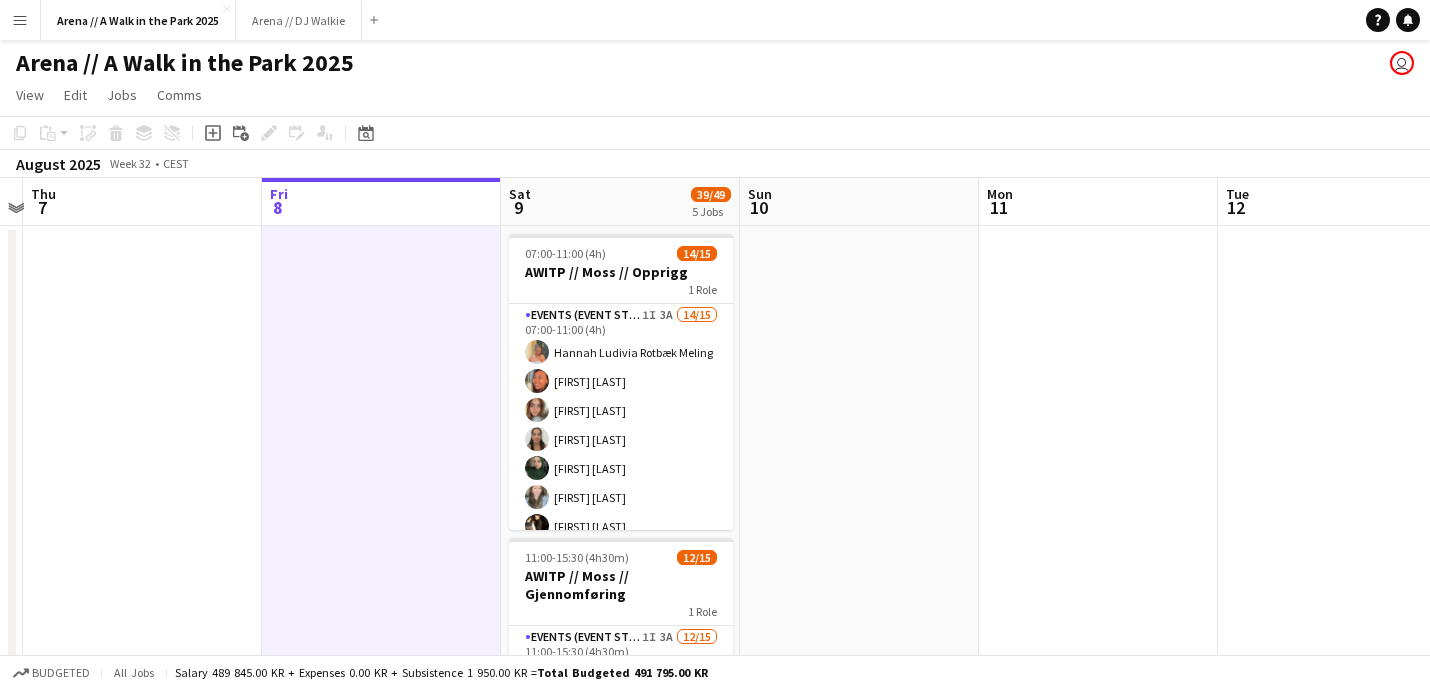 scroll, scrollTop: 47, scrollLeft: 0, axis: vertical 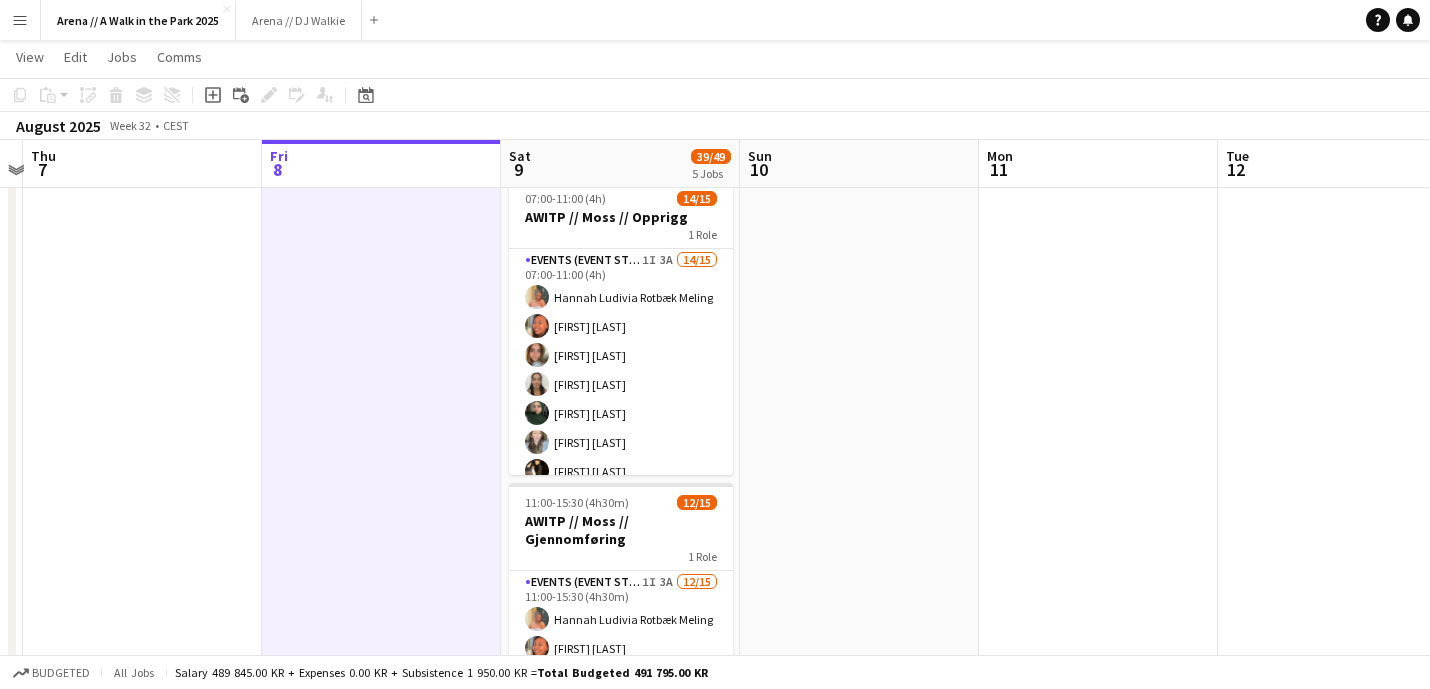 click at bounding box center [381, 861] 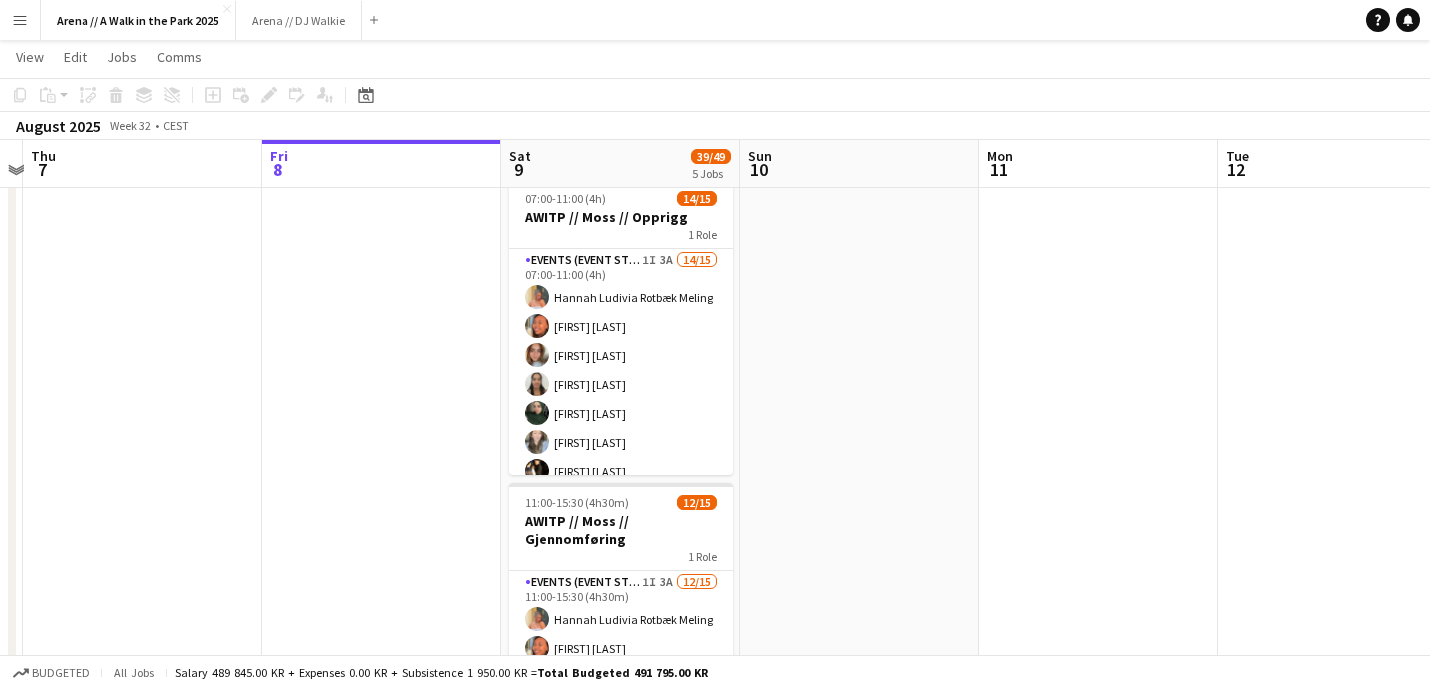 click at bounding box center [381, 861] 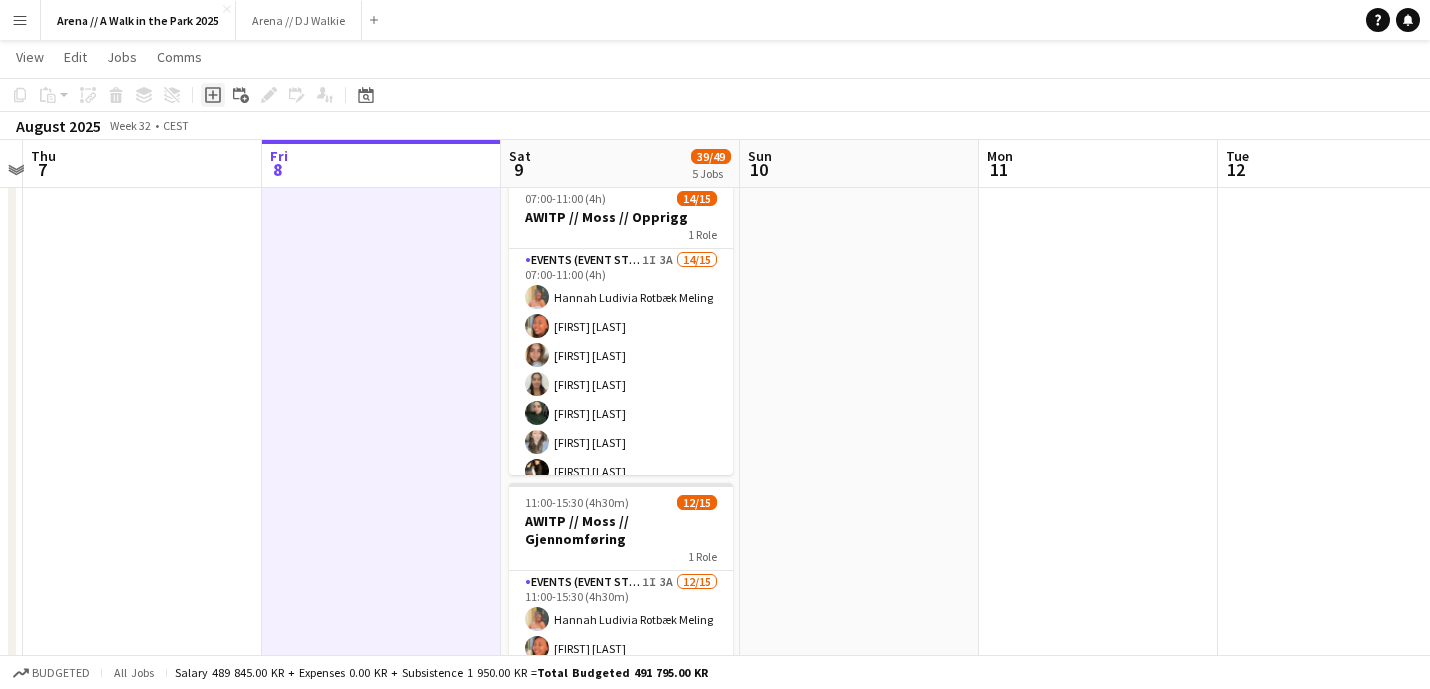 click on "Add job" 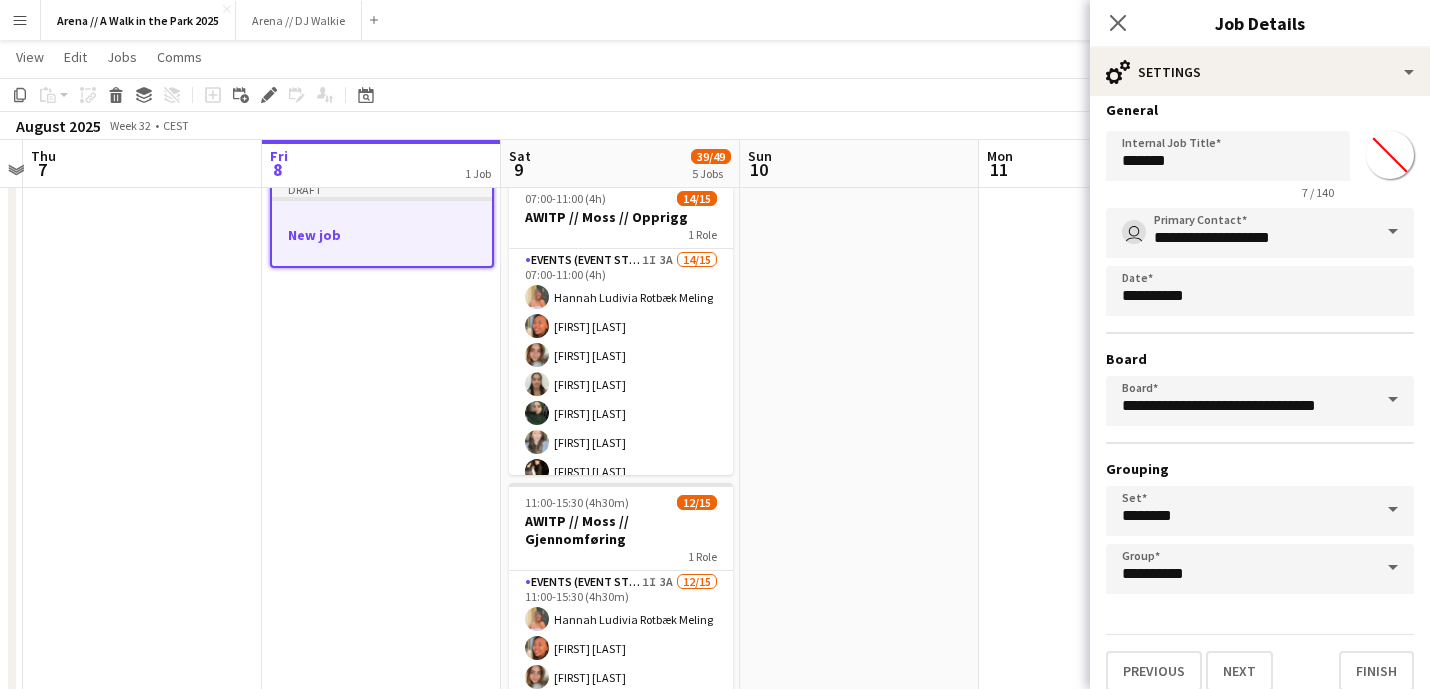 scroll, scrollTop: 0, scrollLeft: 0, axis: both 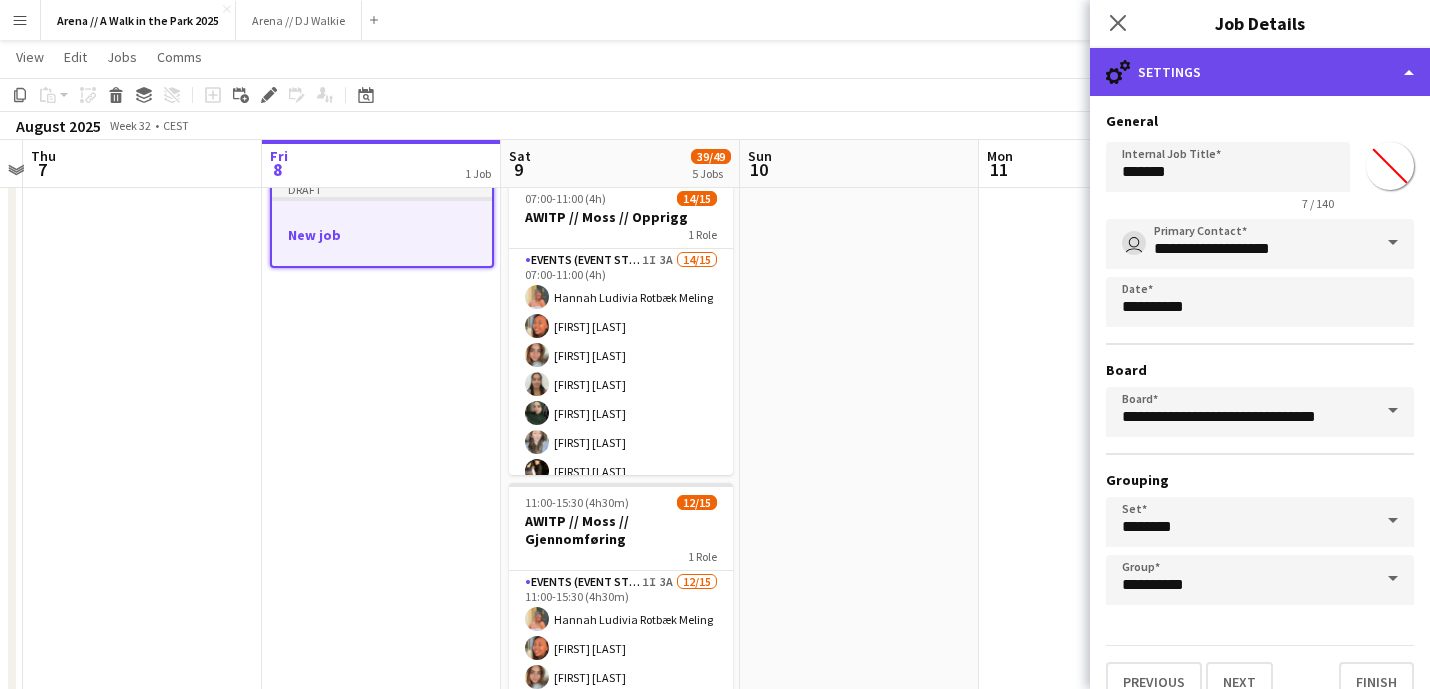 click on "cog-double-3
Settings" 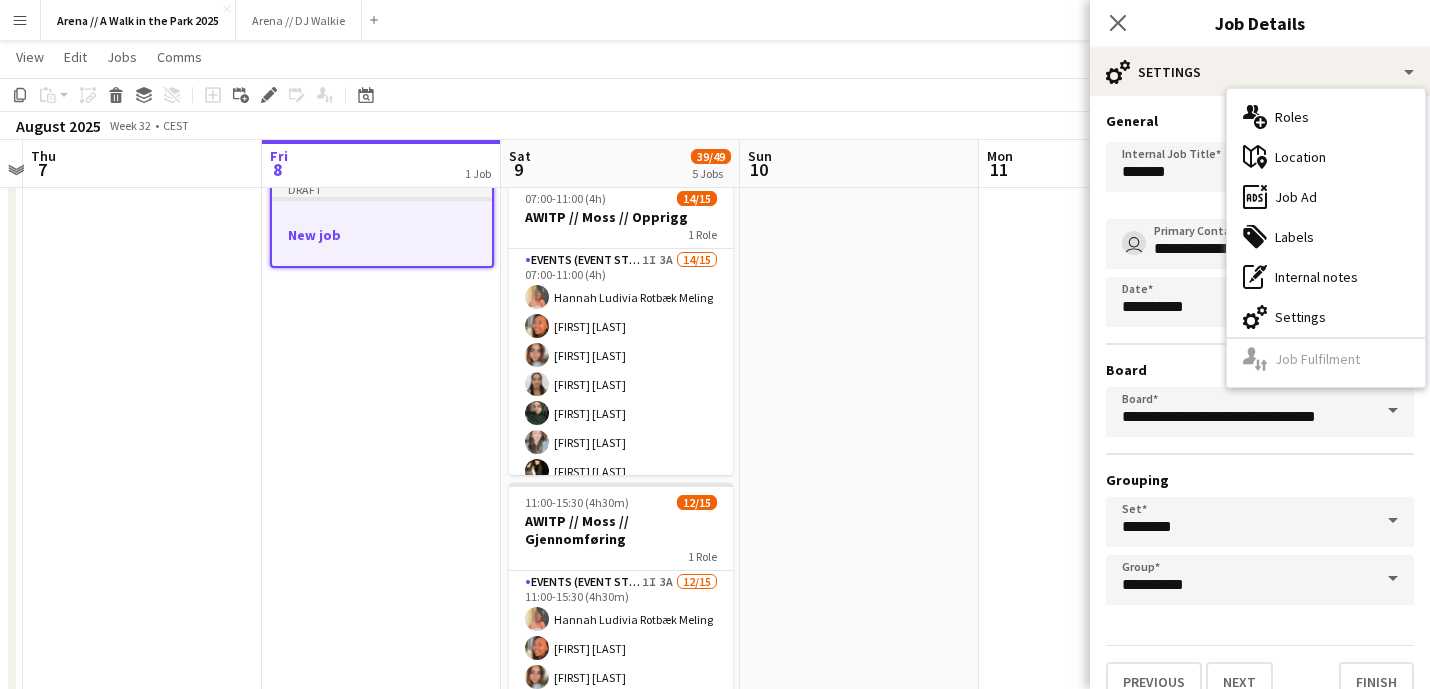 click on "General" at bounding box center [1260, 121] 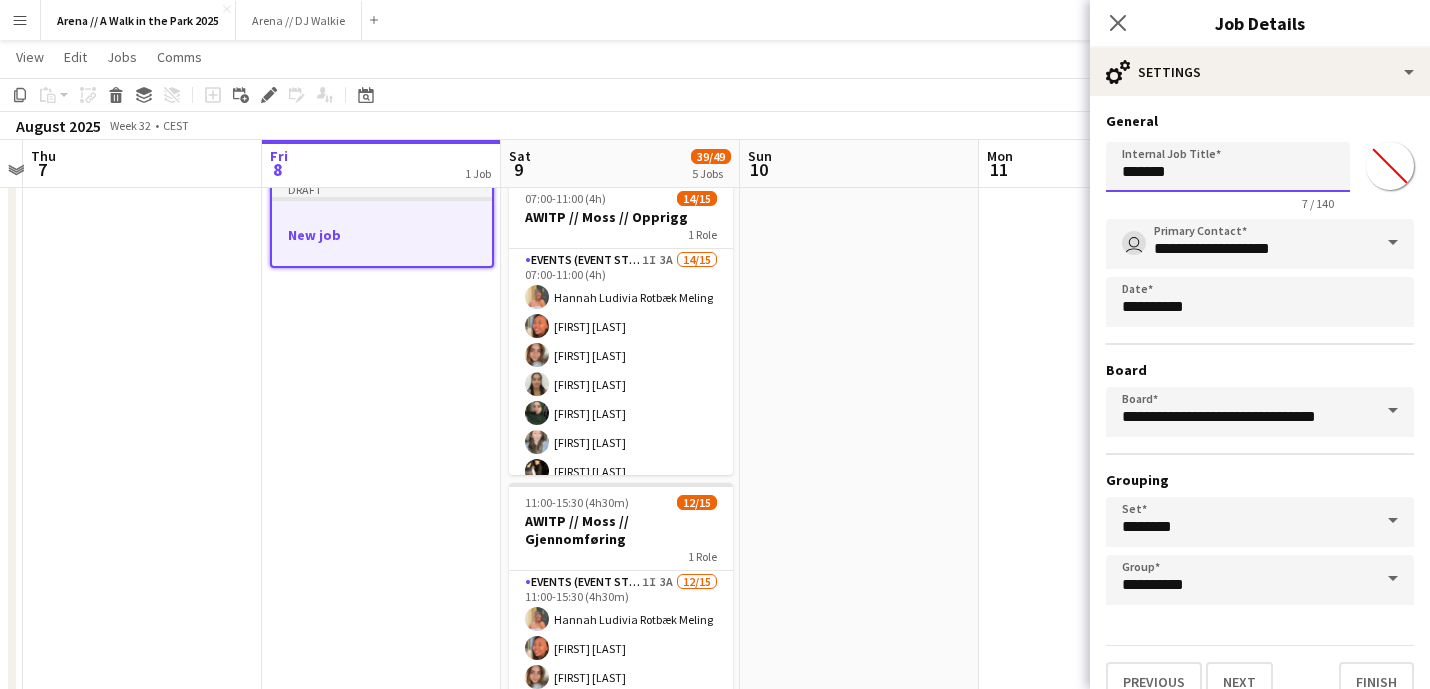 click on "*******" at bounding box center [1228, 167] 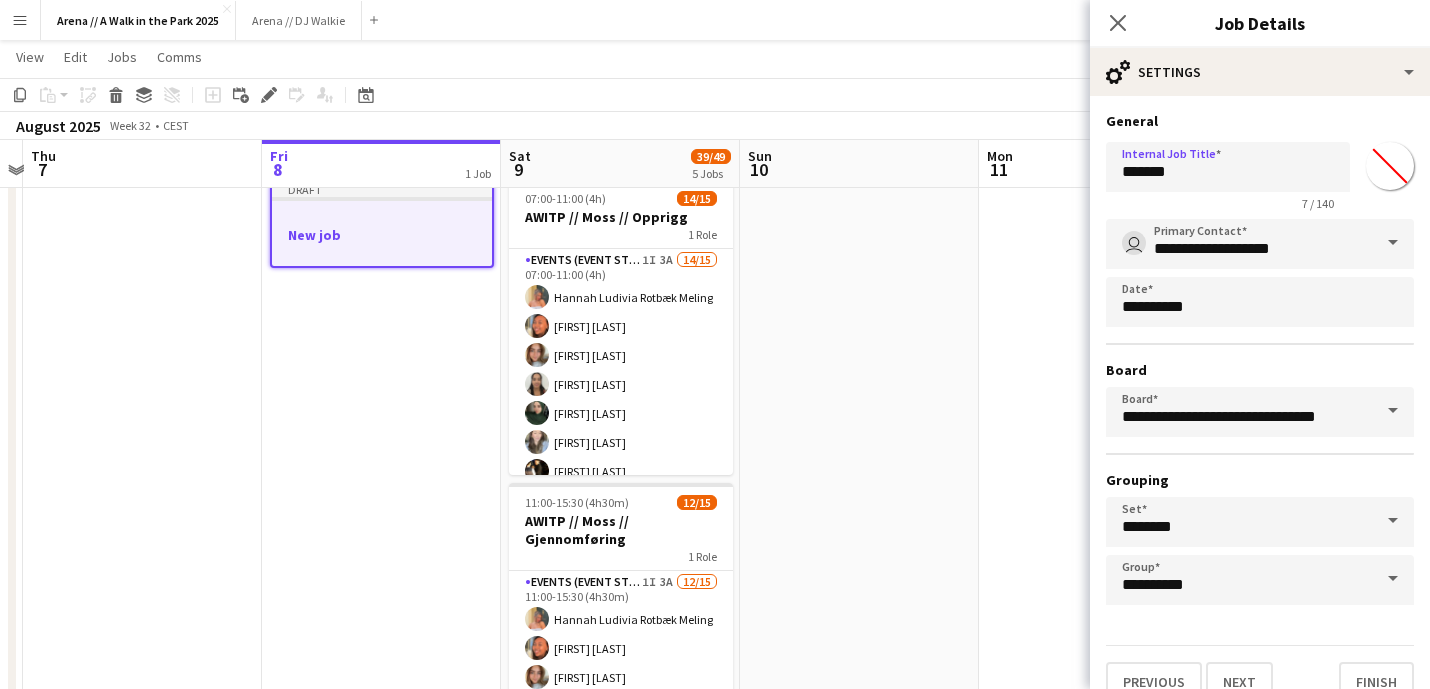 click on "*******" at bounding box center (1390, 166) 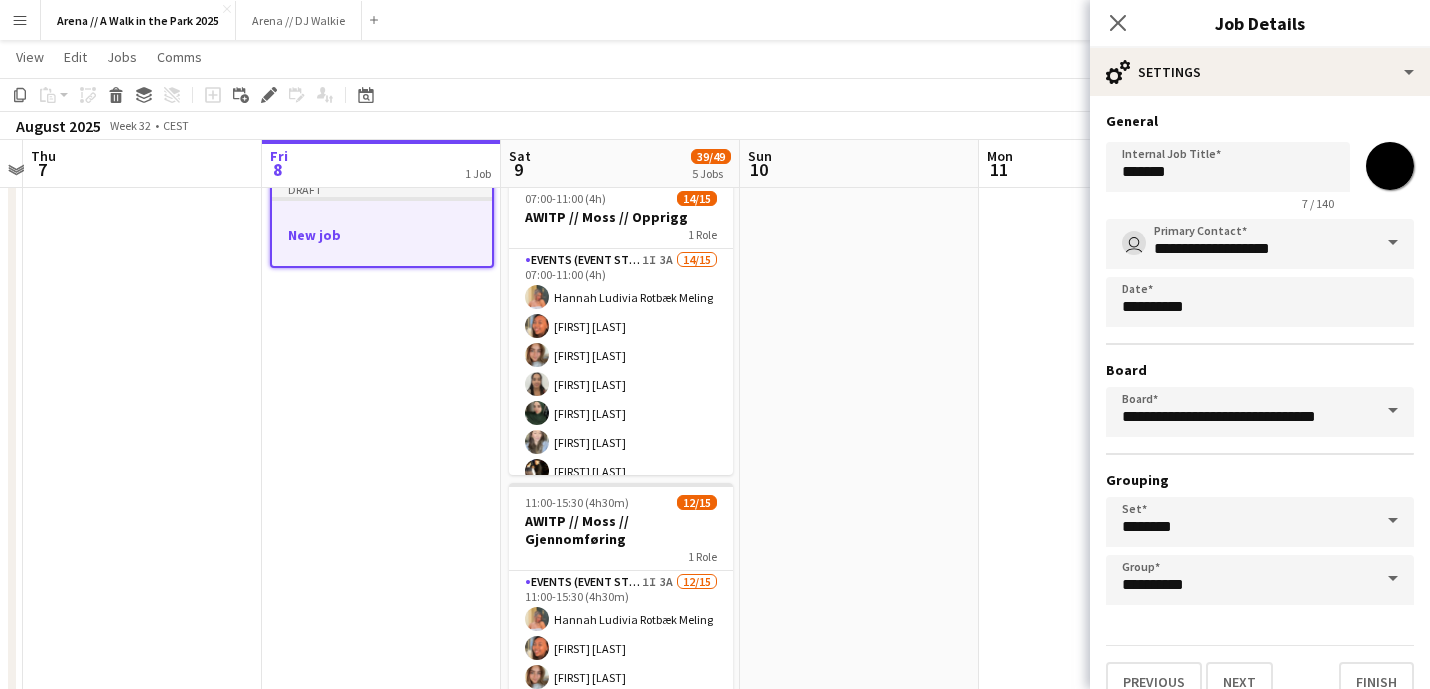 click on "*******" at bounding box center (1390, 166) 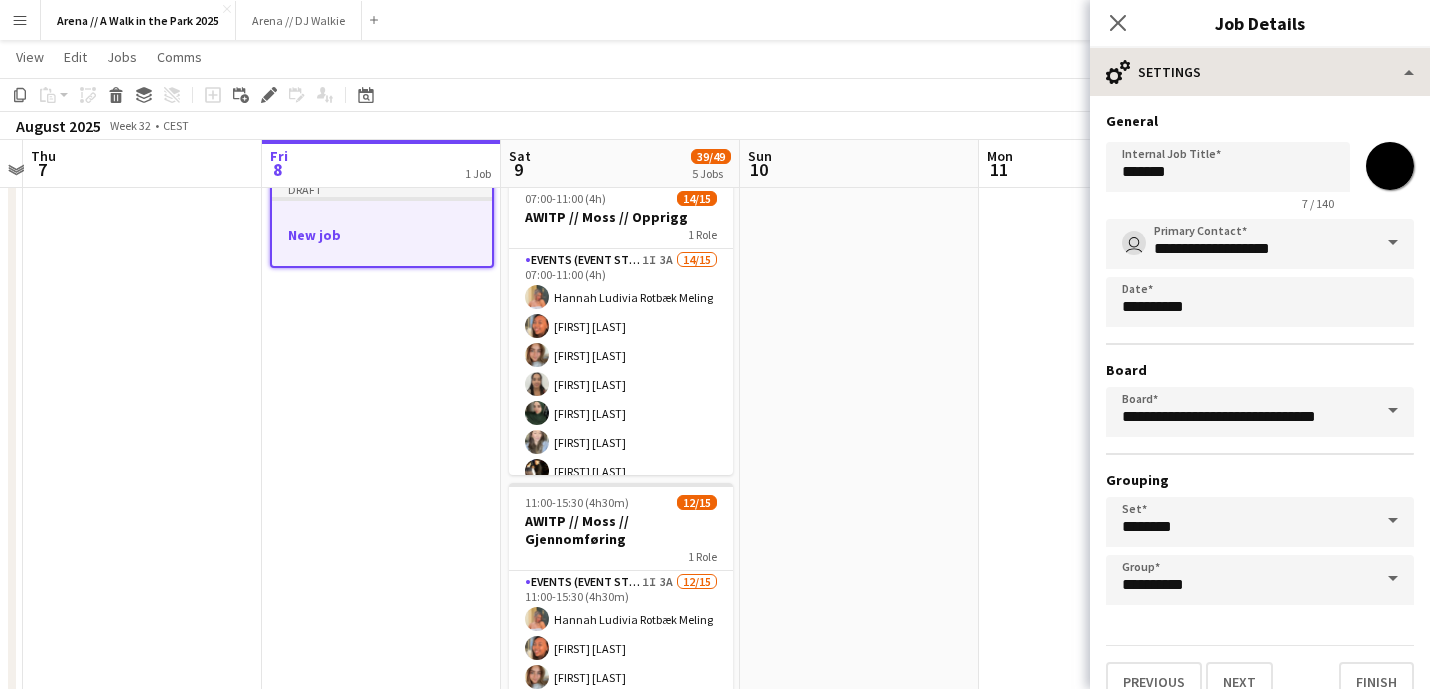 type on "*******" 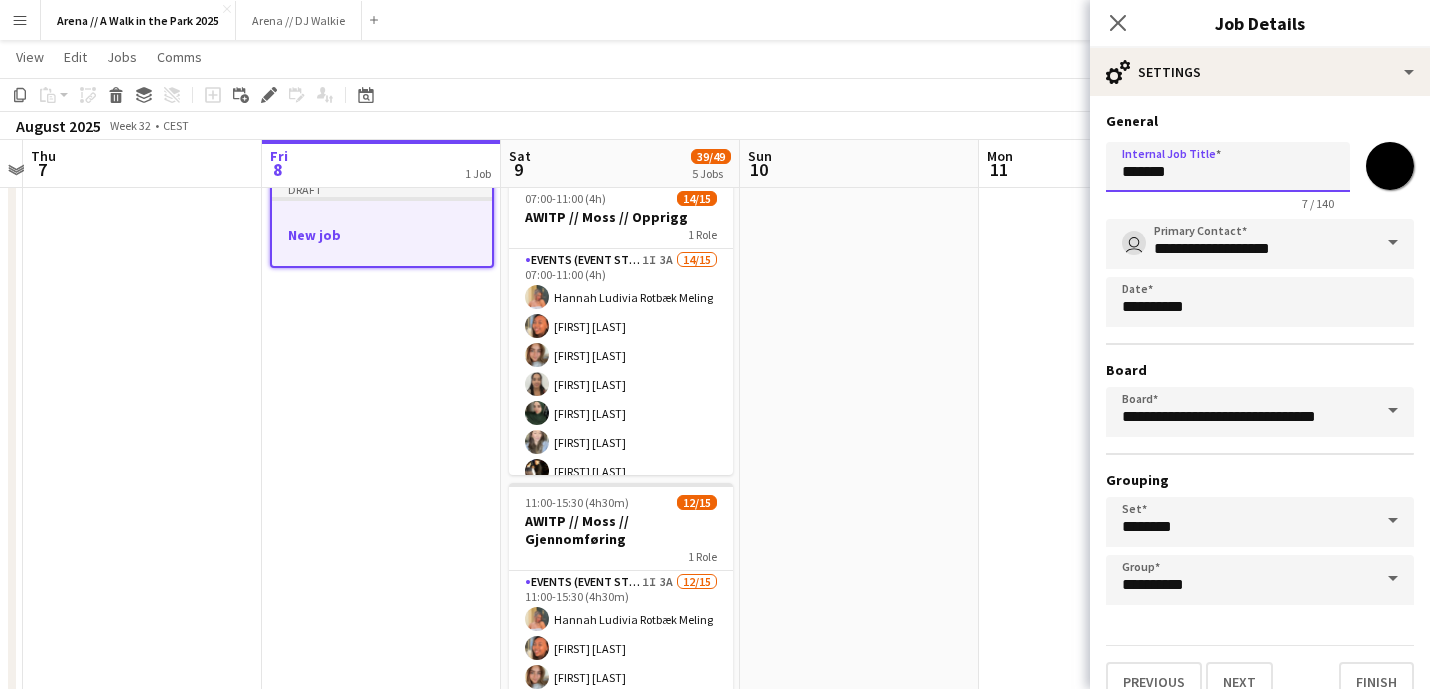 click on "*******" at bounding box center [1228, 167] 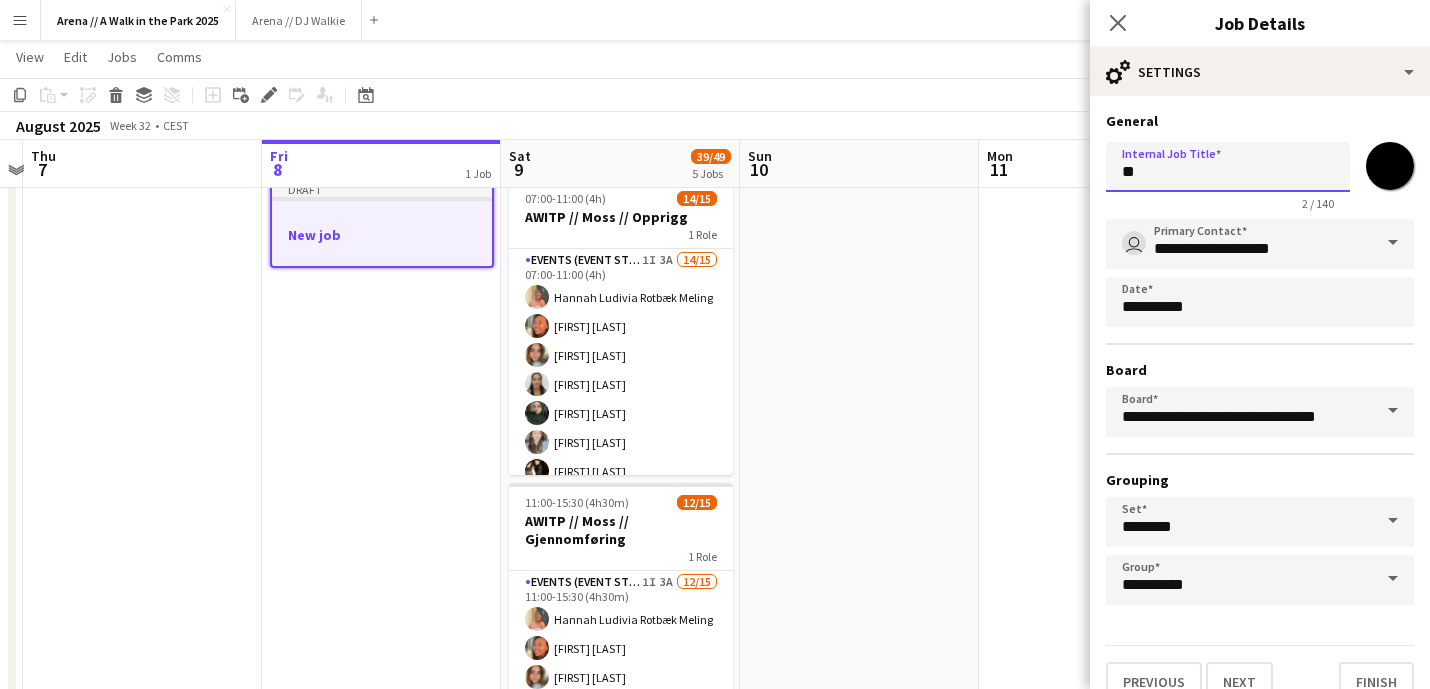 type on "*" 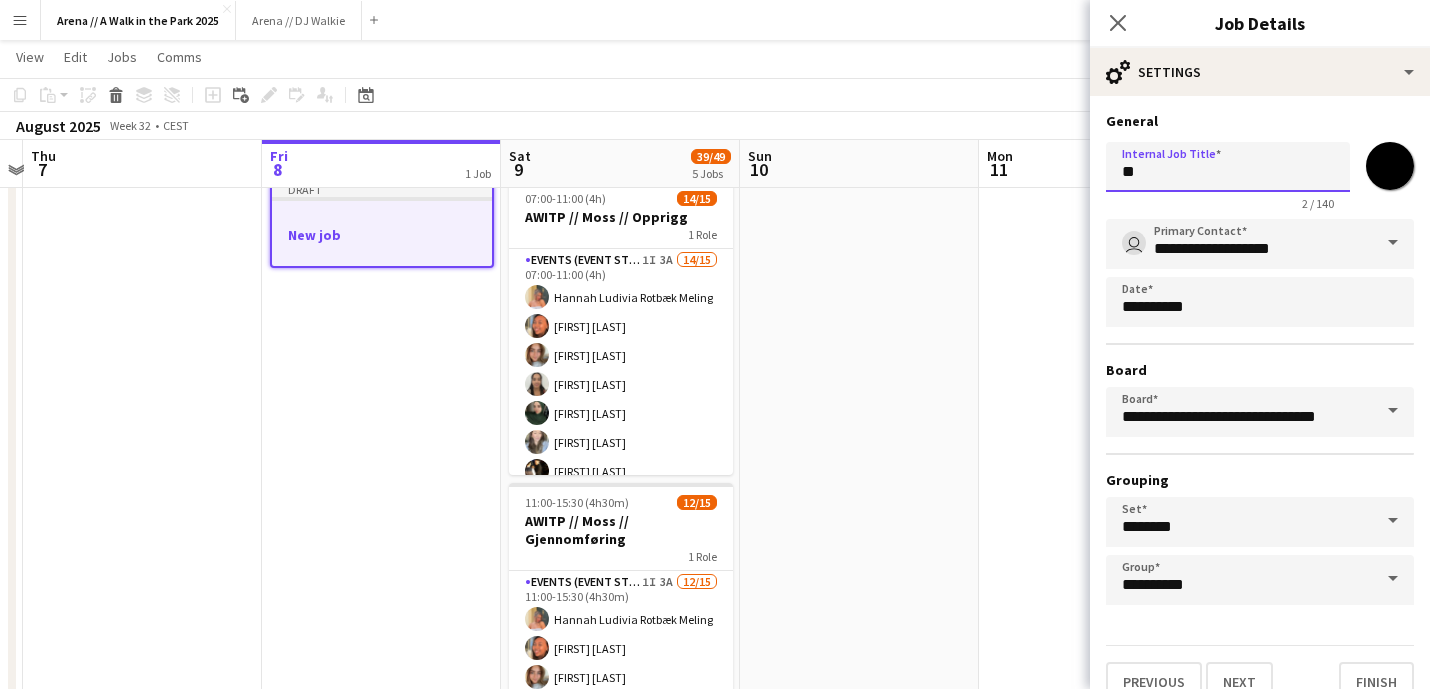 type on "*" 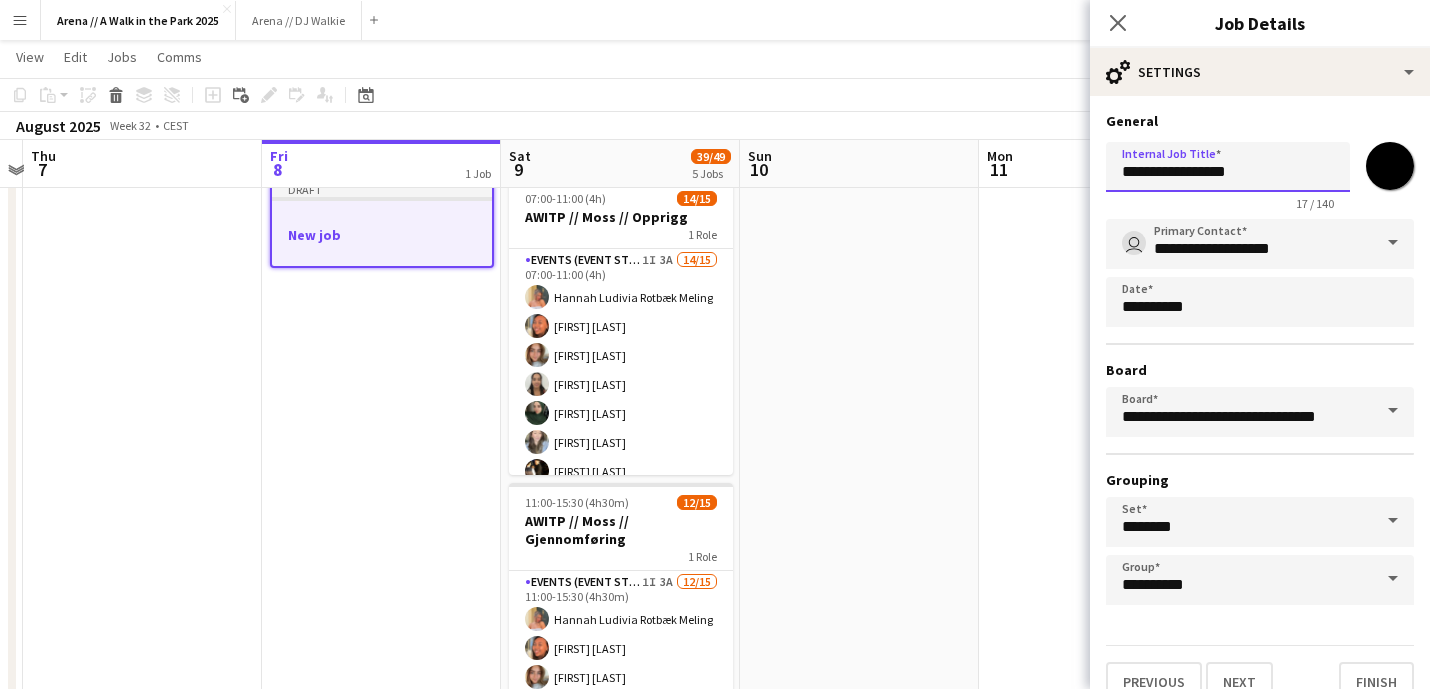 click on "**********" at bounding box center (1228, 167) 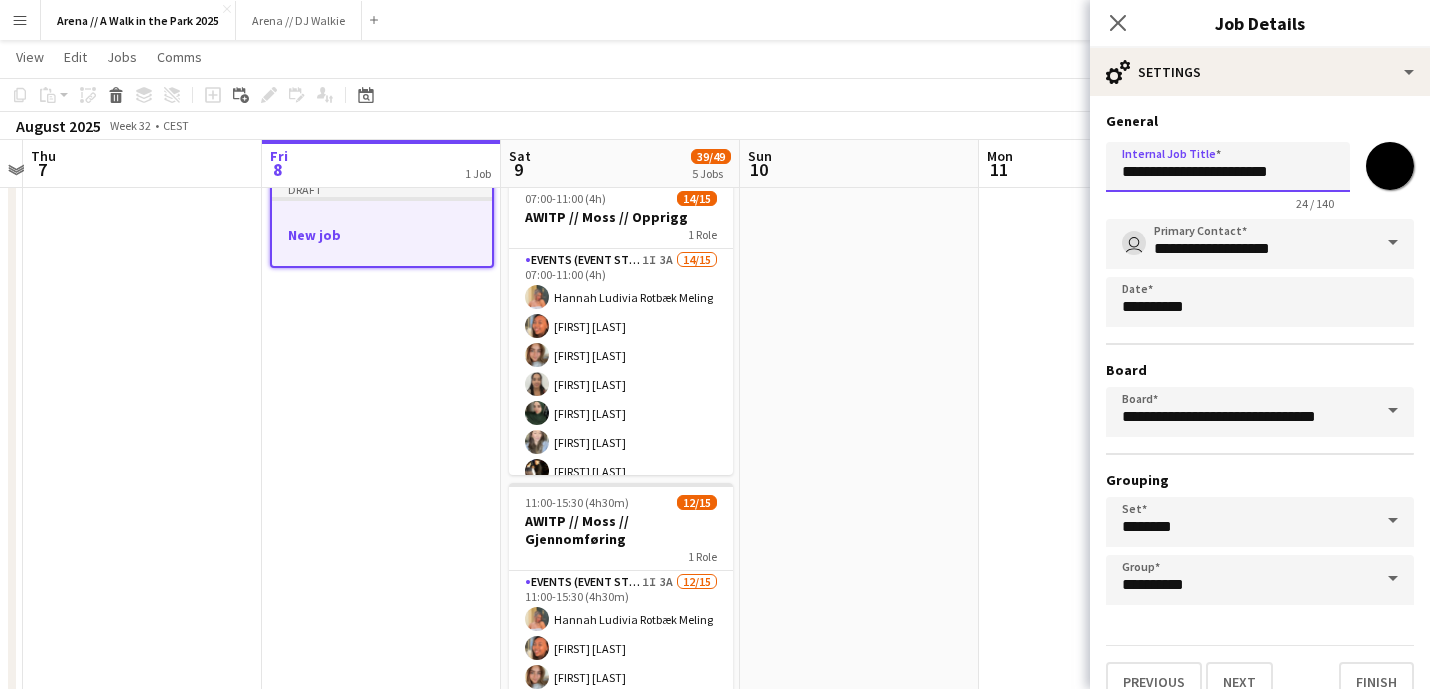 click on "**********" at bounding box center (1228, 167) 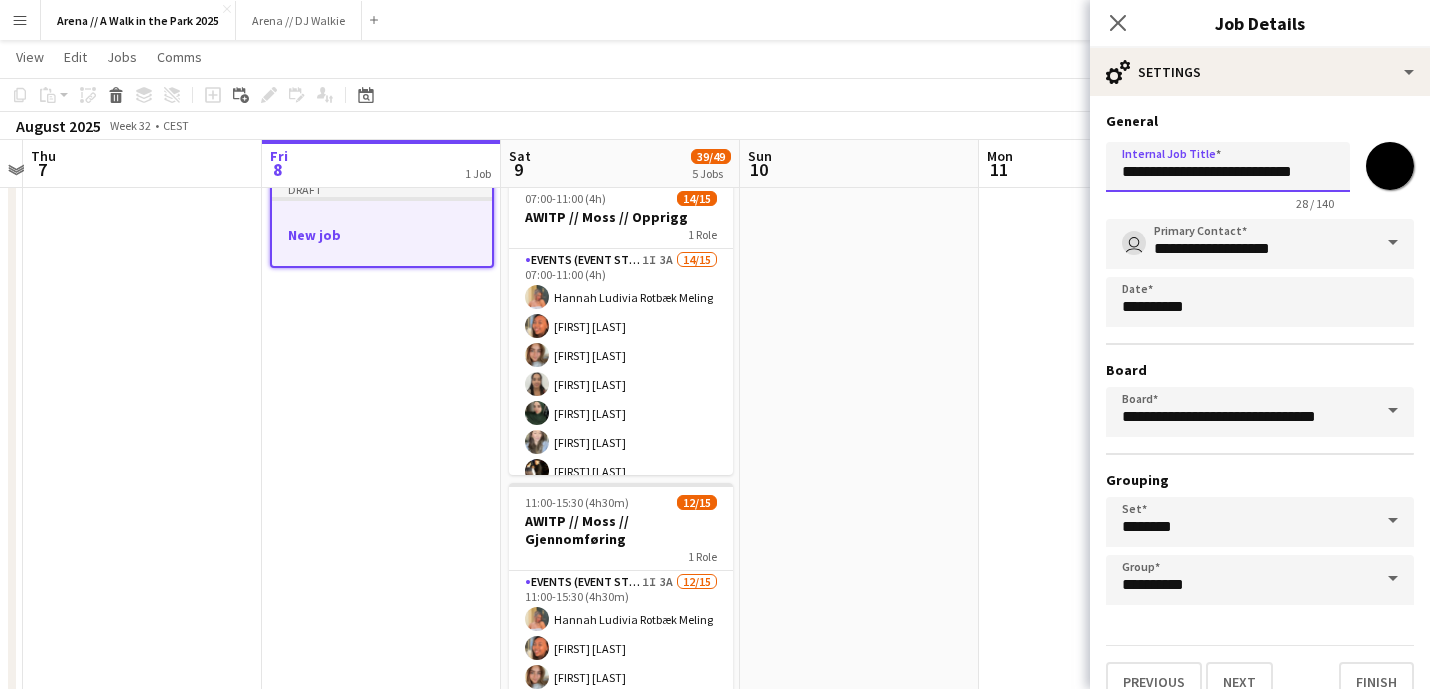click on "**********" at bounding box center (1228, 167) 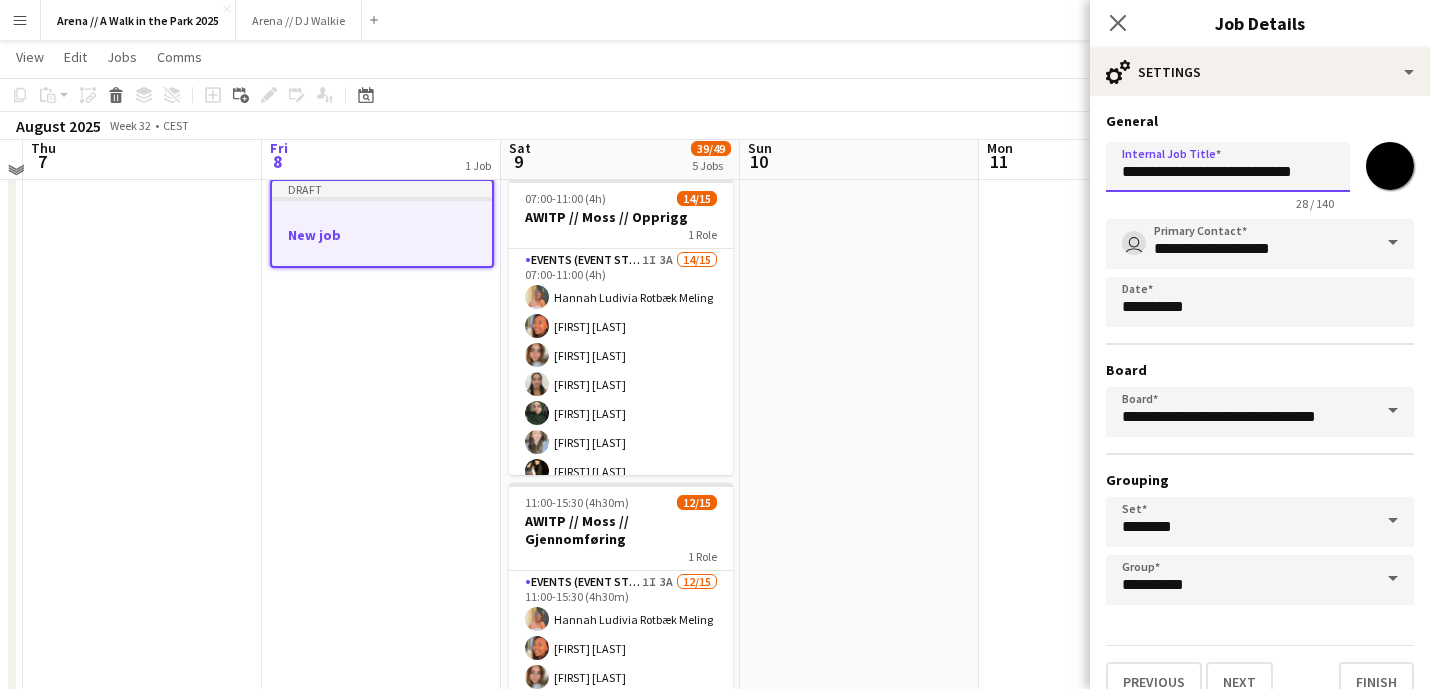 scroll, scrollTop: 0, scrollLeft: 0, axis: both 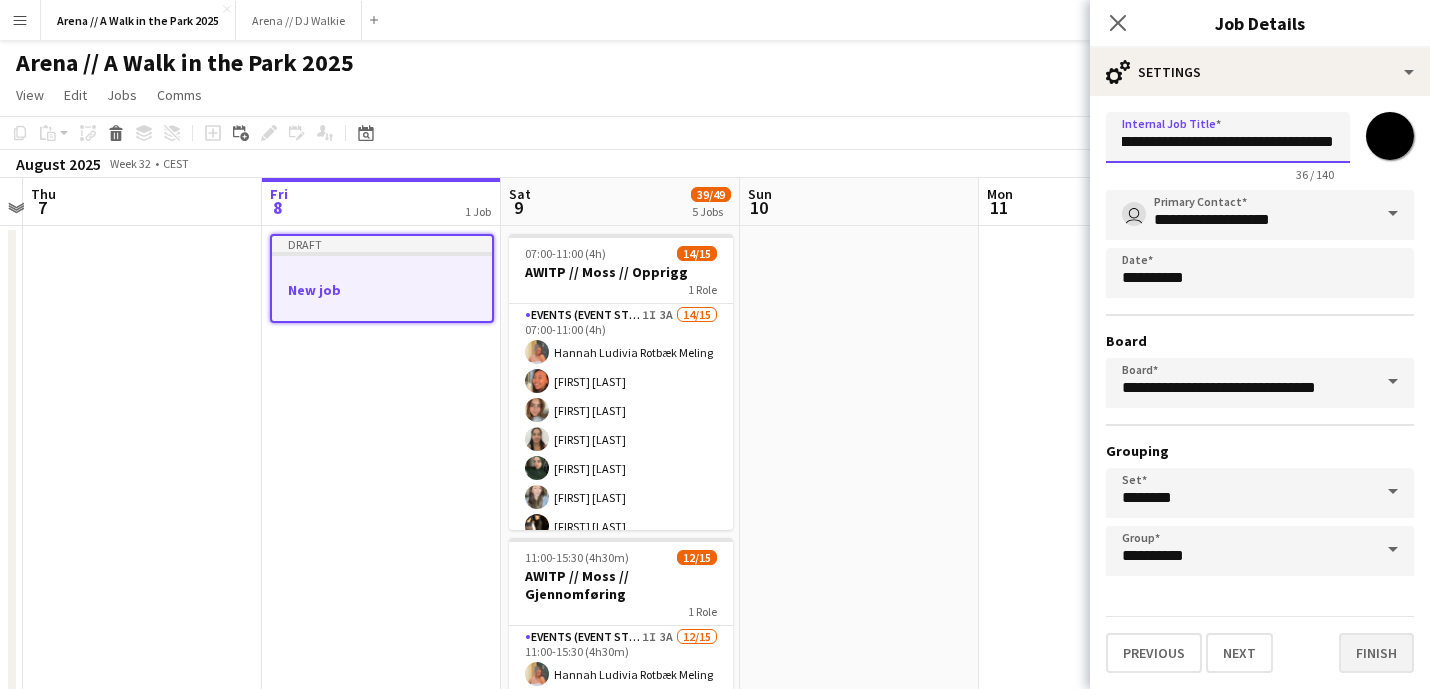 type on "**********" 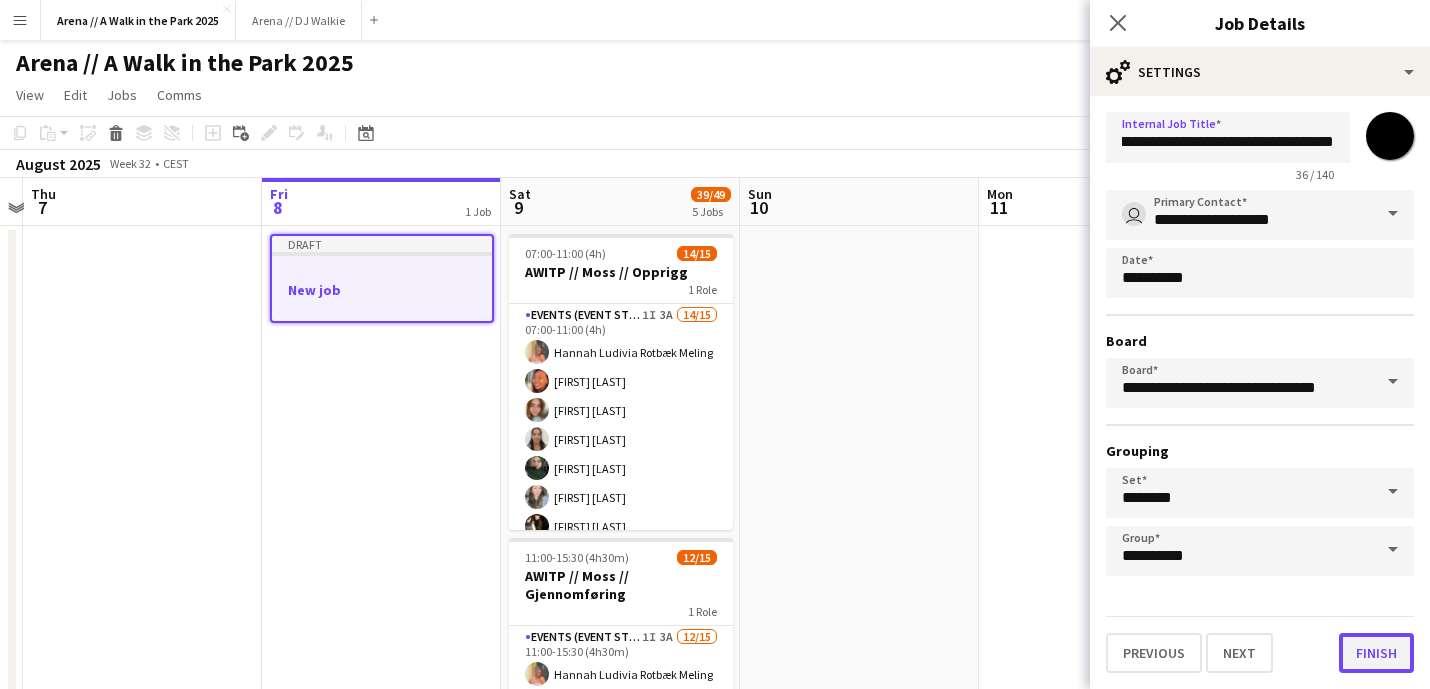 click on "Finish" at bounding box center [1376, 653] 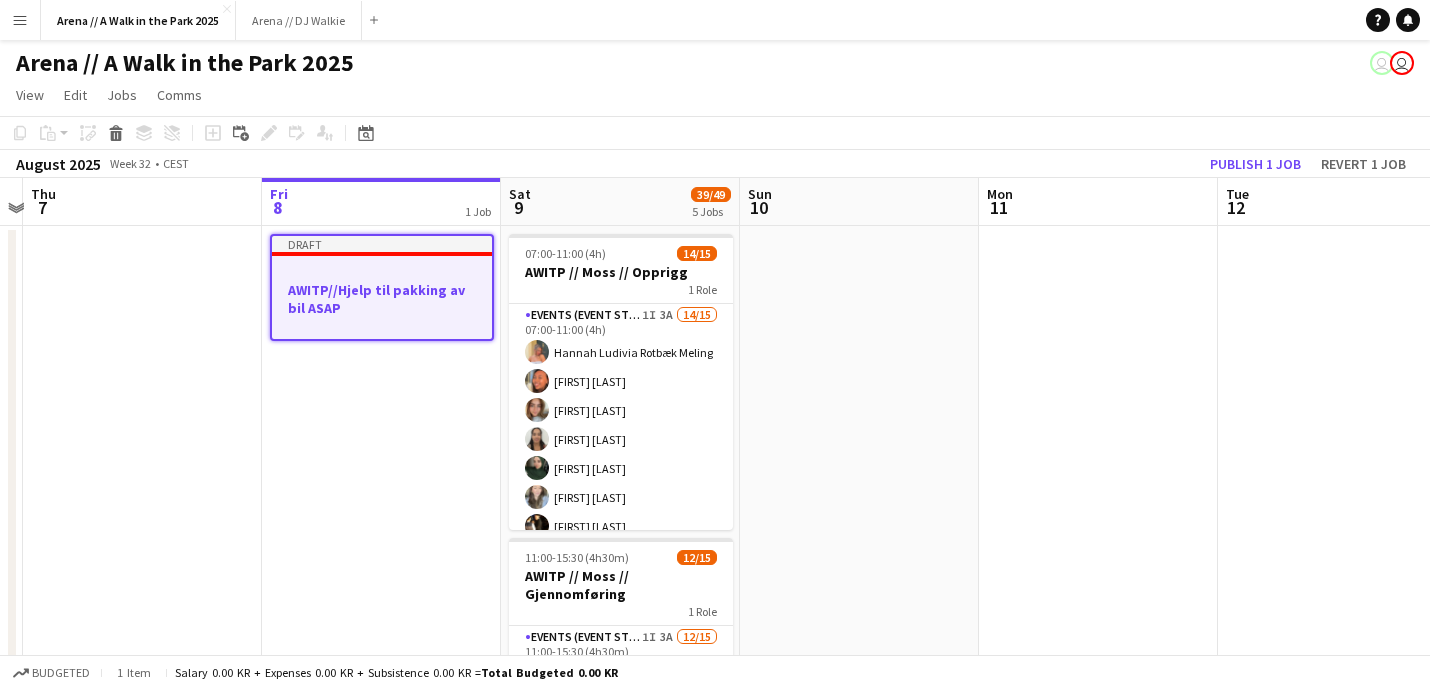 click on "AWITP//Hjelp til pakking av bil ASAP" at bounding box center [382, 299] 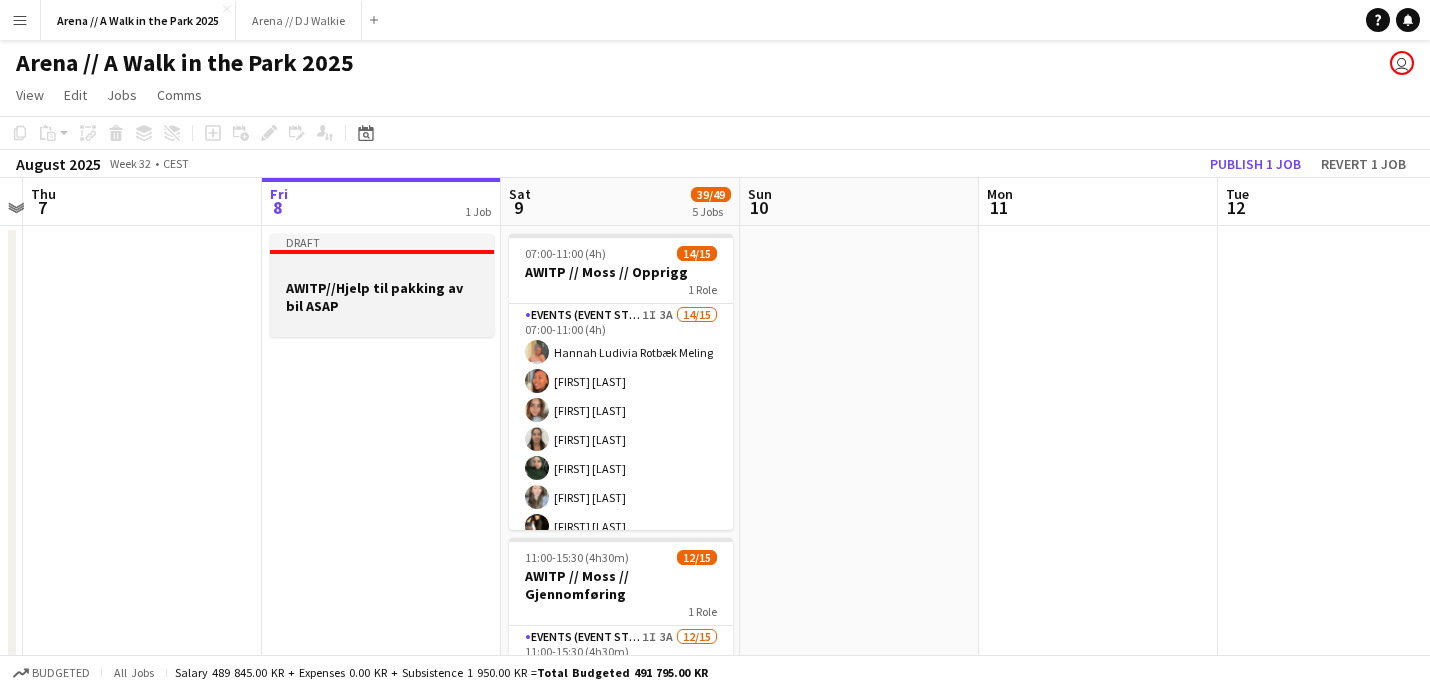 click on "AWITP//Hjelp til pakking av bil ASAP" at bounding box center [382, 297] 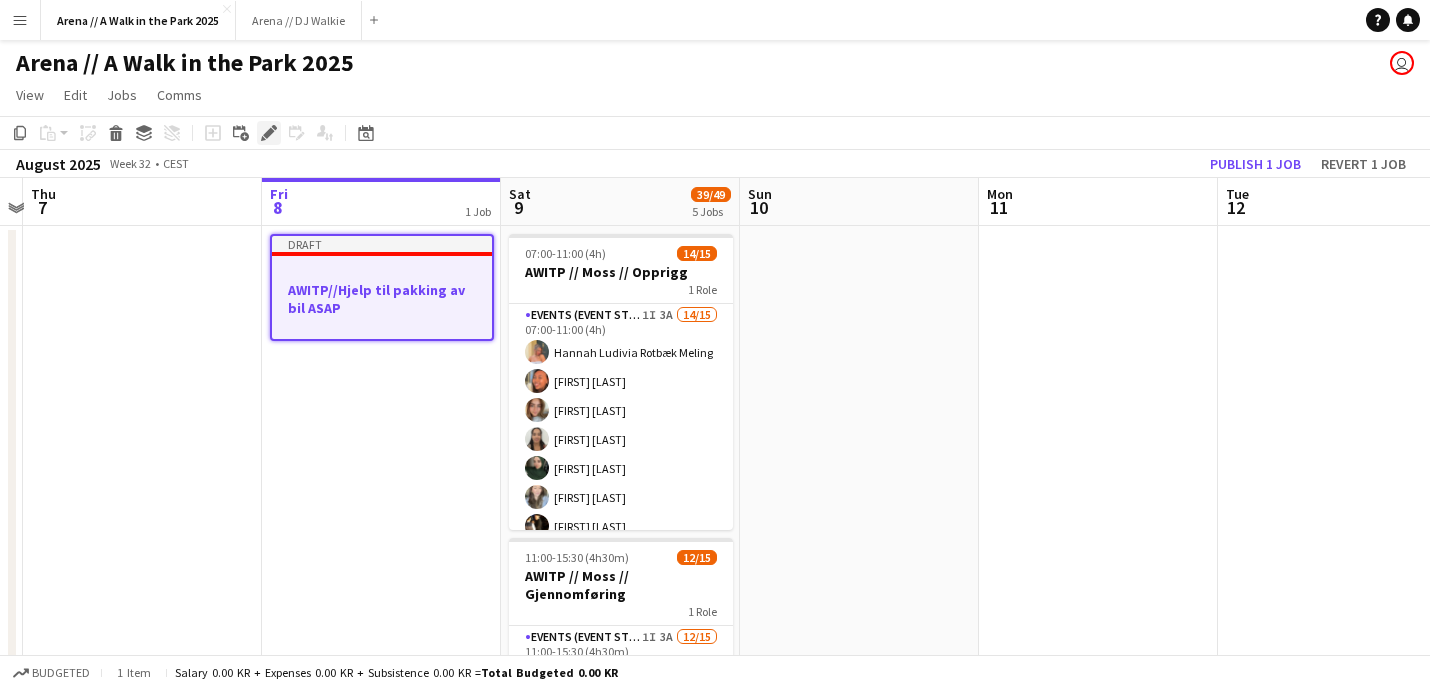 click 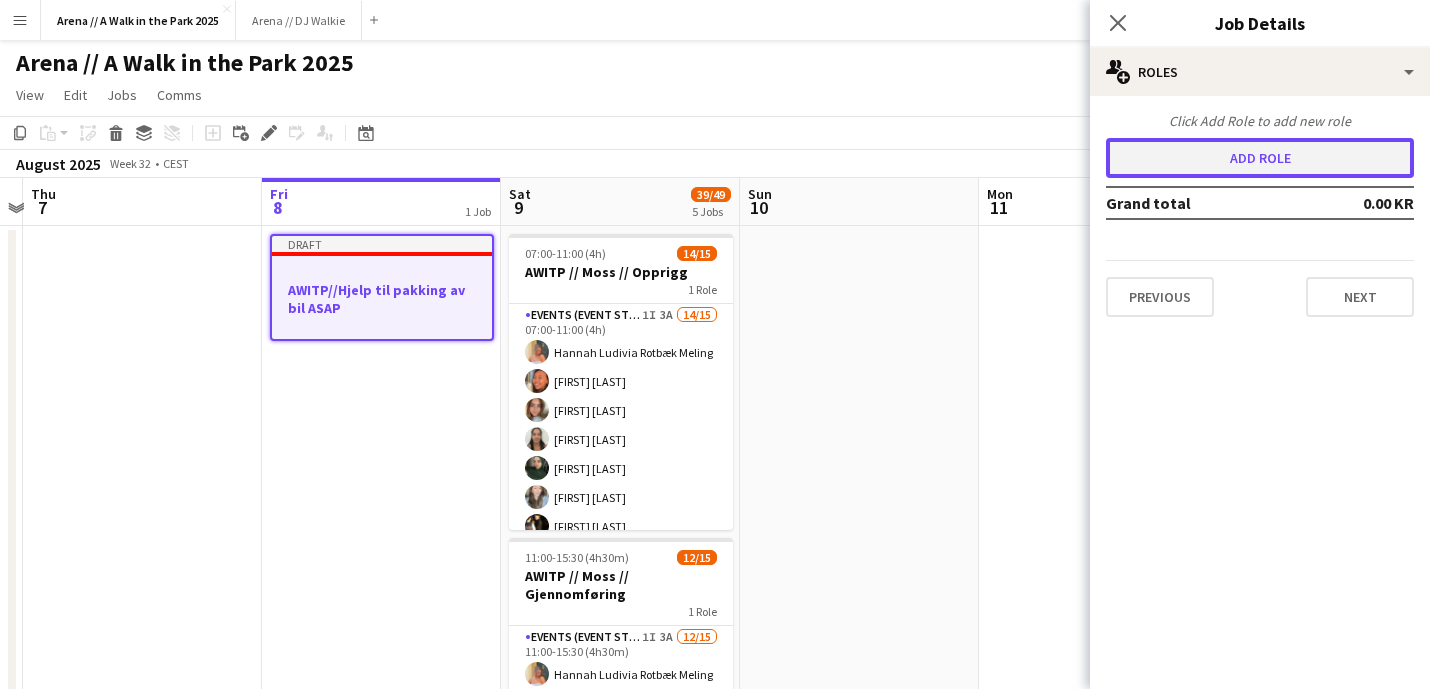 click on "Add role" at bounding box center [1260, 158] 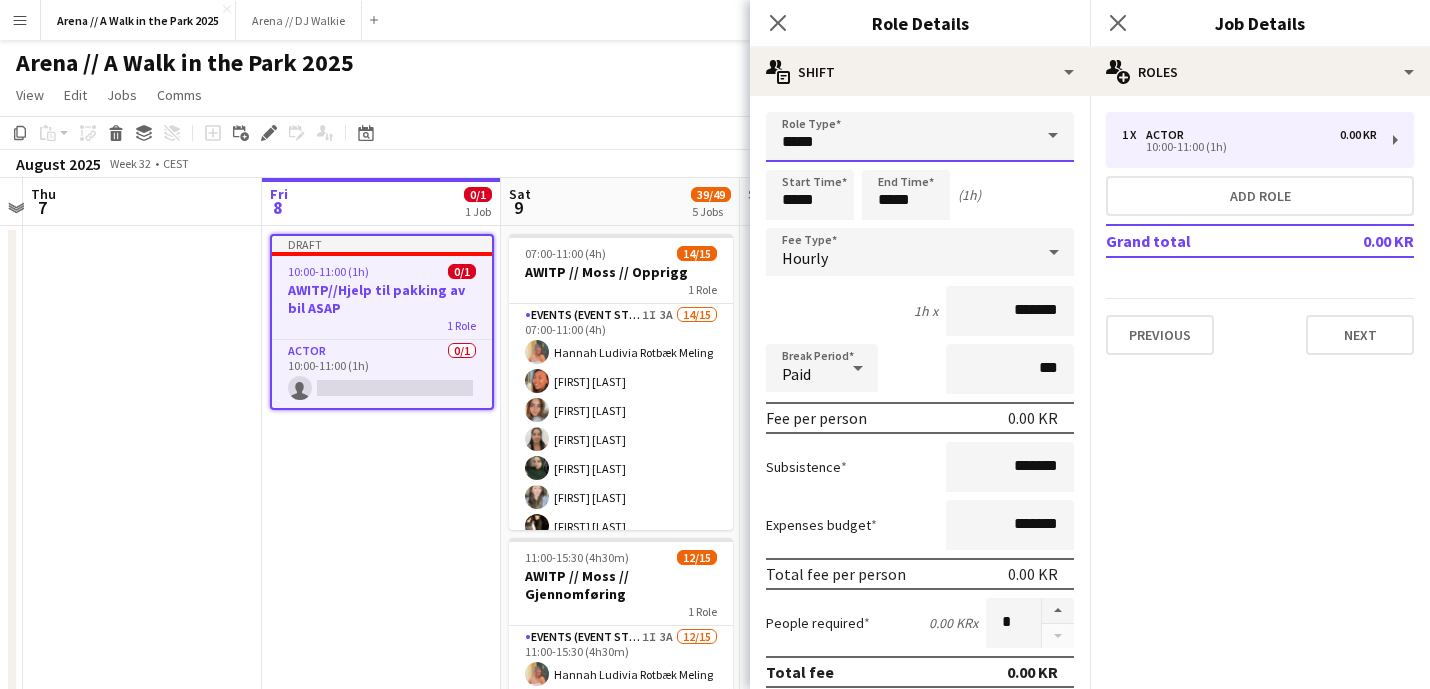 click on "*****" at bounding box center (920, 137) 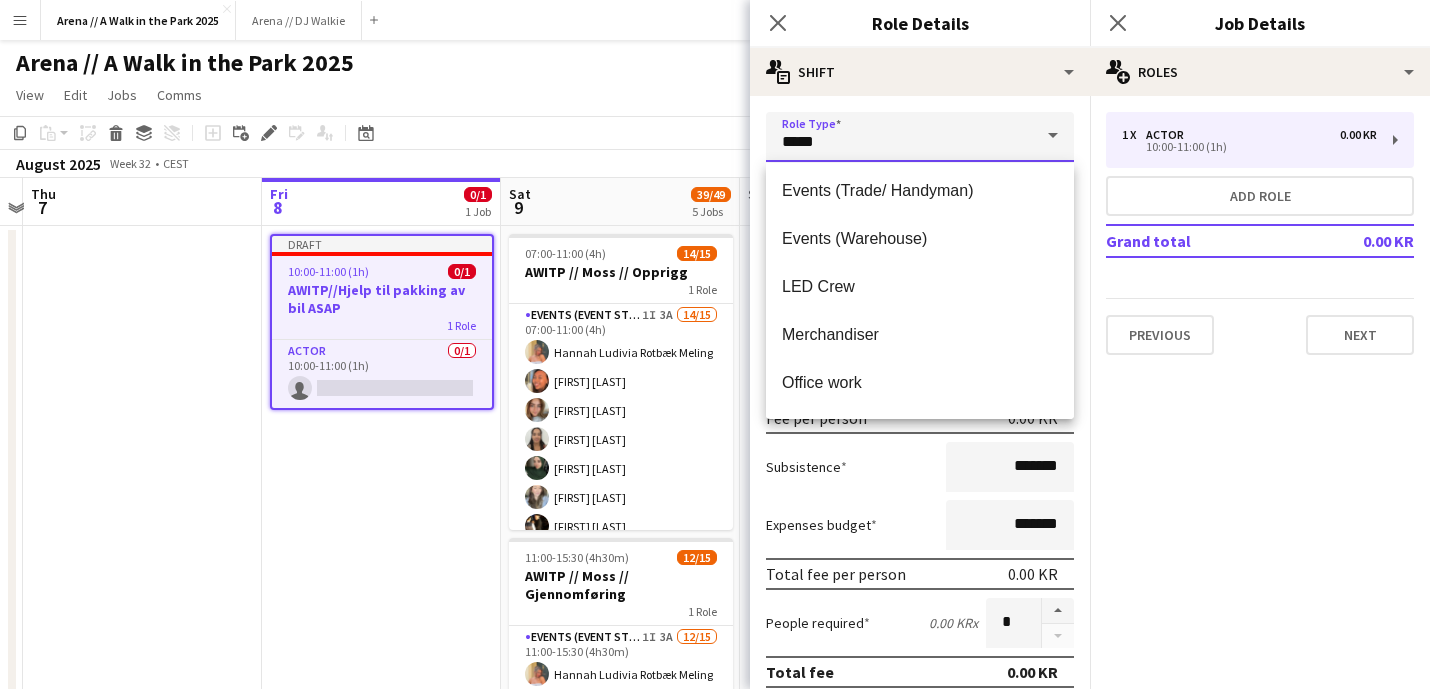 scroll, scrollTop: 919, scrollLeft: 0, axis: vertical 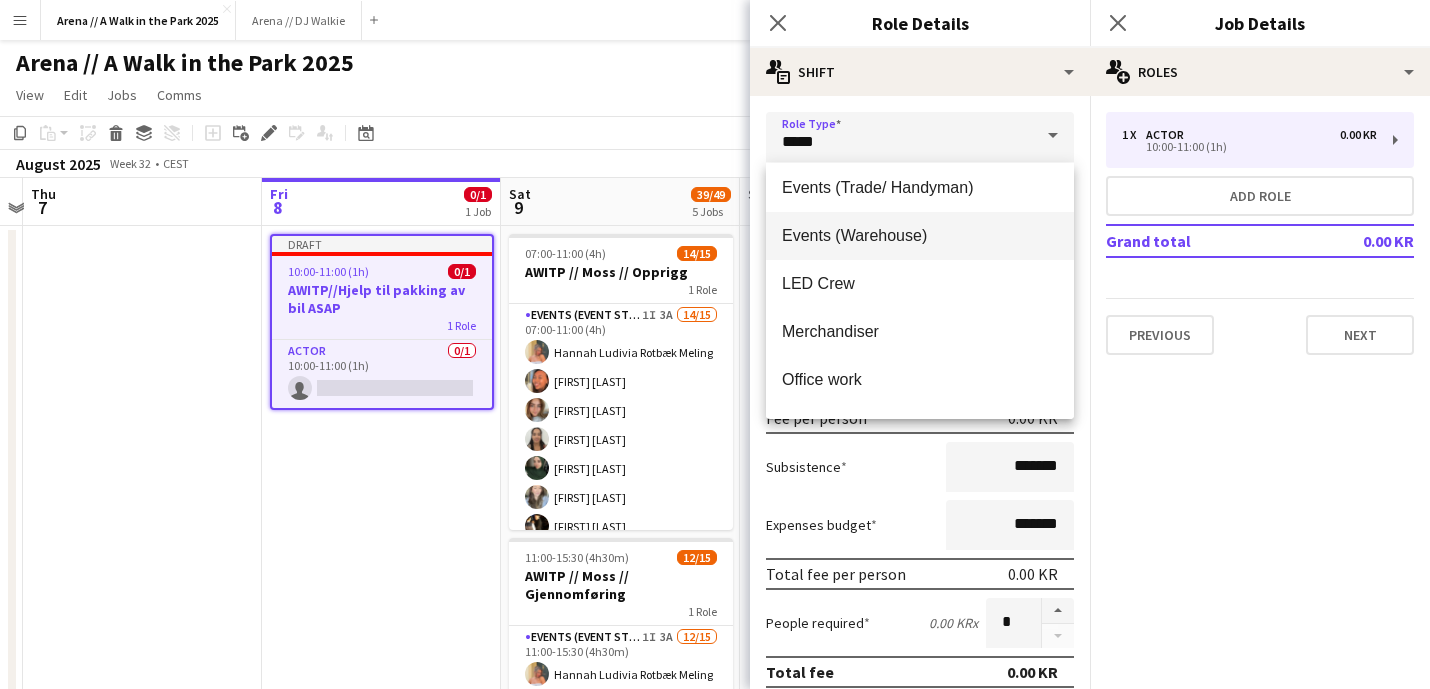 click on "Events (Warehouse)" at bounding box center [920, 235] 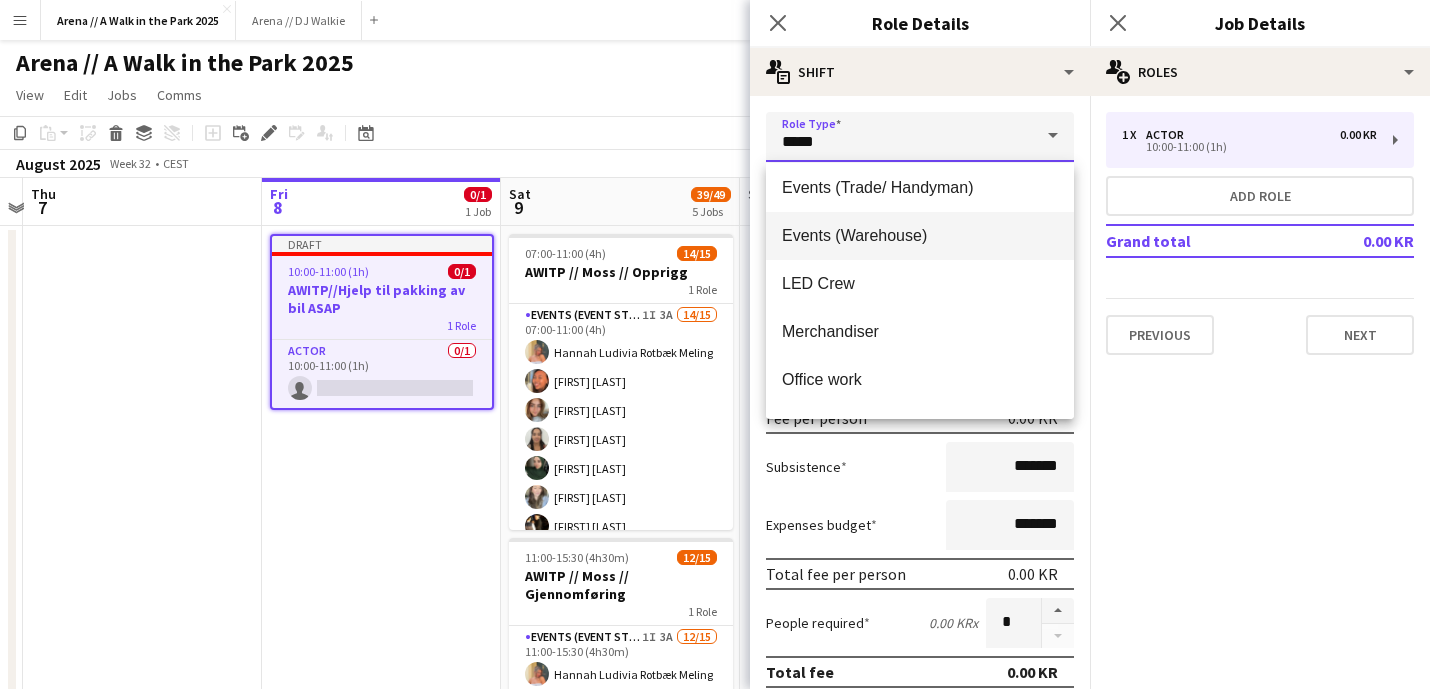 type on "**********" 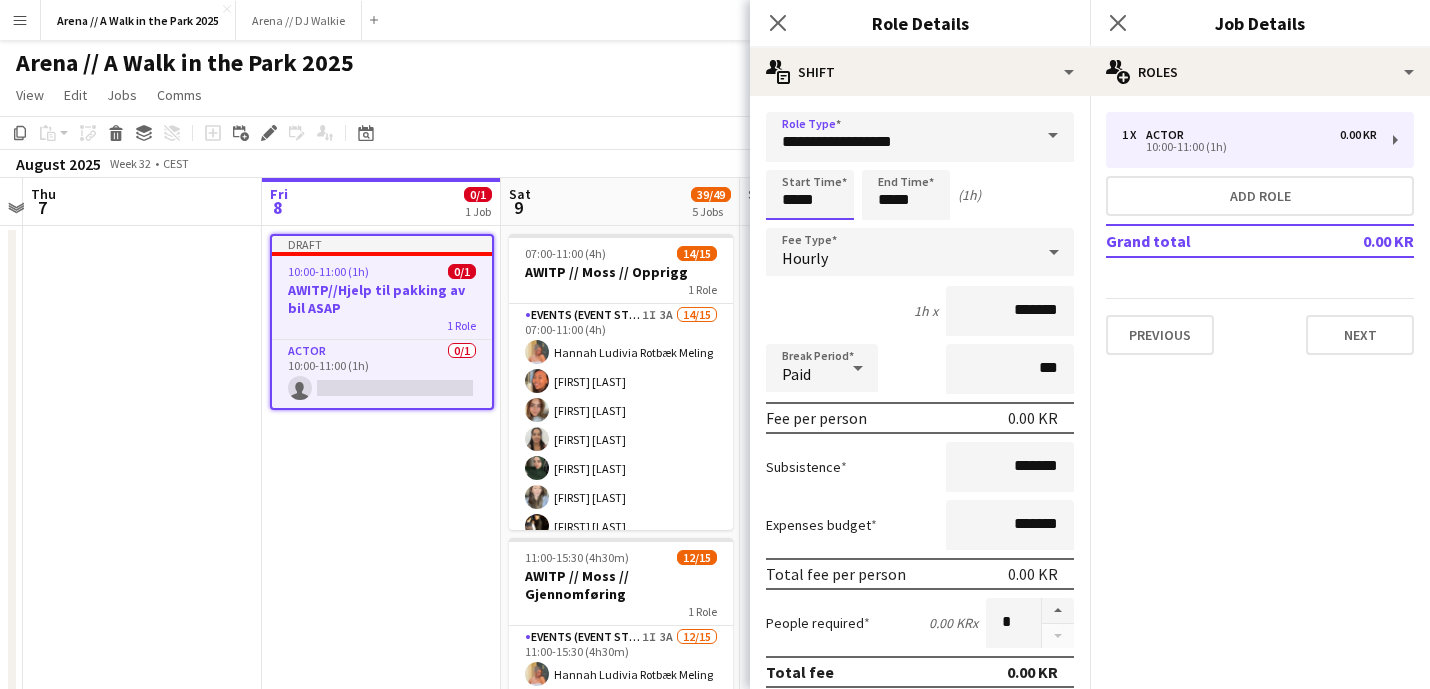 click on "*****" at bounding box center (810, 195) 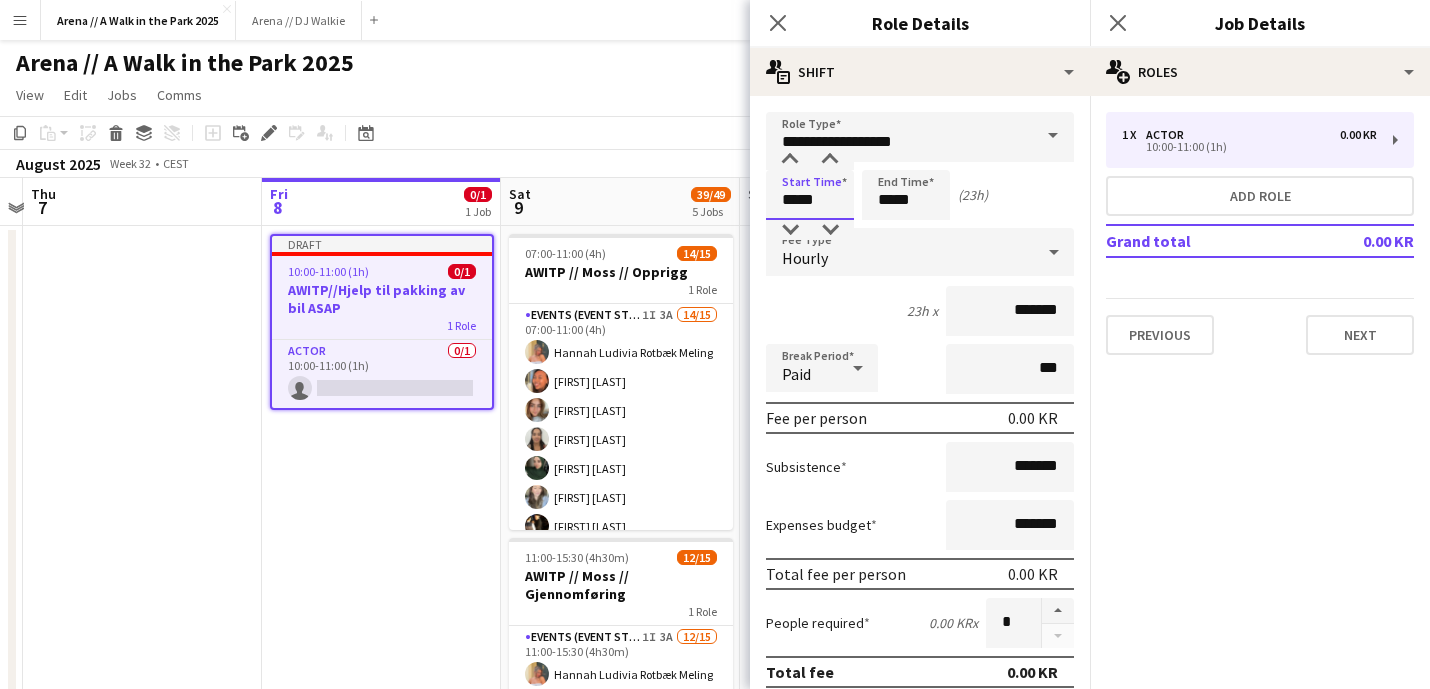 type on "*****" 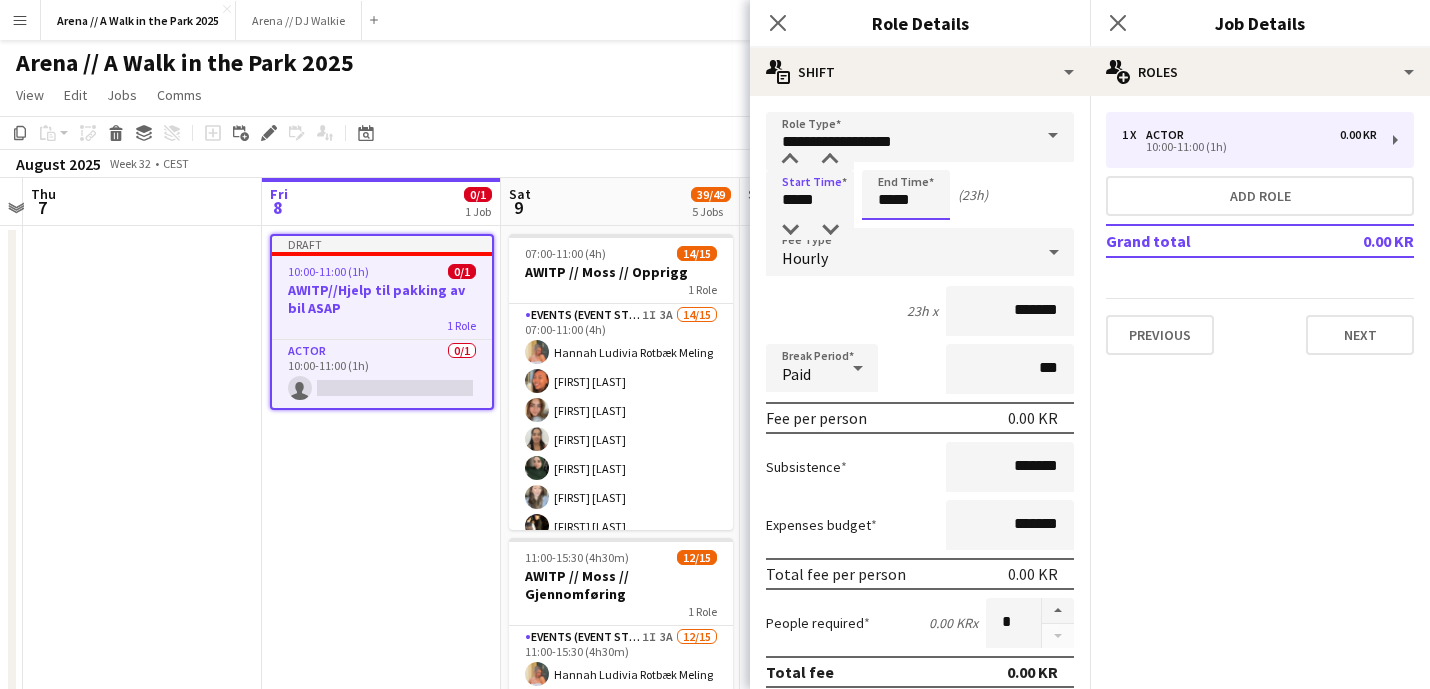 click on "*****" at bounding box center (906, 195) 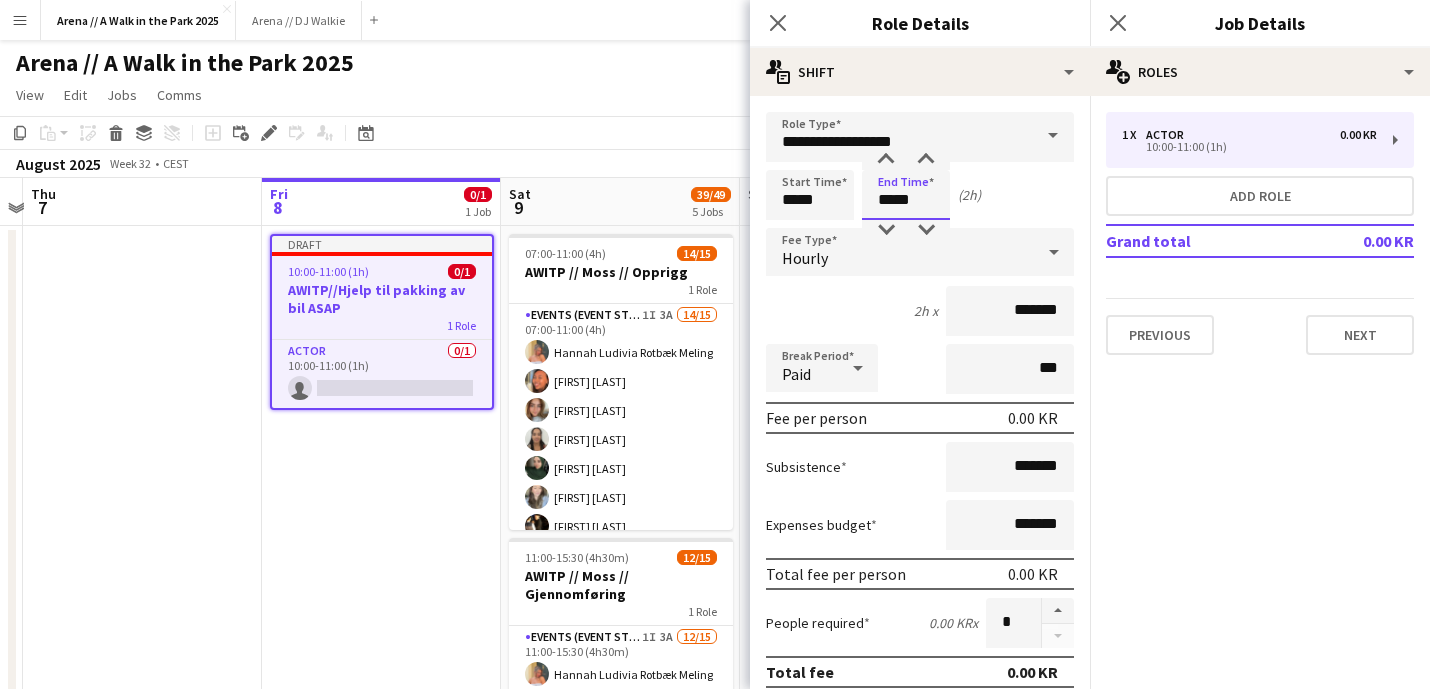 type on "*****" 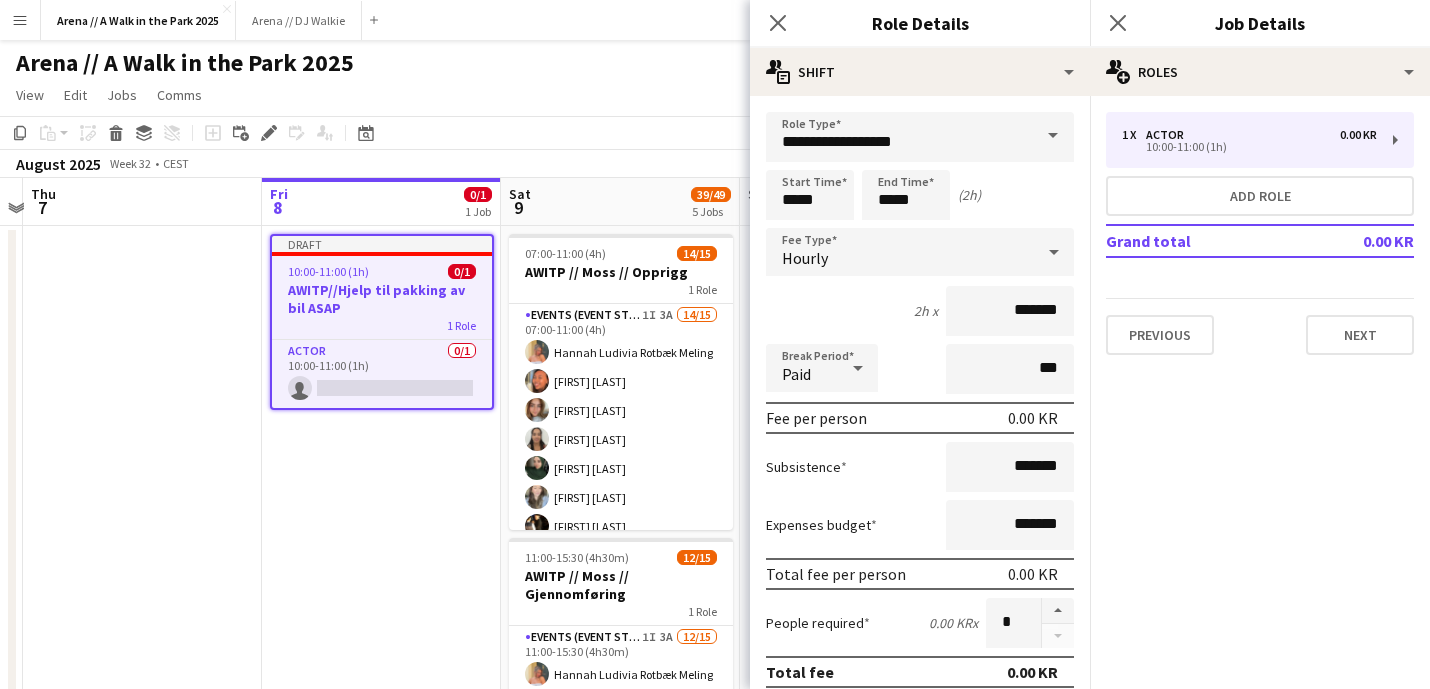 click on "**********" at bounding box center (920, 682) 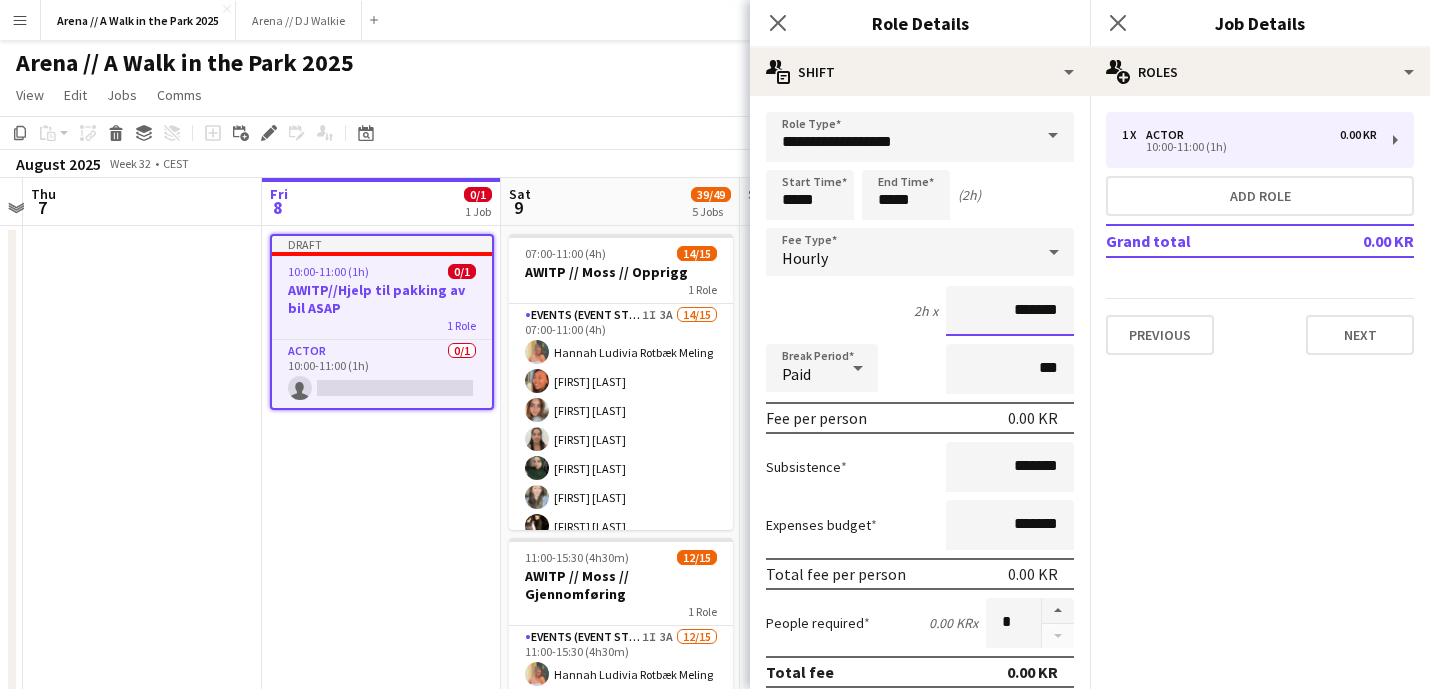 click on "*******" at bounding box center [1010, 311] 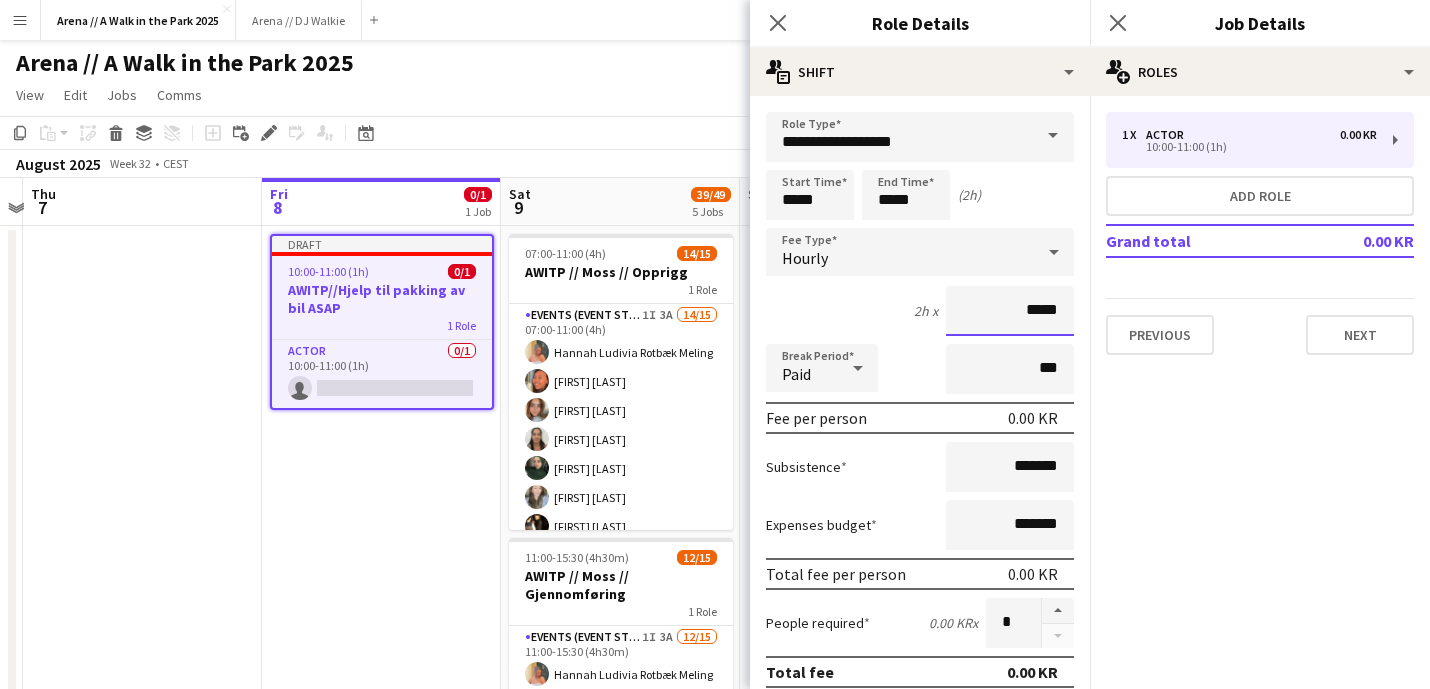 type on "****" 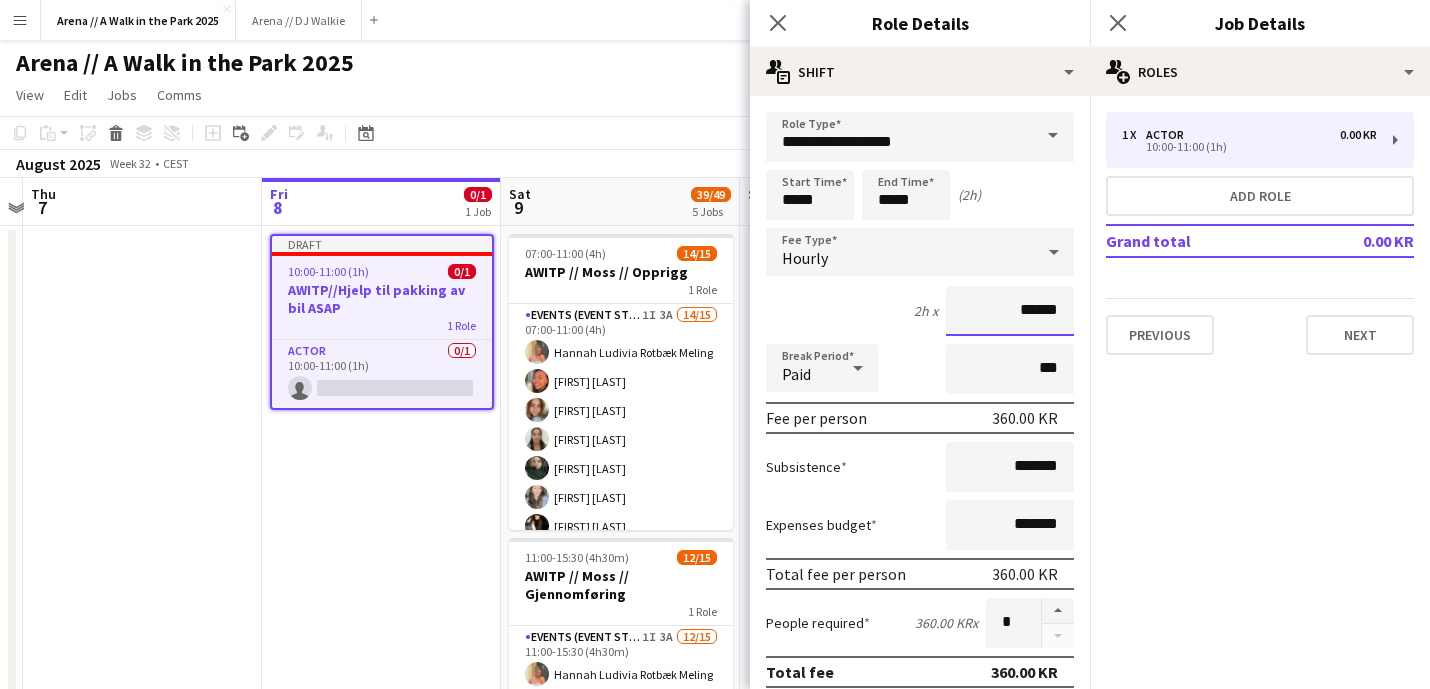 click on "Next" at bounding box center [1020, 1216] 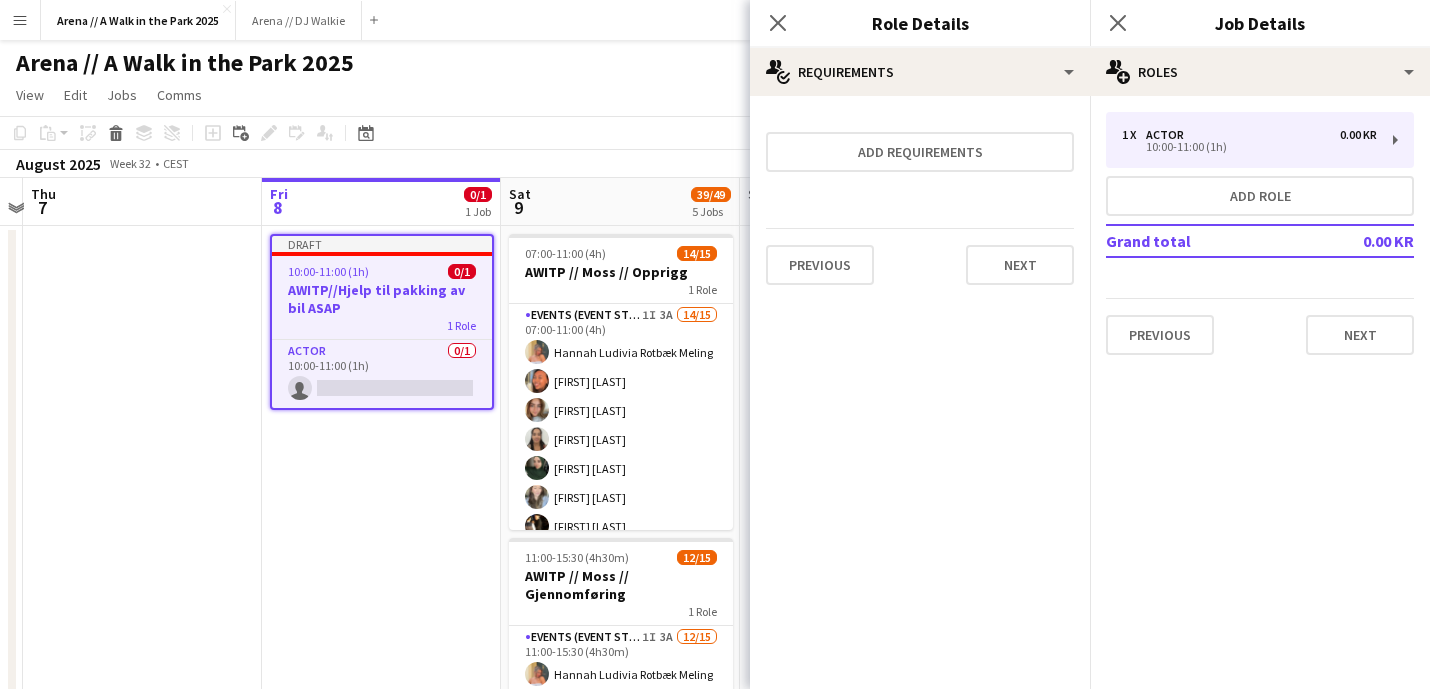 type on "*********" 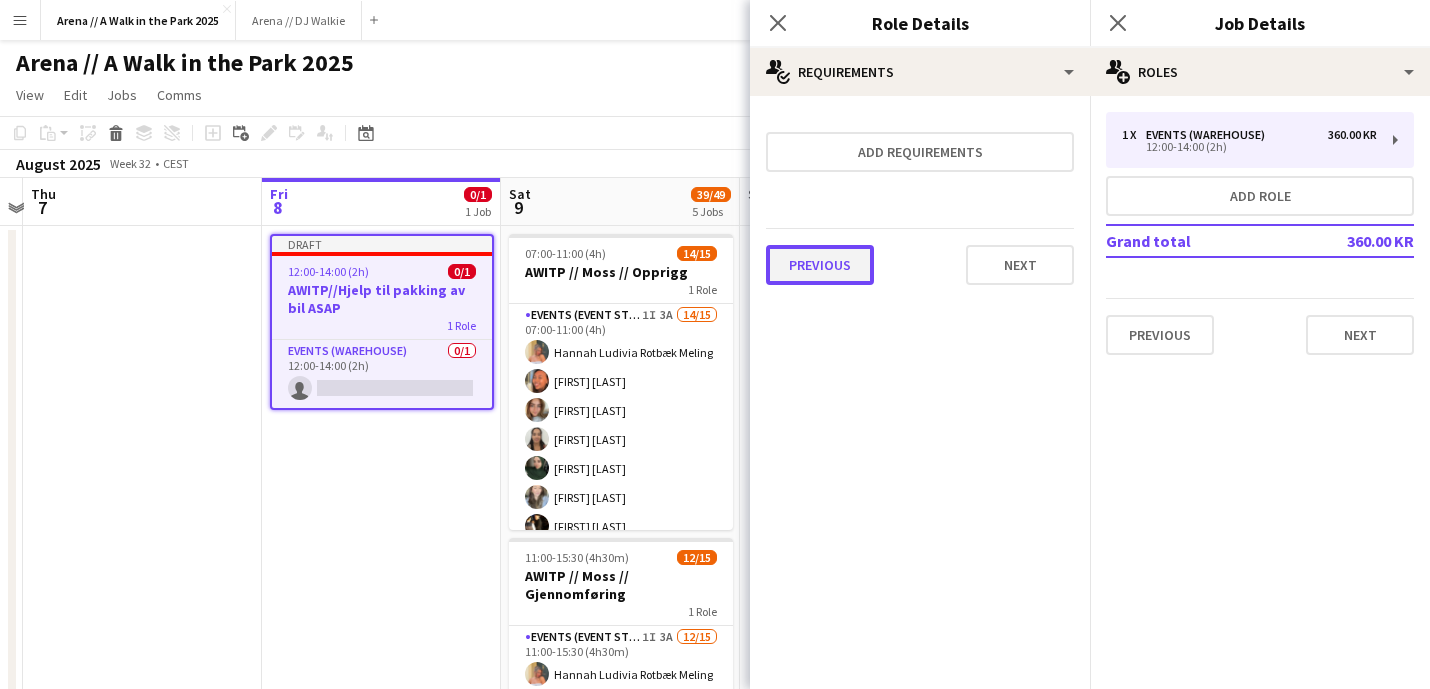 click on "Previous" at bounding box center (820, 265) 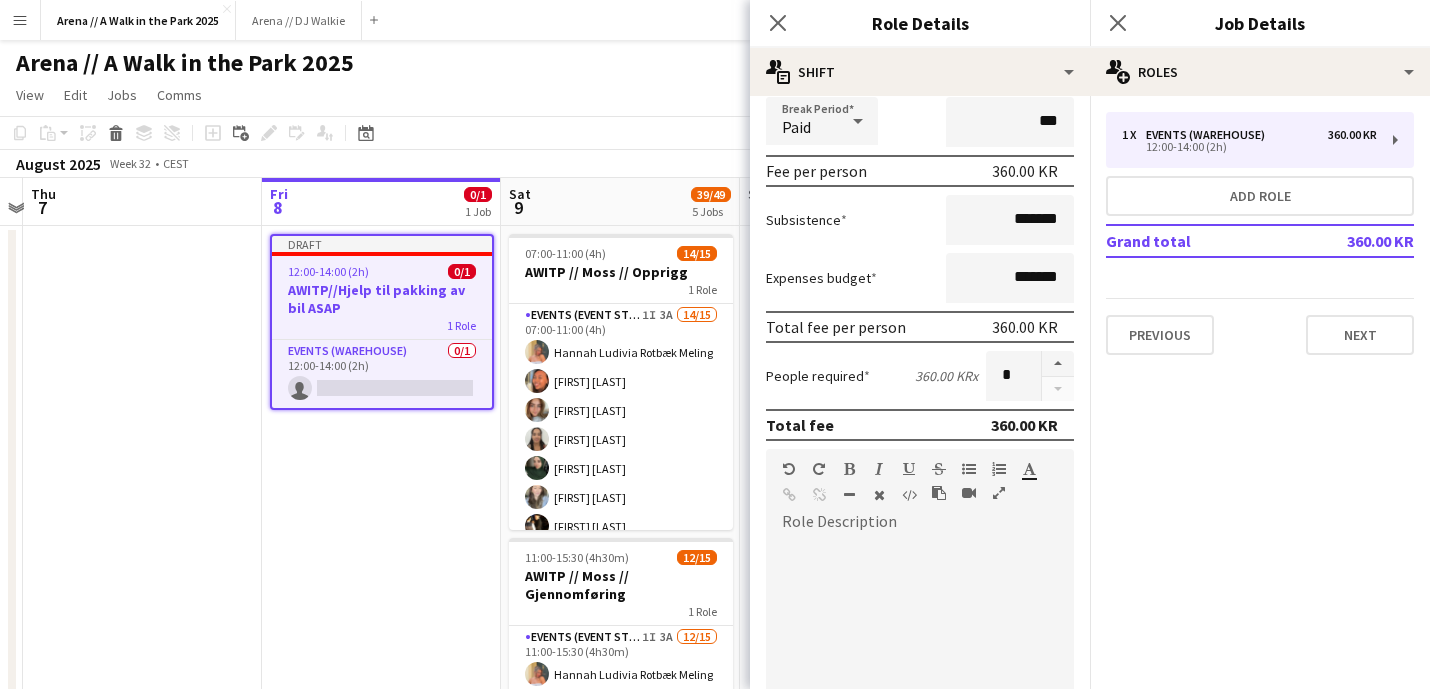 scroll, scrollTop: 250, scrollLeft: 0, axis: vertical 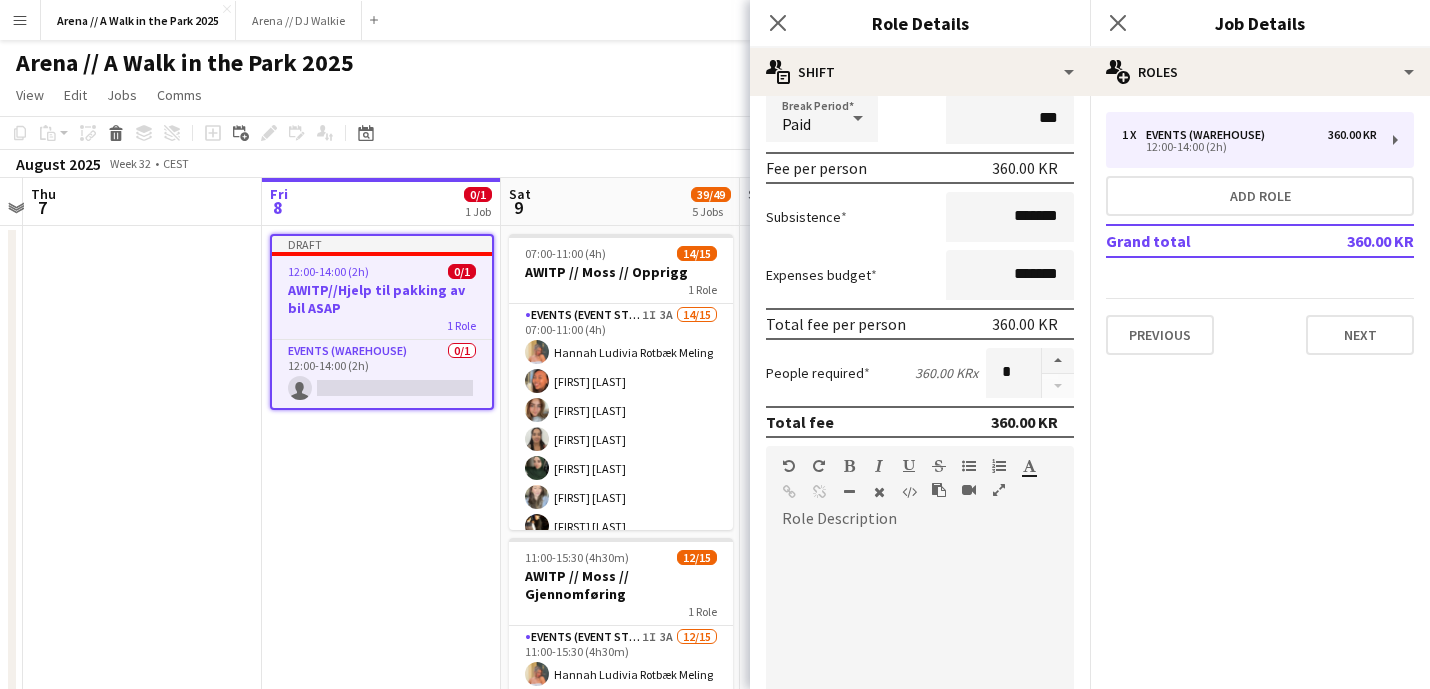 click on "Draft   12:00-14:00 (2h)    0/1   AWITP//Hjelp til pakking av bil ASAP   1 Role   Events (Warehouse)   0/1   12:00-14:00 (2h)
single-neutral-actions" at bounding box center [381, 916] 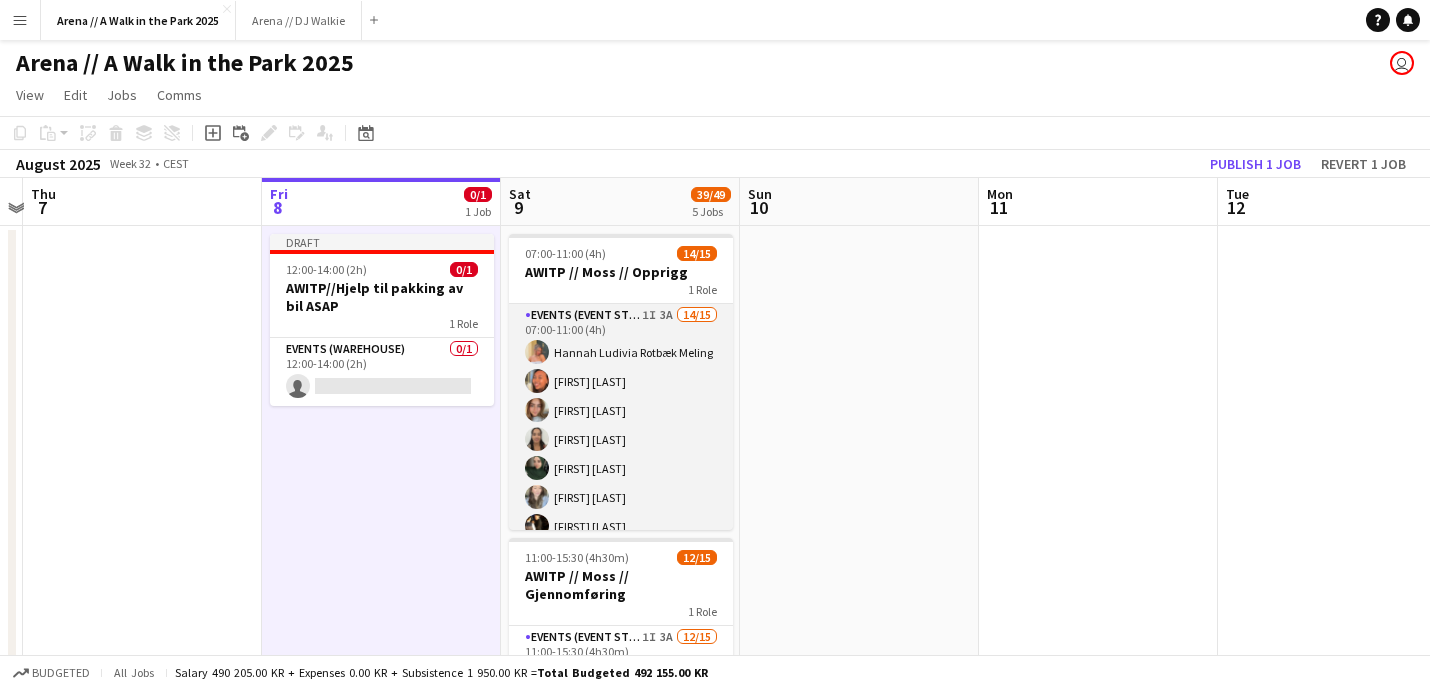 click on "Events (Event Staff)   1I   3A   14/15   07:00-11:00 (4h)
[FIRST] [LAST] [FIRST] [LAST] [FIRST] [LAST] [FIRST] [LAST] [FIRST] [LAST] [FIRST] [LAST] [FIRST] [LAST] [FIRST] [LAST] [FIRST] [LAST] [FIRST] [LAST] [FIRST] [LAST] [FIRST] [LAST]
single-neutral-actions" at bounding box center [621, 541] 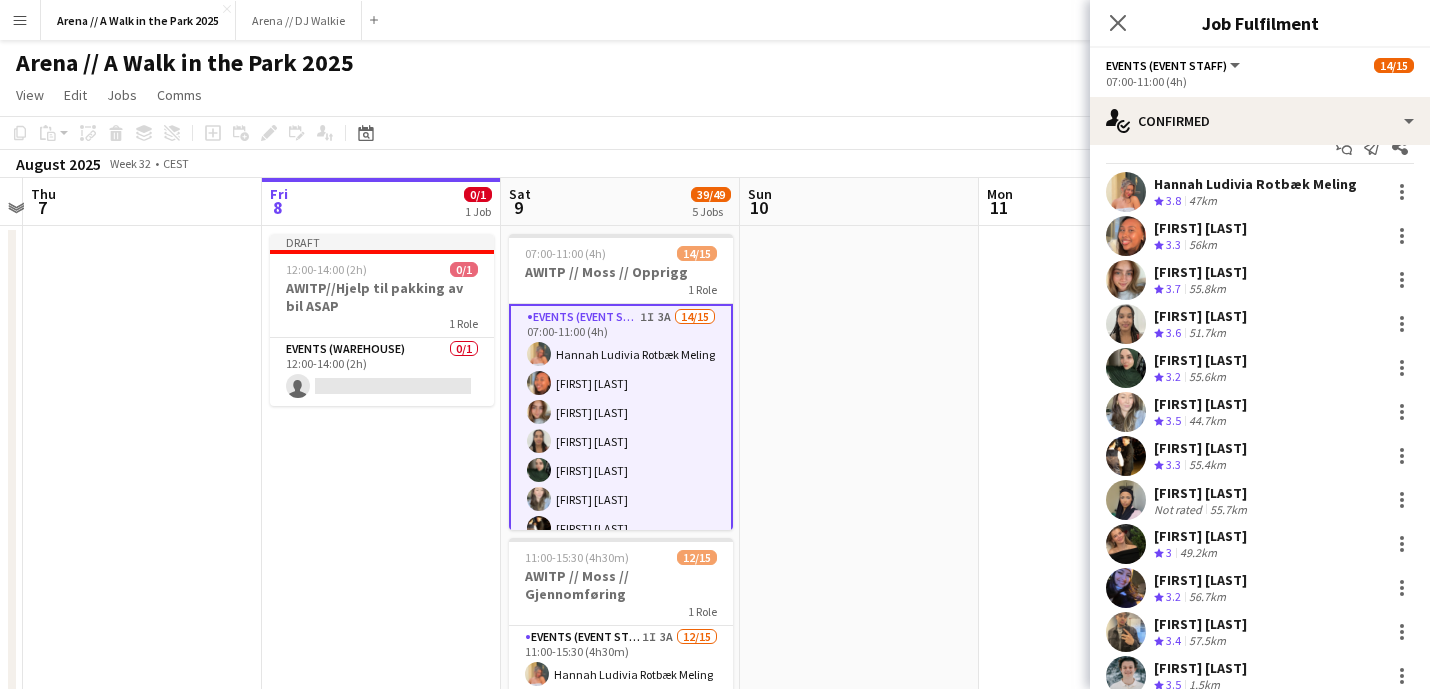 scroll, scrollTop: 35, scrollLeft: 0, axis: vertical 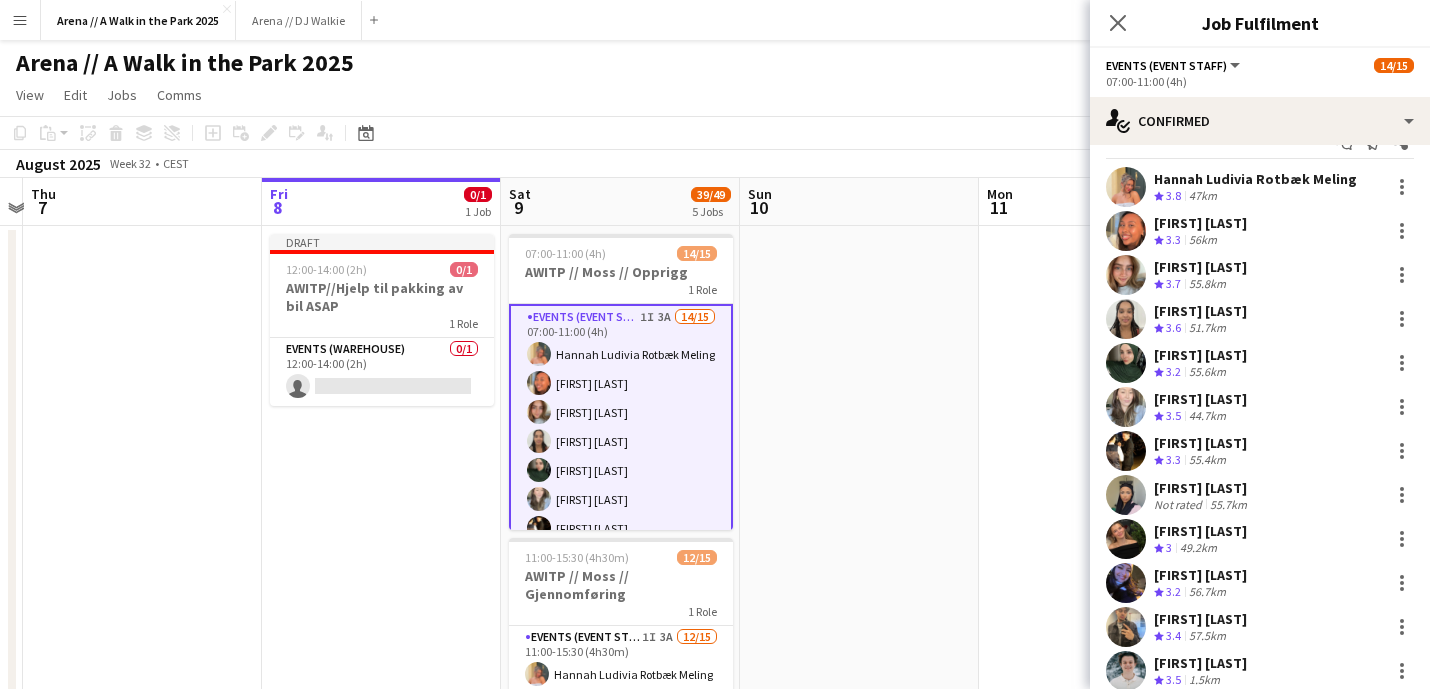 click on "[FIRST] [LAST]" at bounding box center (1200, 355) 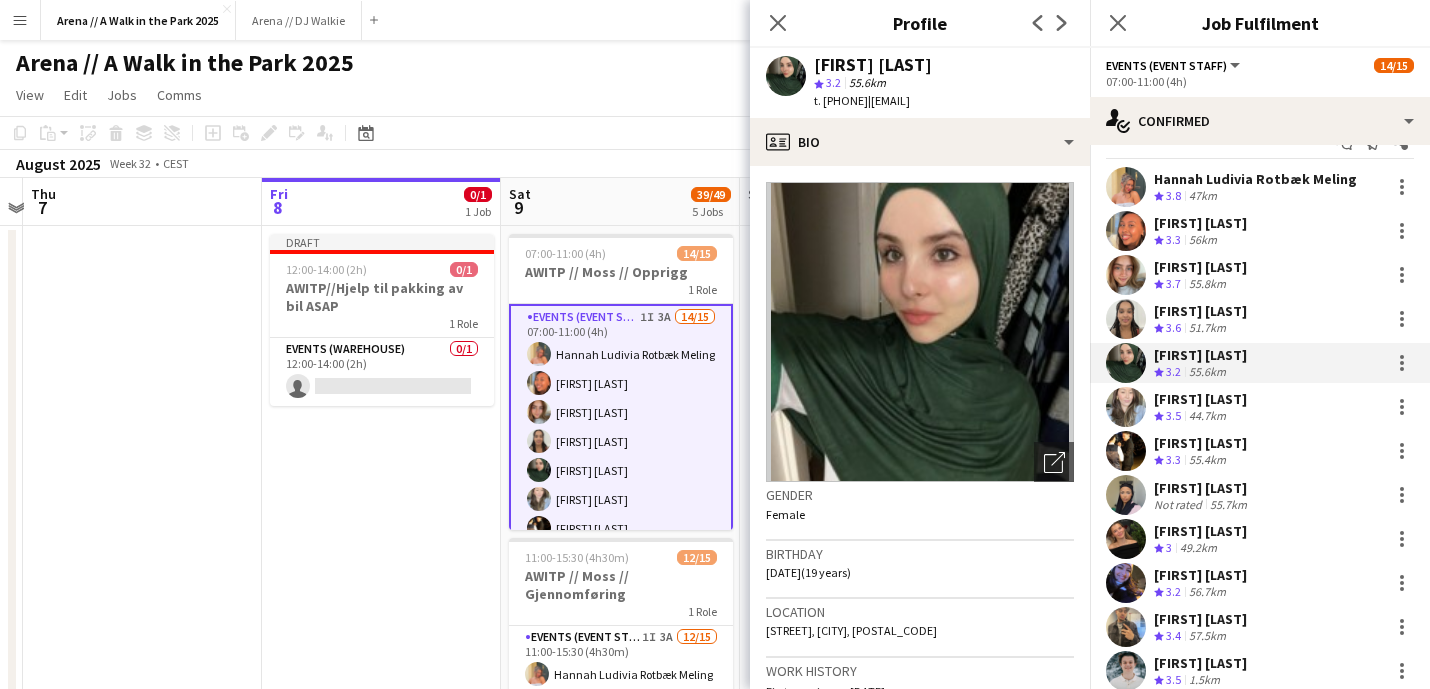 click on "[FIRST] [LAST]
Crew rating
3.8   47km" at bounding box center [1260, 187] 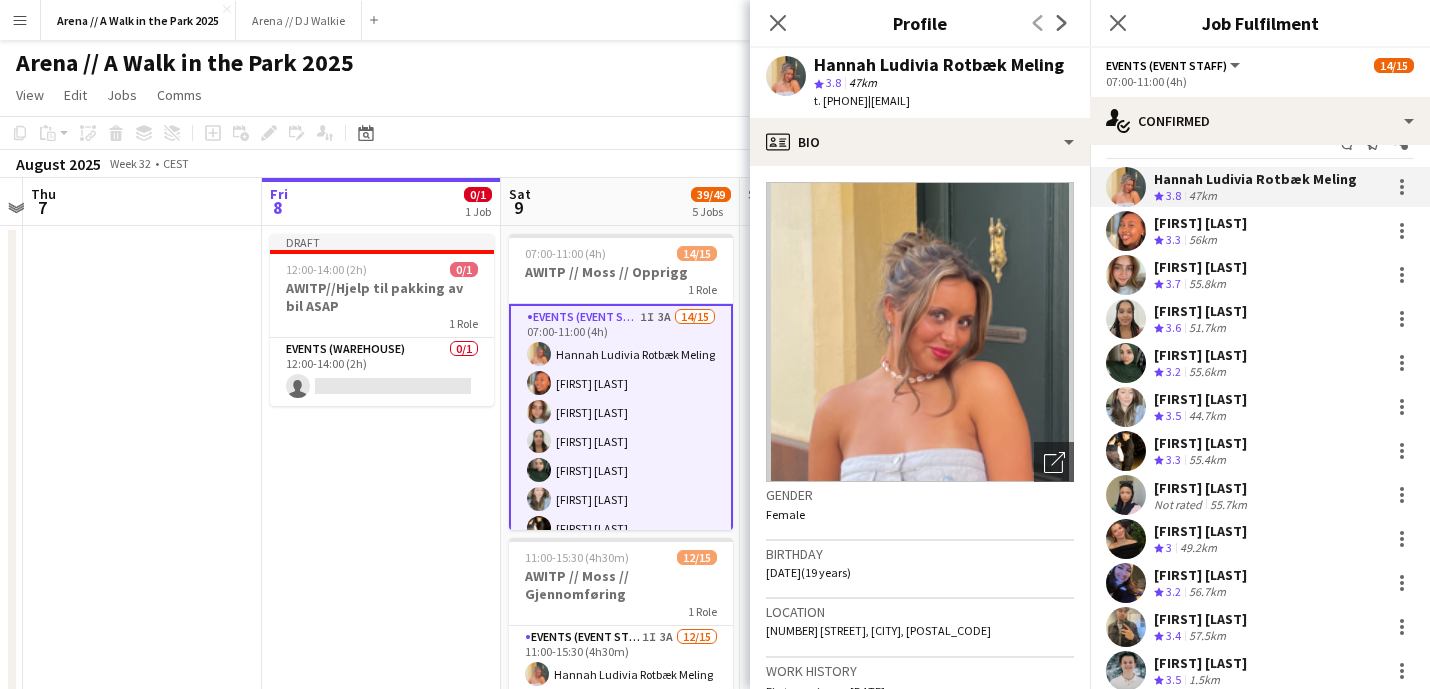 click on "[FIRST] [LAST]" at bounding box center [1200, 399] 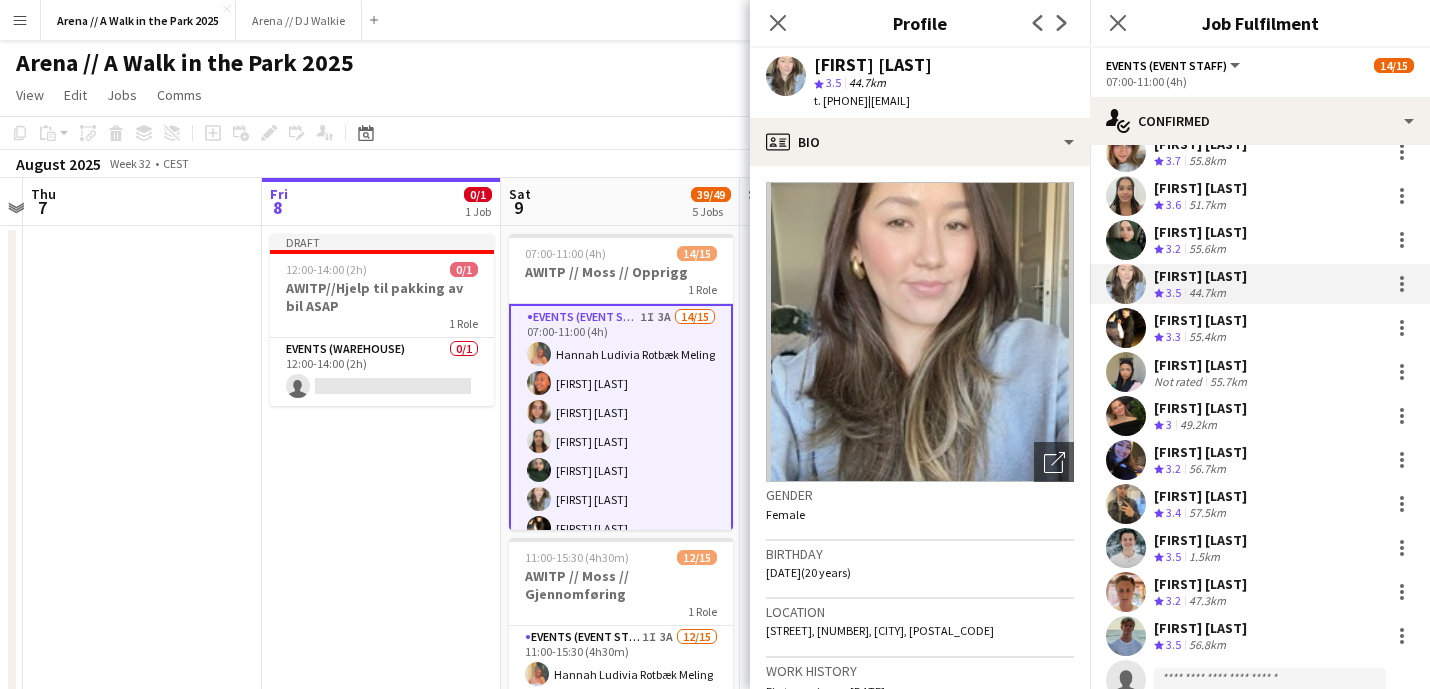 scroll, scrollTop: 161, scrollLeft: 0, axis: vertical 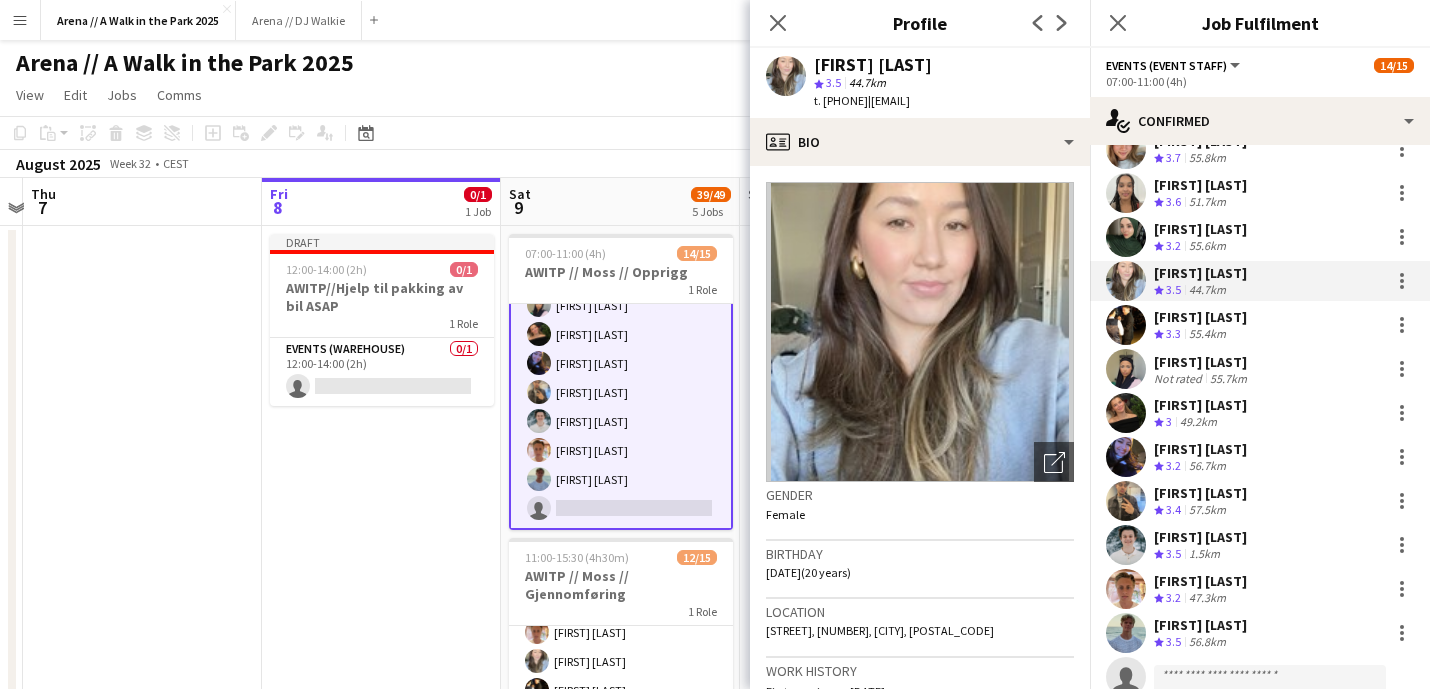 click on "[FIRST] [LAST]" at bounding box center [1200, 317] 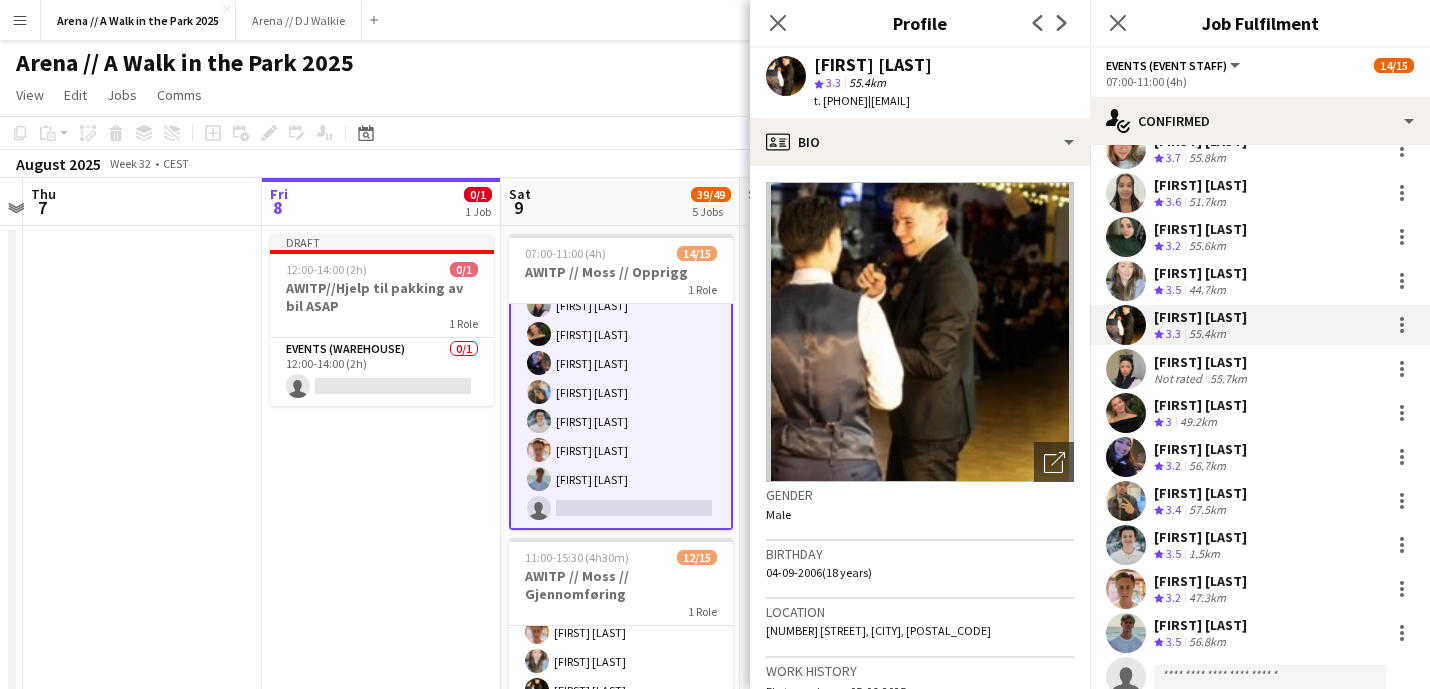 click on "[FIRST] [LAST]
Crew rating
3.8   47km   [FIRST] [LAST]
Crew rating
3.3   56km   [FIRST] [LAST]
Crew rating
3.7   55.8km   [FIRST] [LAST]
Crew rating
3.6   51.7km   [FIRST] [LAST]
Crew rating
3.2   55.6km   [FIRST] [LAST]
Crew rating
3.5   44.7km   [FIRST] [LAST]
Crew rating
3.3   55.4km   [FIRST] [LAST]   Not rated   55.7km   [FIRST] [LAST]
Crew rating
3   49.2km   [FIRST] [LAST]
Crew rating
3.2   56.7km   [FIRST] [LAST]
Crew rating
3.4   57.5km   [FIRST] [LAST]
Crew rating
3.5   1.5km   [FIRST] [LAST]
Crew rating
3.2   47.3km   [FIRST] [LAST]
Crew rating
3.5   56.8km
single-neutral-actions" at bounding box center (1260, 369) 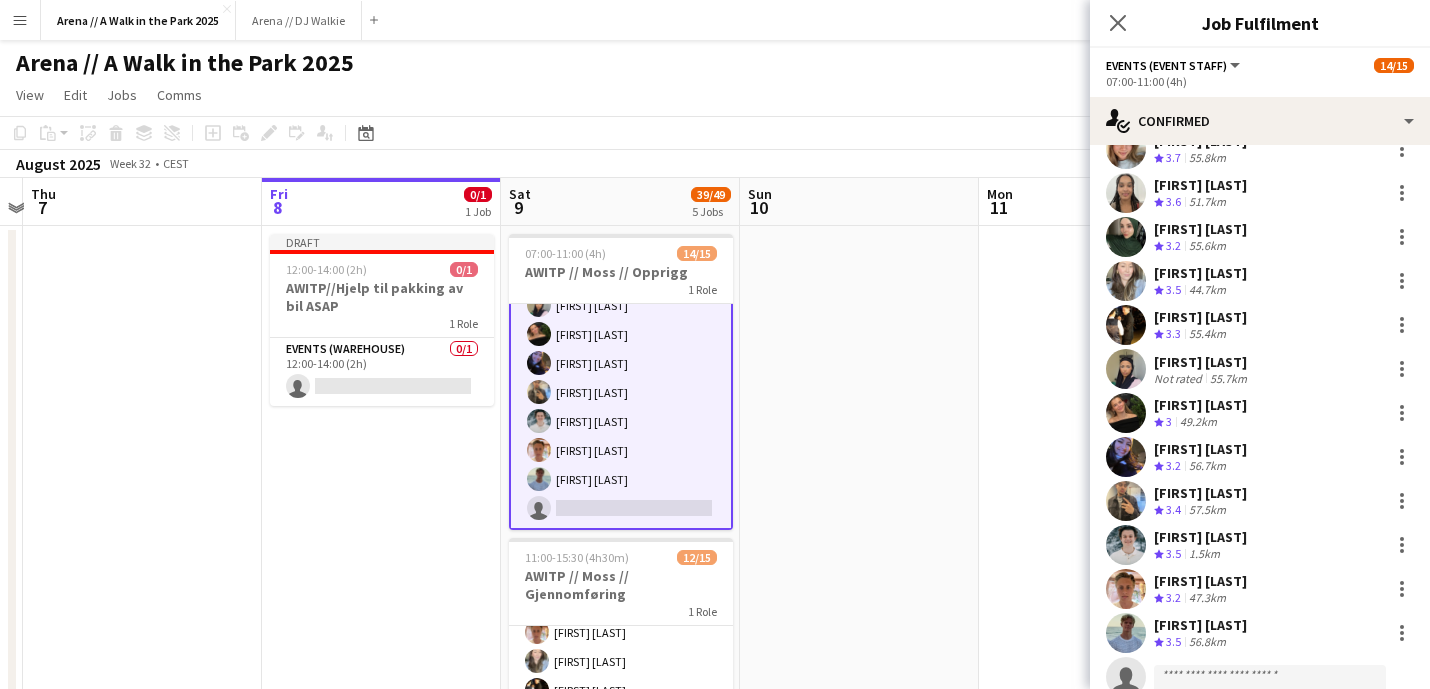 click on "[FIRST] [LAST]" at bounding box center [1200, 493] 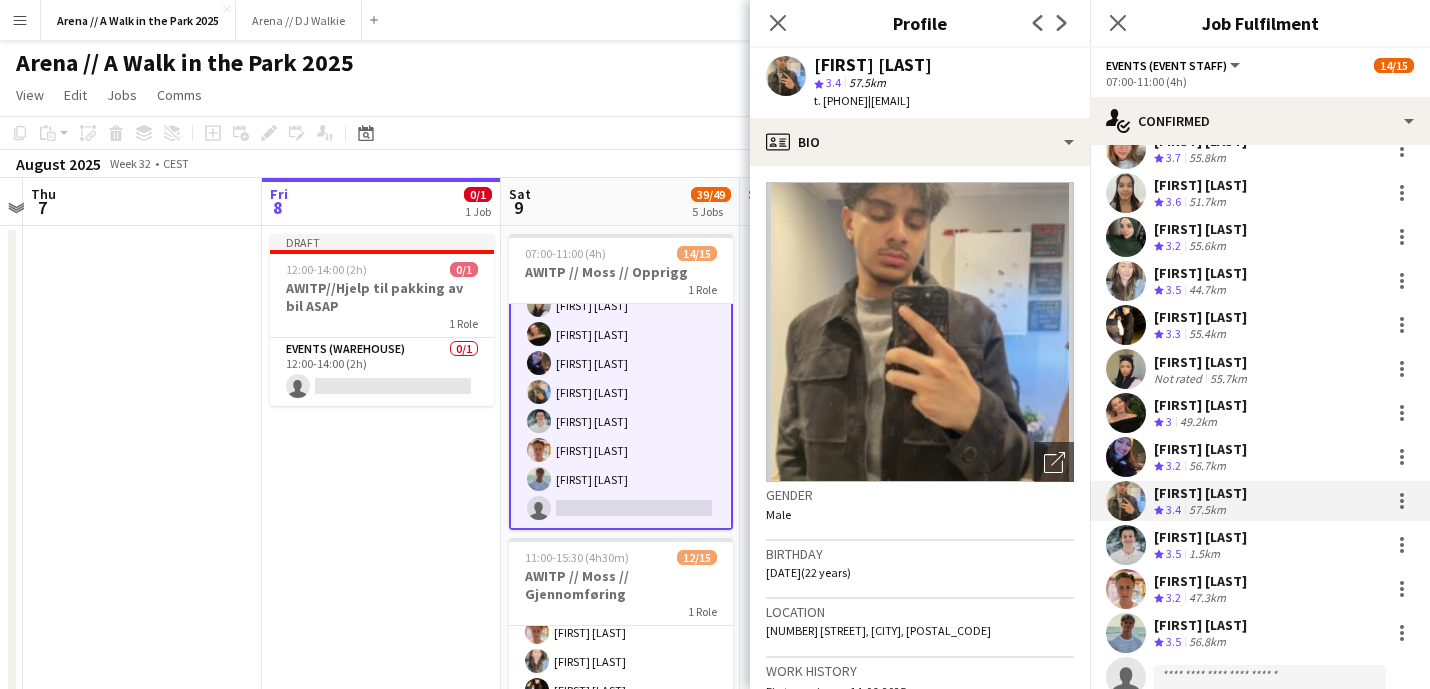 click on "[FIRST] [LAST]" at bounding box center [1202, 362] 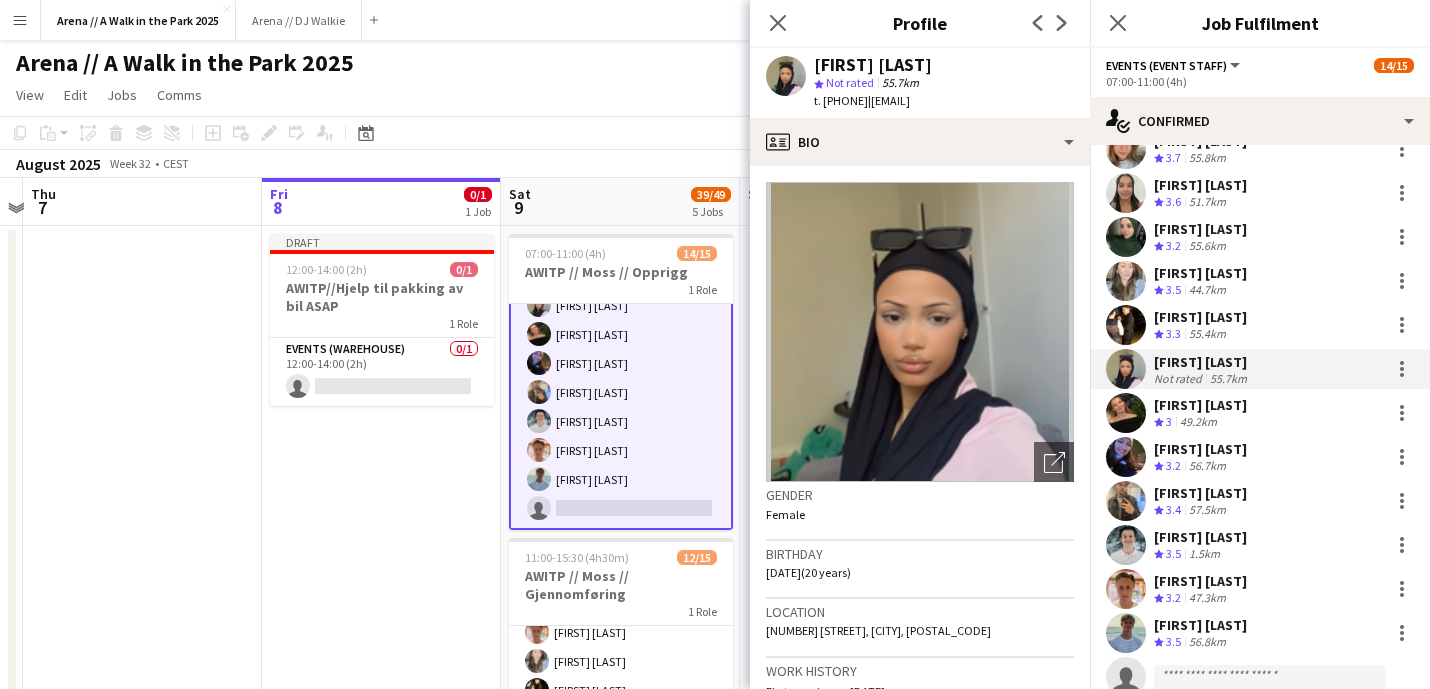 click on "[FIRST] [LAST]" at bounding box center (1200, 405) 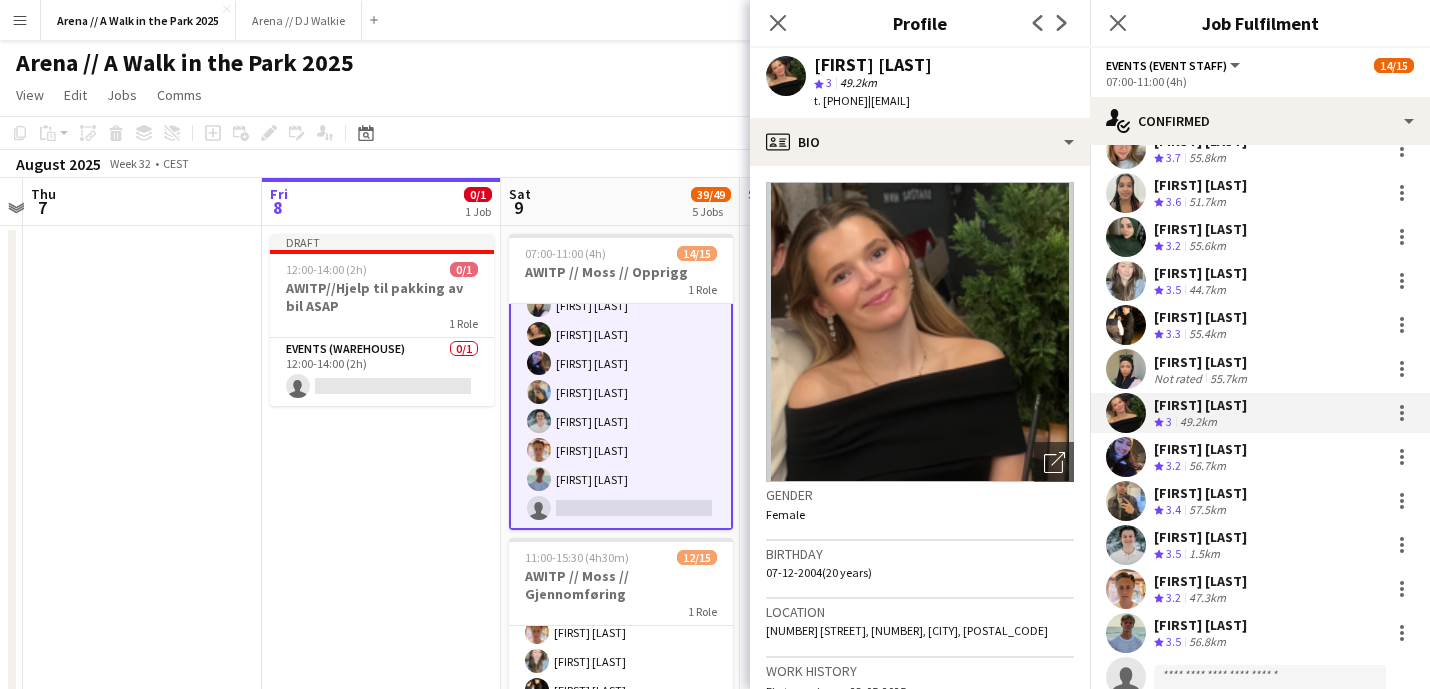 click on "[FIRST] [LAST]" at bounding box center [1200, 449] 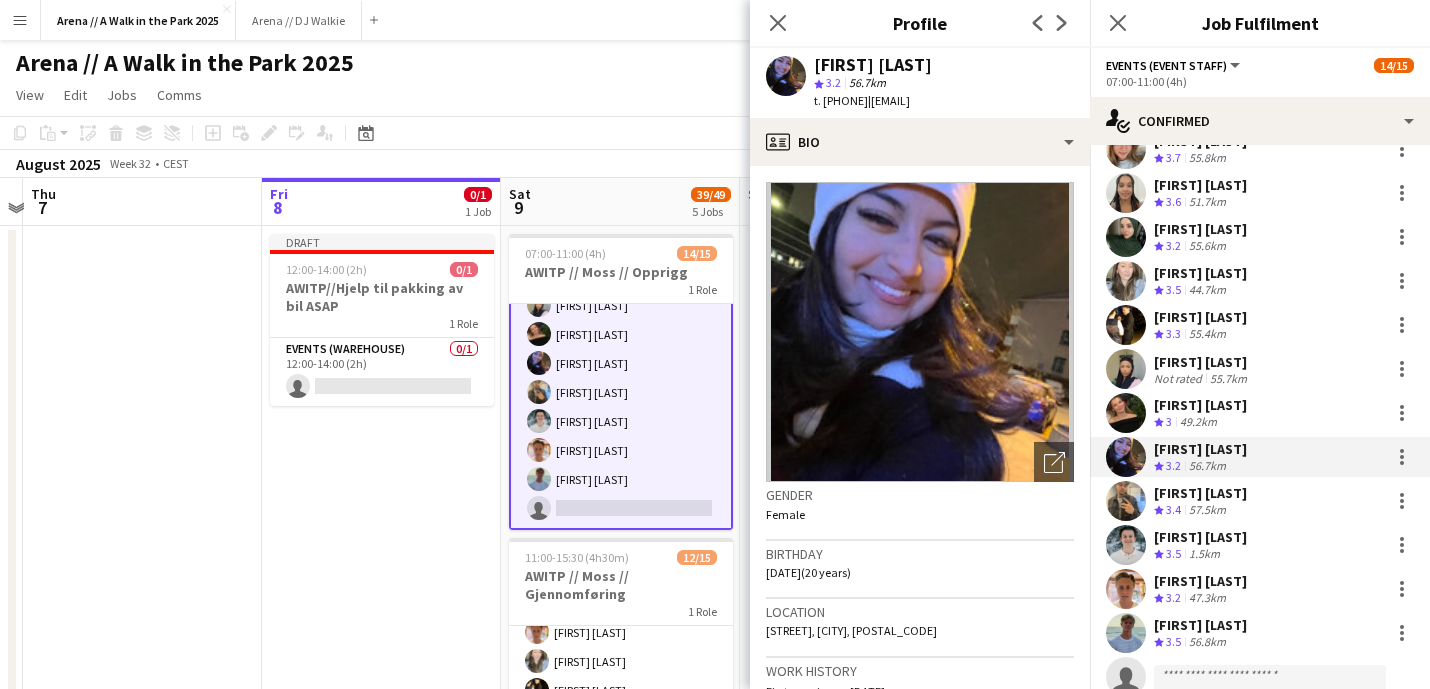 click on "55.4km" at bounding box center (1207, 334) 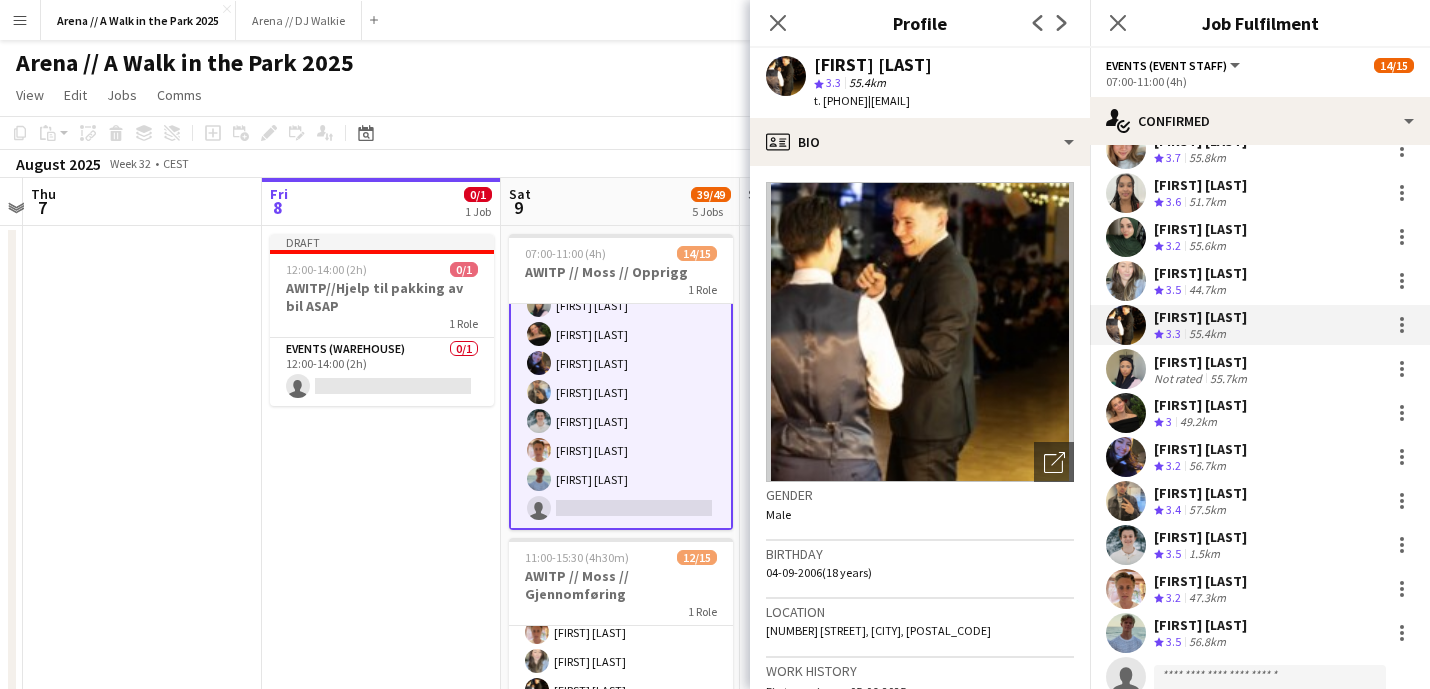 click on "[FIRST] [LAST]
Crew rating
3.2   56.7km" at bounding box center [1260, 457] 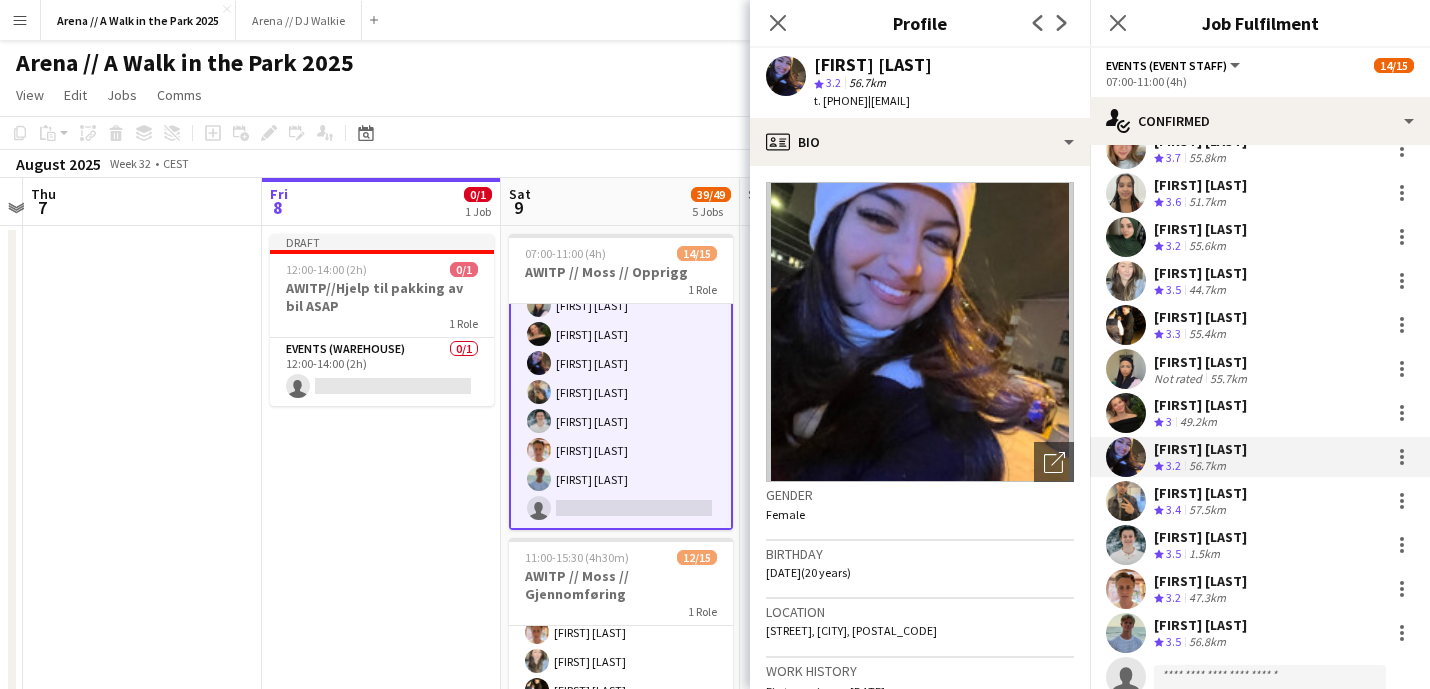 click on "[FIRST] [LAST]" at bounding box center [1200, 493] 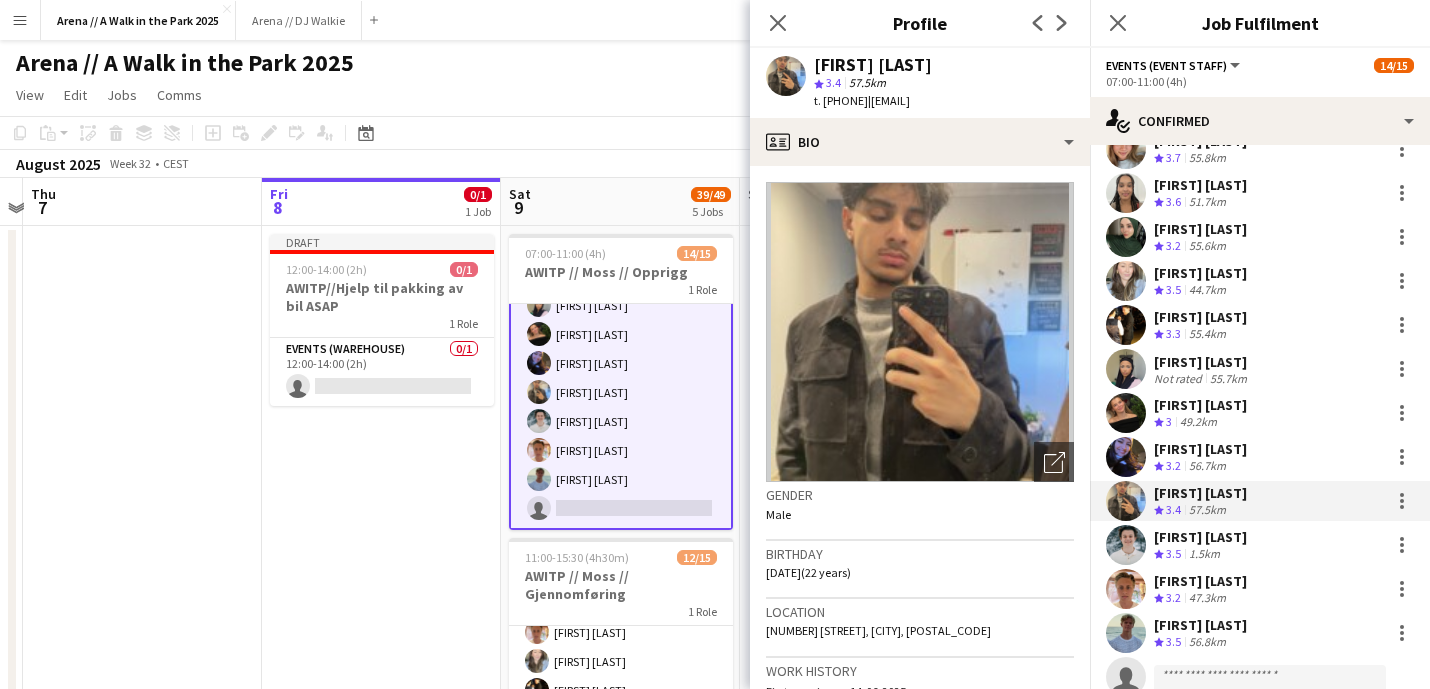 click on "[FIRST] [LAST]" at bounding box center (1200, 449) 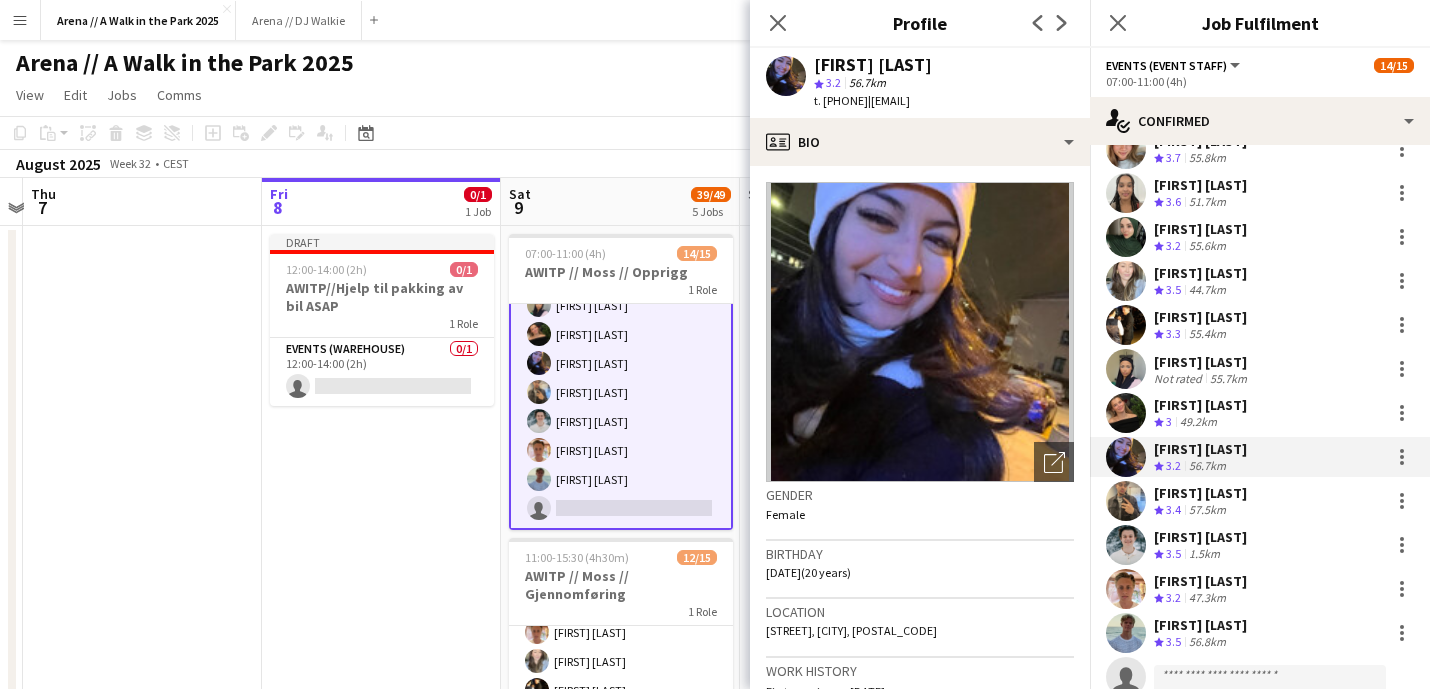 scroll, scrollTop: 227, scrollLeft: 0, axis: vertical 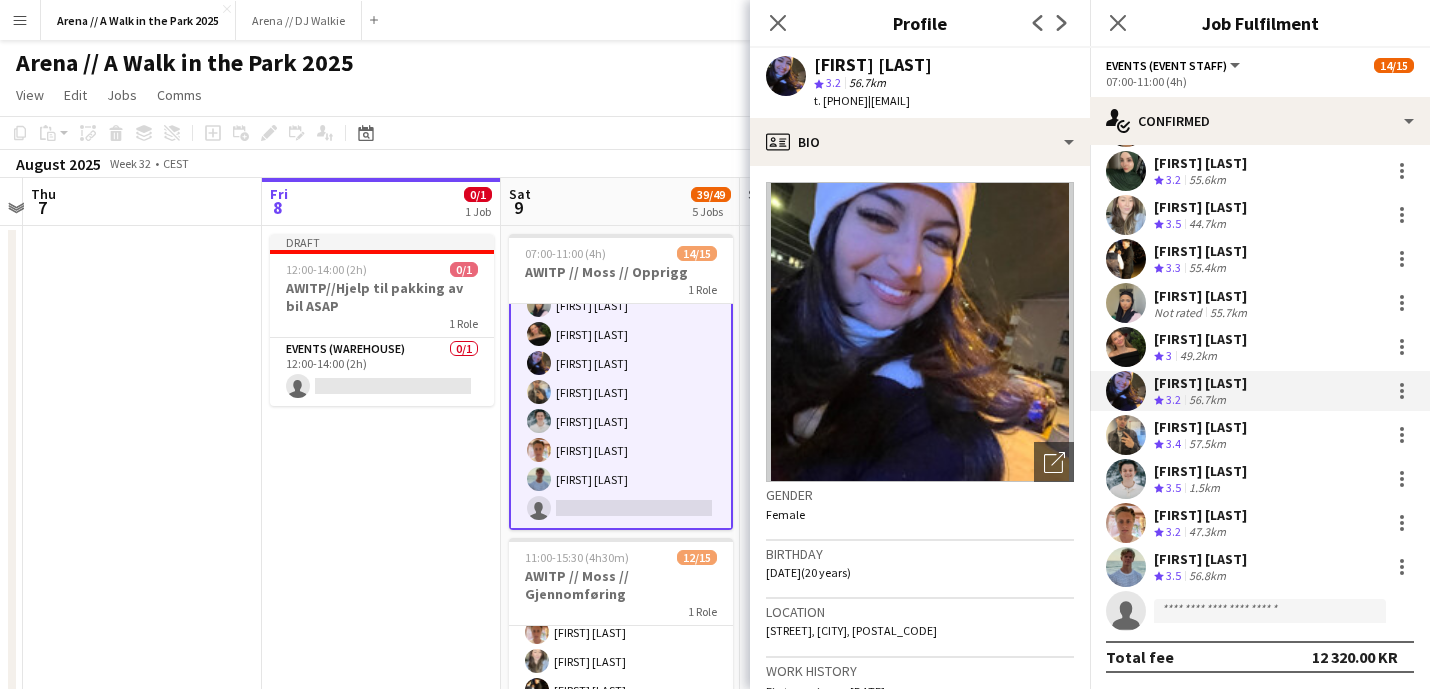 click on "[FIRST] [LAST]" at bounding box center (1200, 471) 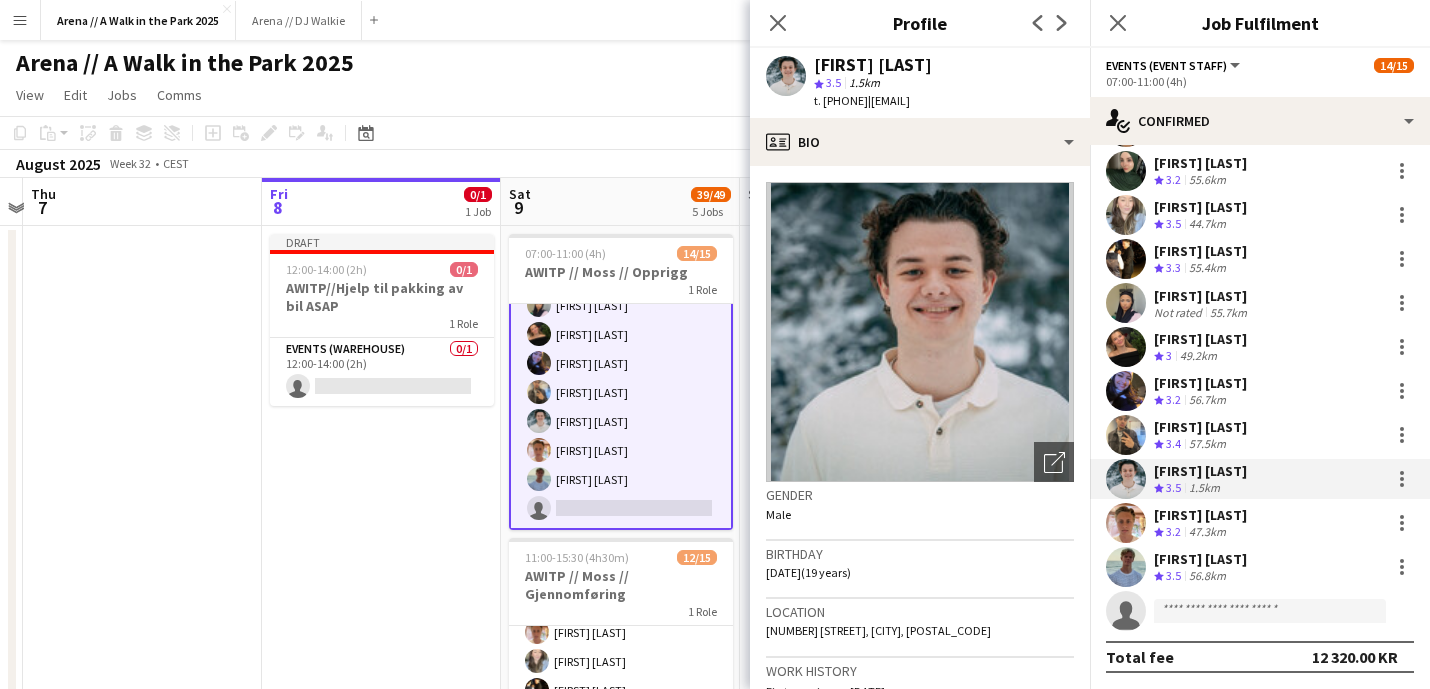 click on "Draft   12:00-14:00 (2h)    0/1   AWITP//Hjelp til pakking av bil ASAP   1 Role   Events (Warehouse)   0/1   12:00-14:00 (2h)
single-neutral-actions" at bounding box center [381, 916] 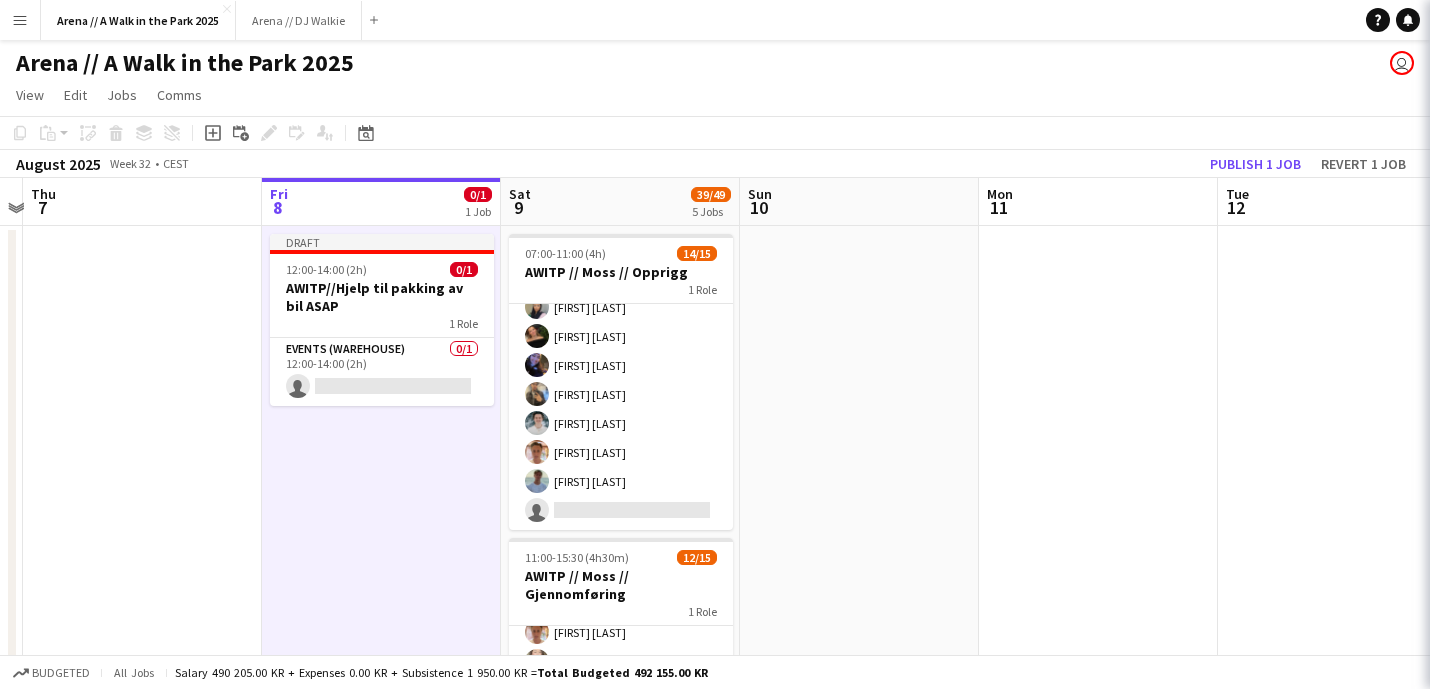 scroll, scrollTop: 248, scrollLeft: 0, axis: vertical 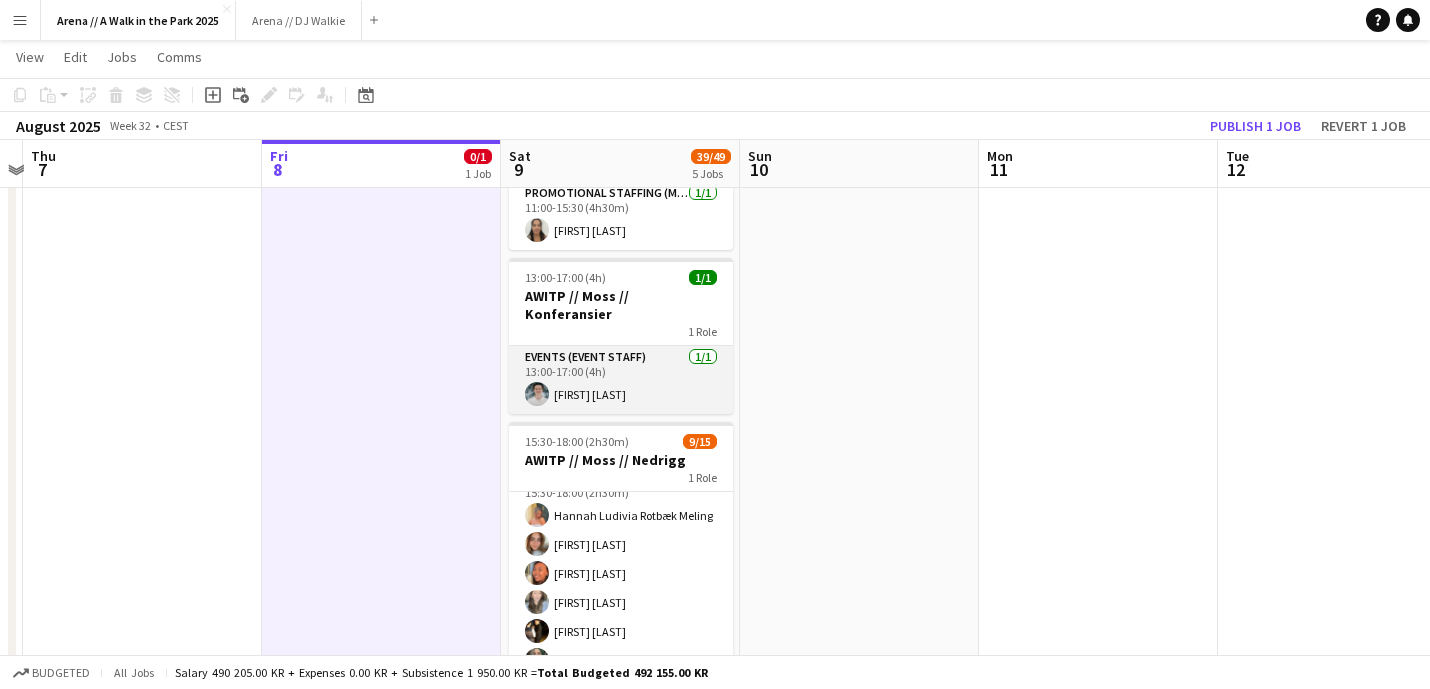 click on "Events (Event Staff)   1/1   13:00-17:00 (4h)
[FIRST] [LAST]" at bounding box center [621, 380] 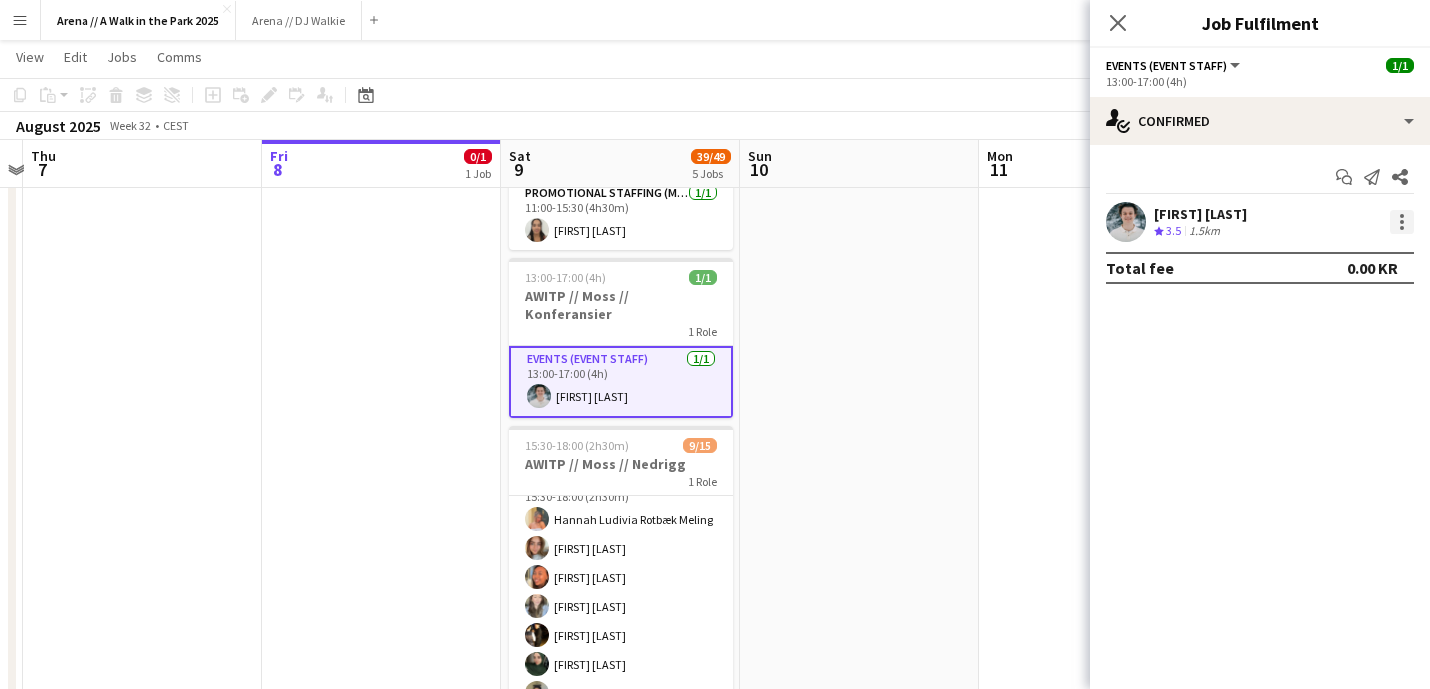 click at bounding box center (1402, 222) 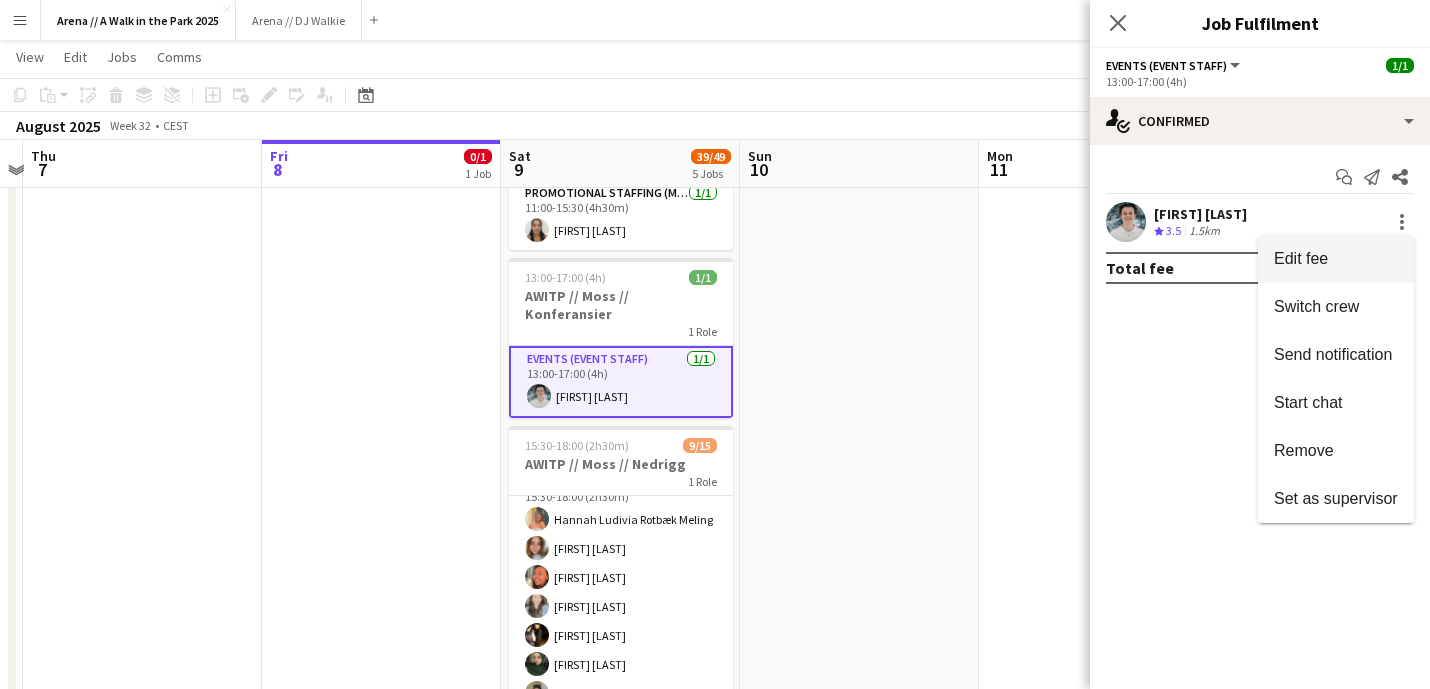 click on "Edit fee" at bounding box center [1301, 258] 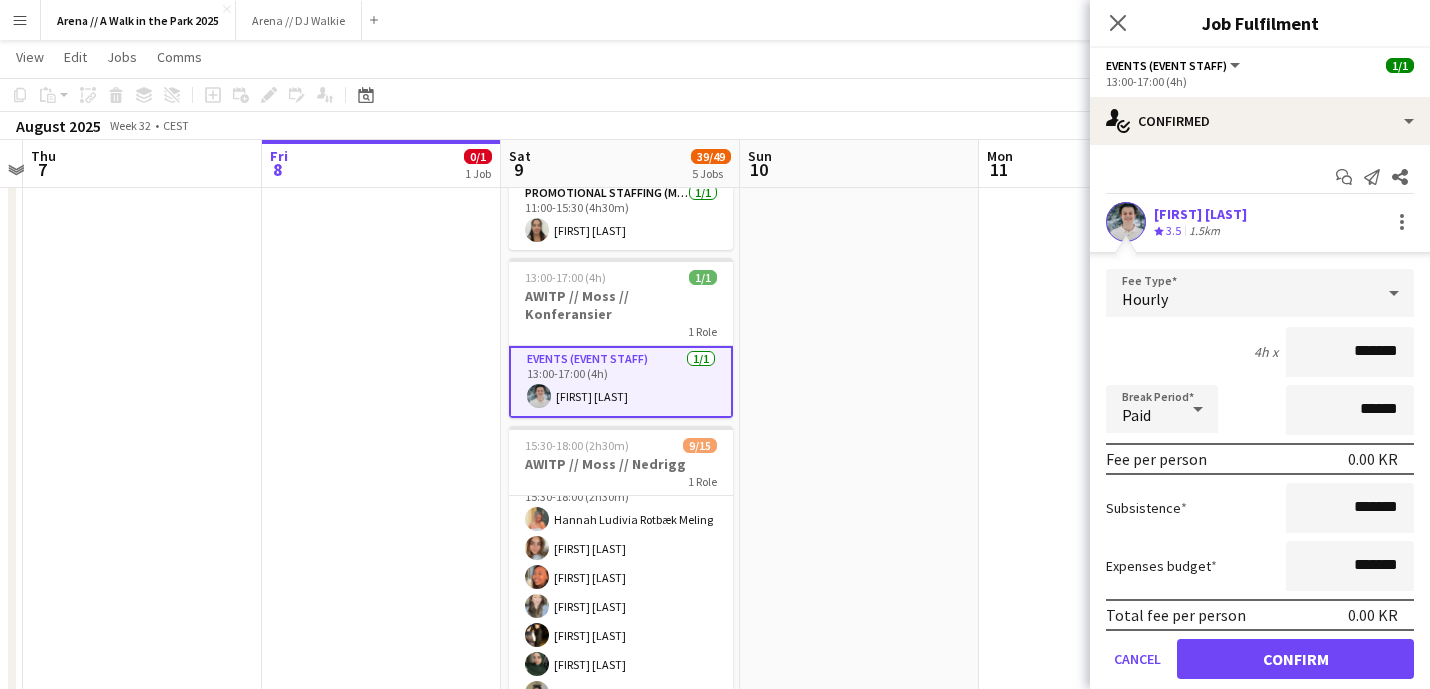 drag, startPoint x: 1403, startPoint y: 353, endPoint x: 1338, endPoint y: 354, distance: 65.00769 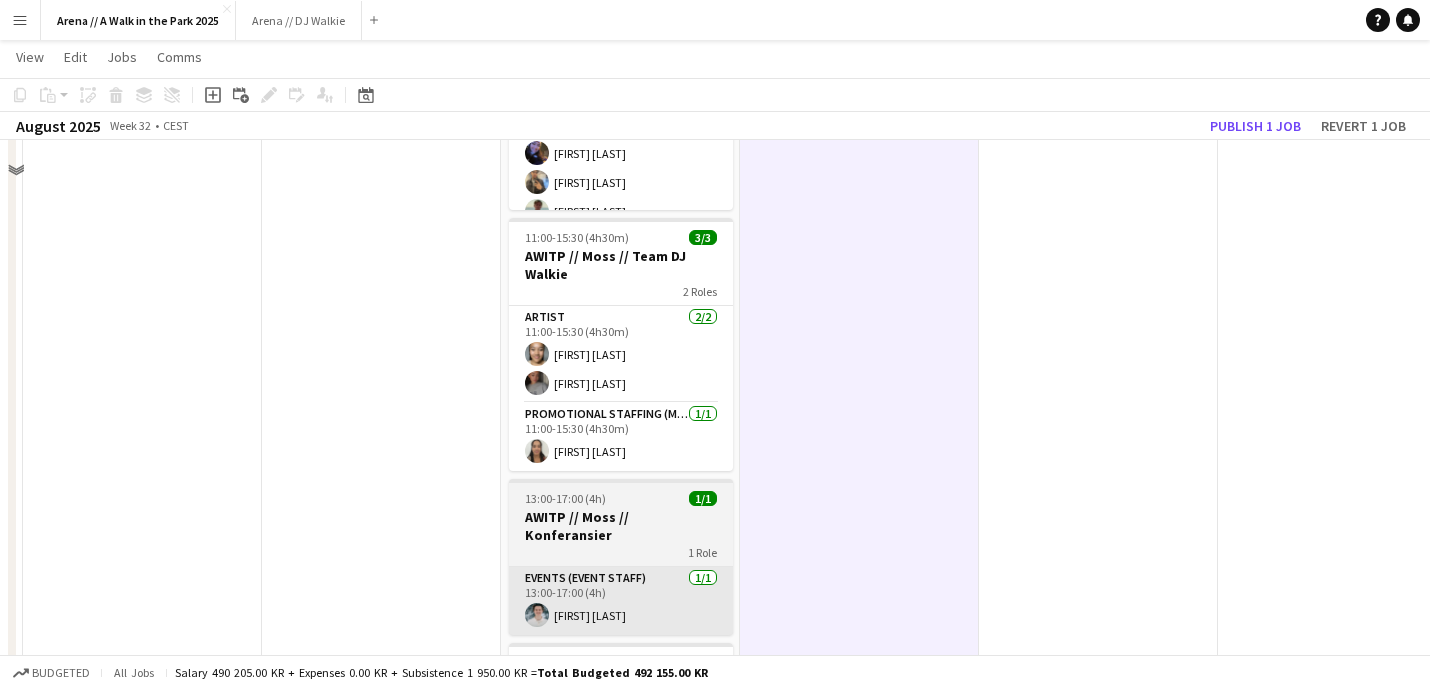 scroll, scrollTop: 411, scrollLeft: 0, axis: vertical 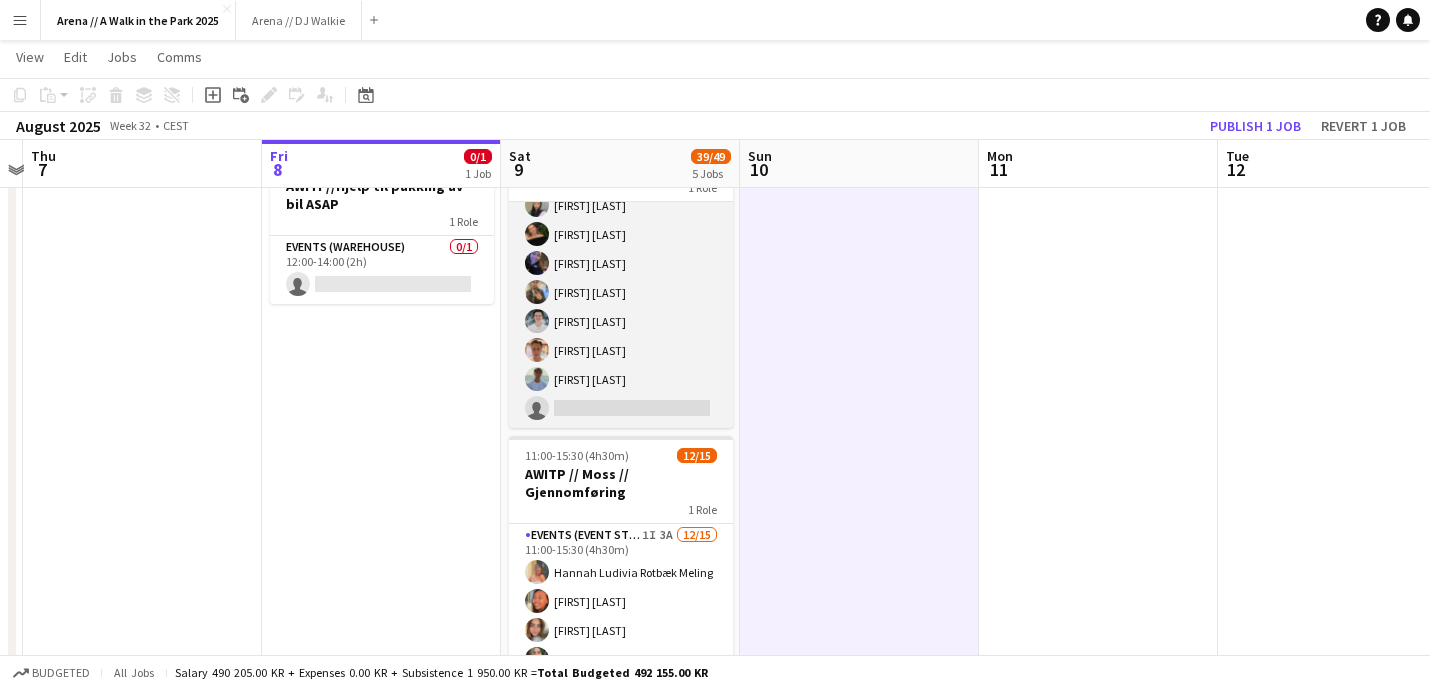 click on "Events (Event Staff)   1I   3A   14/15   07:00-11:00 (4h)
[FIRST] [LAST] [FIRST] [LAST] [FIRST] [LAST] [FIRST] [LAST] [FIRST] [LAST] [FIRST] [LAST] [FIRST] [LAST] [FIRST] [LAST] [FIRST] [LAST] [FIRST] [LAST] [FIRST] [LAST] [FIRST] [LAST]
single-neutral-actions" at bounding box center (621, 191) 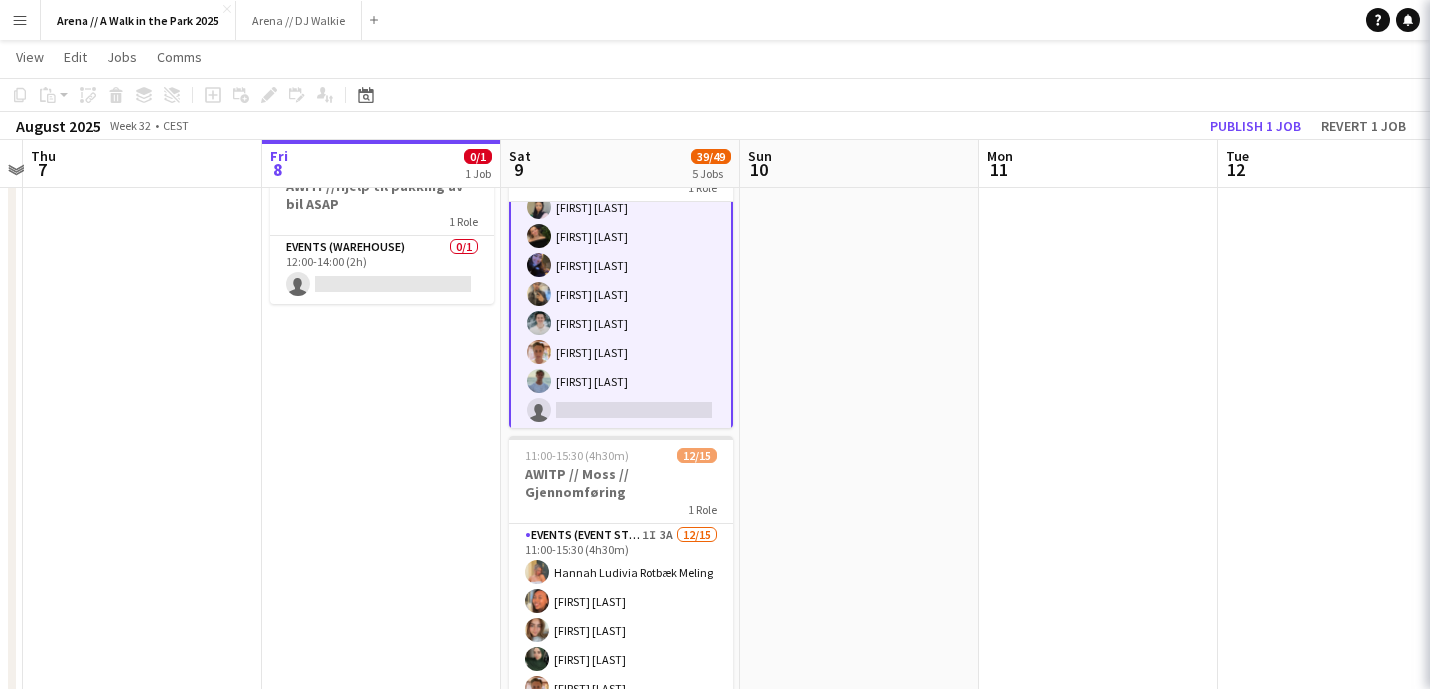 scroll, scrollTop: 250, scrollLeft: 0, axis: vertical 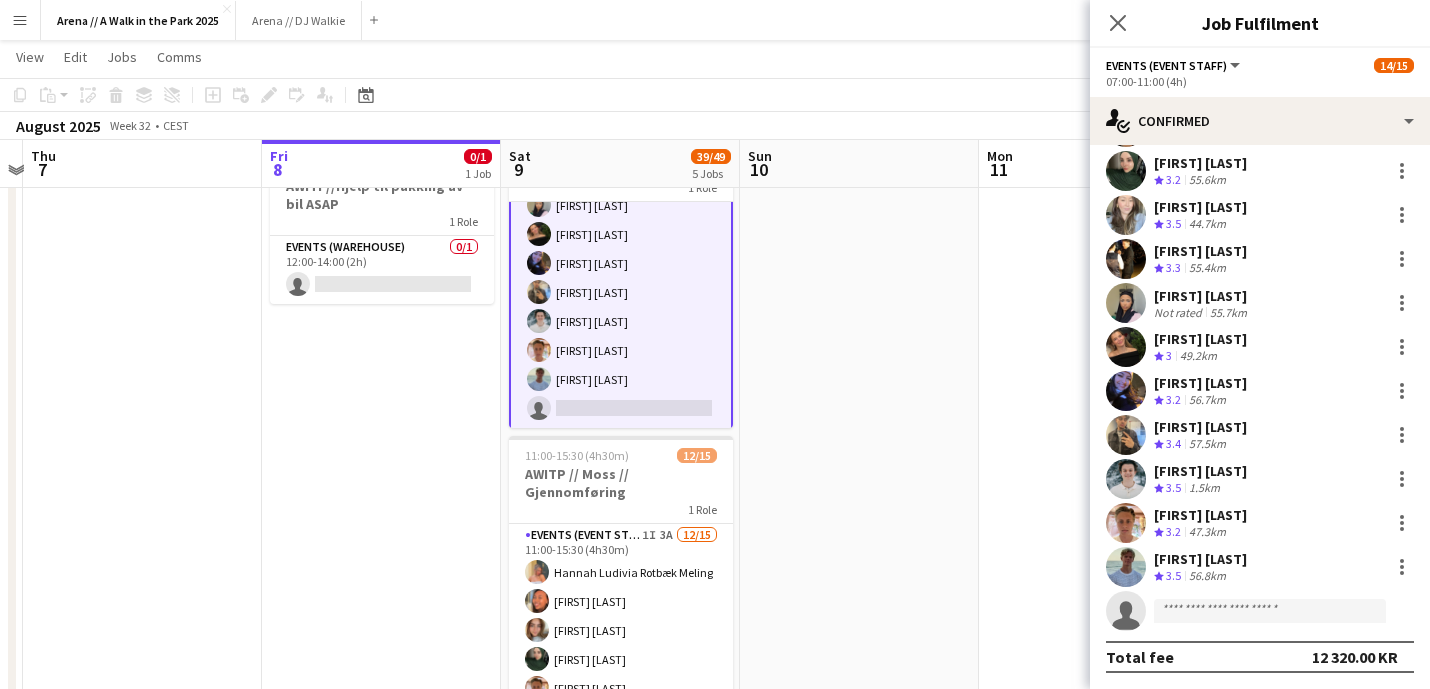 click on "[FIRST] [LAST]" at bounding box center (1200, 515) 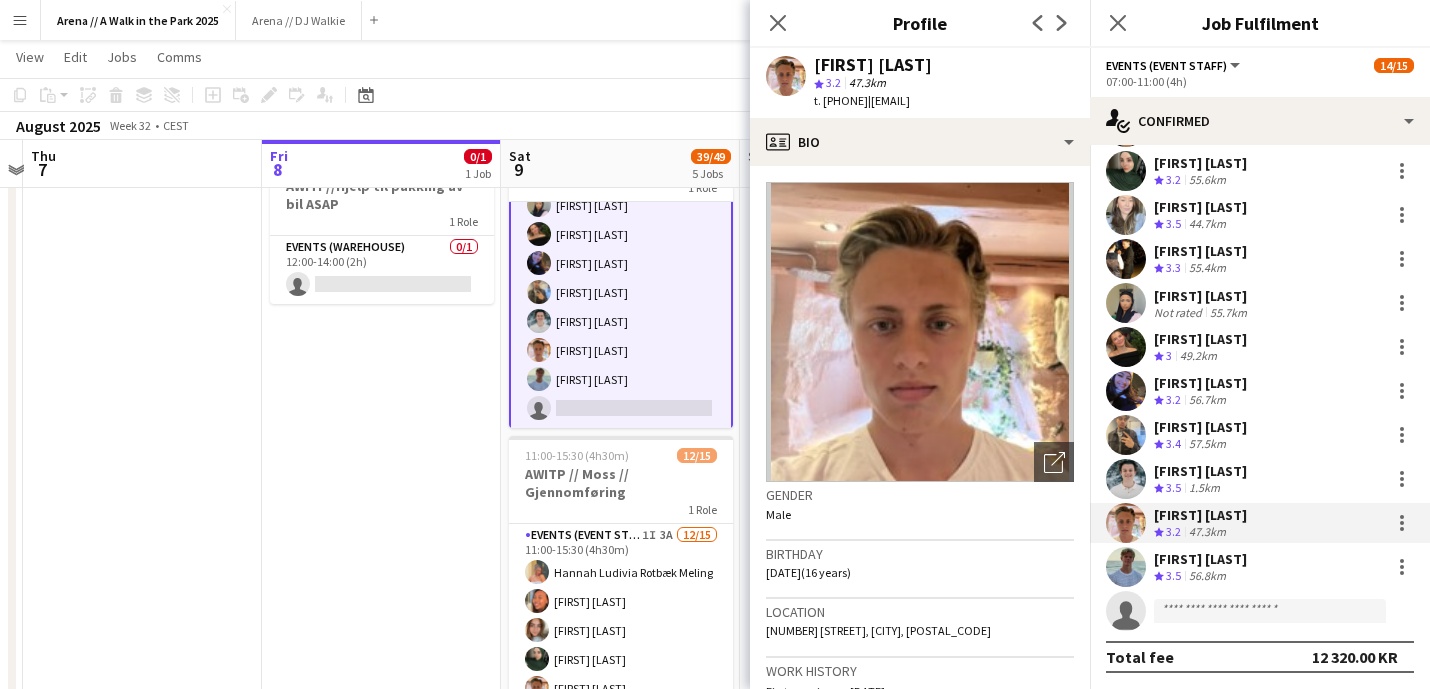 click on "[FIRST] [LAST]" at bounding box center (1200, 559) 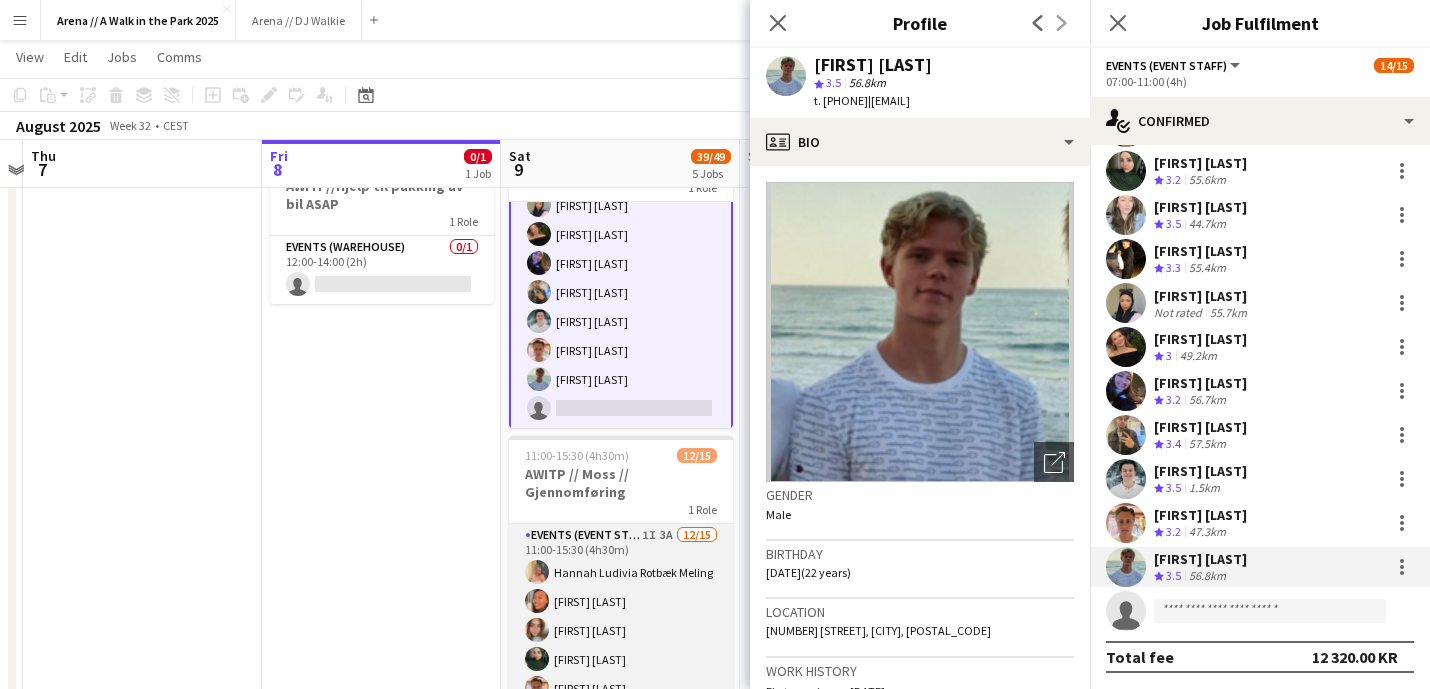 click on "Events (Event Staff)   1I   3A   12/15   11:00-15:30 (4h30m)
[FIRST] [LAST] [FIRST] [LAST] [FIRST] [LAST] [FIRST] [LAST] [FIRST] [LAST] [FIRST] [LAST] [FIRST] [LAST] [FIRST] [LAST] [FIRST] [LAST] [FIRST] [LAST] [FIRST] [LAST] [FIRST] [LAST] [FIRST] [LAST]
single-neutral-actions
single-neutral-actions
single-neutral-actions" at bounding box center (621, 761) 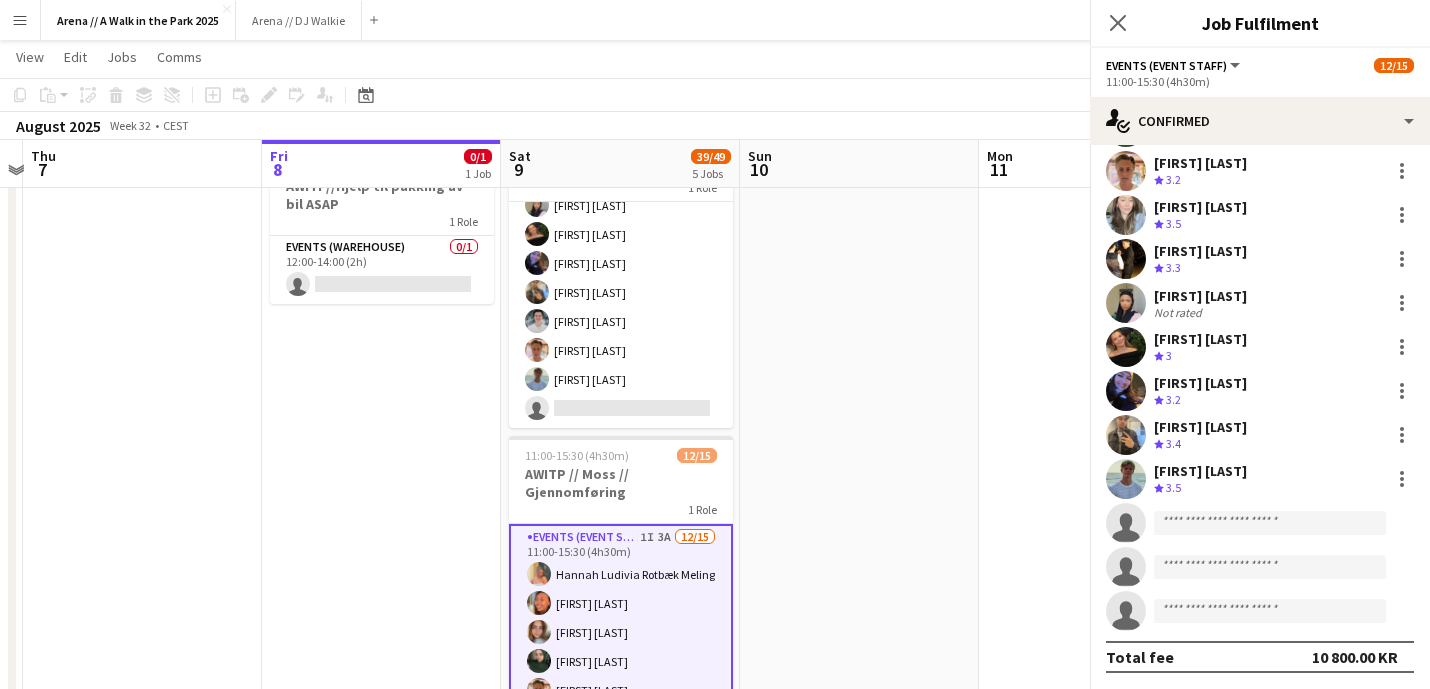 scroll, scrollTop: 0, scrollLeft: 0, axis: both 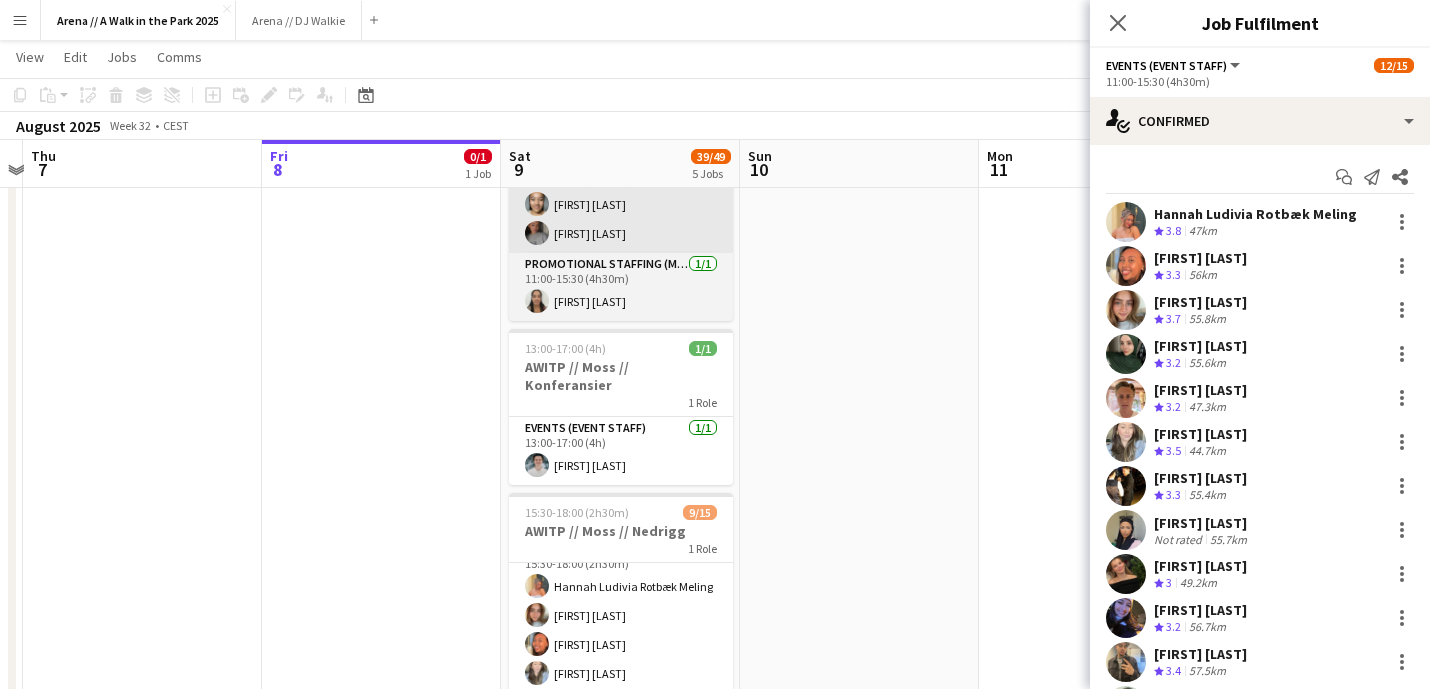 click on "Events (Event Staff)   2A   9/15   15:30-18:00 (2h30m)
[FIRST] [LAST] [FIRST] [LAST] [FIRST] [LAST] [FIRST] [LAST] [FIRST] [LAST] [FIRST] [LAST] [FIRST] [LAST]
single-neutral-actions
single-neutral-actions
single-neutral-actions
single-neutral-actions
single-neutral-actions
single-neutral-actions" at bounding box center (621, 775) 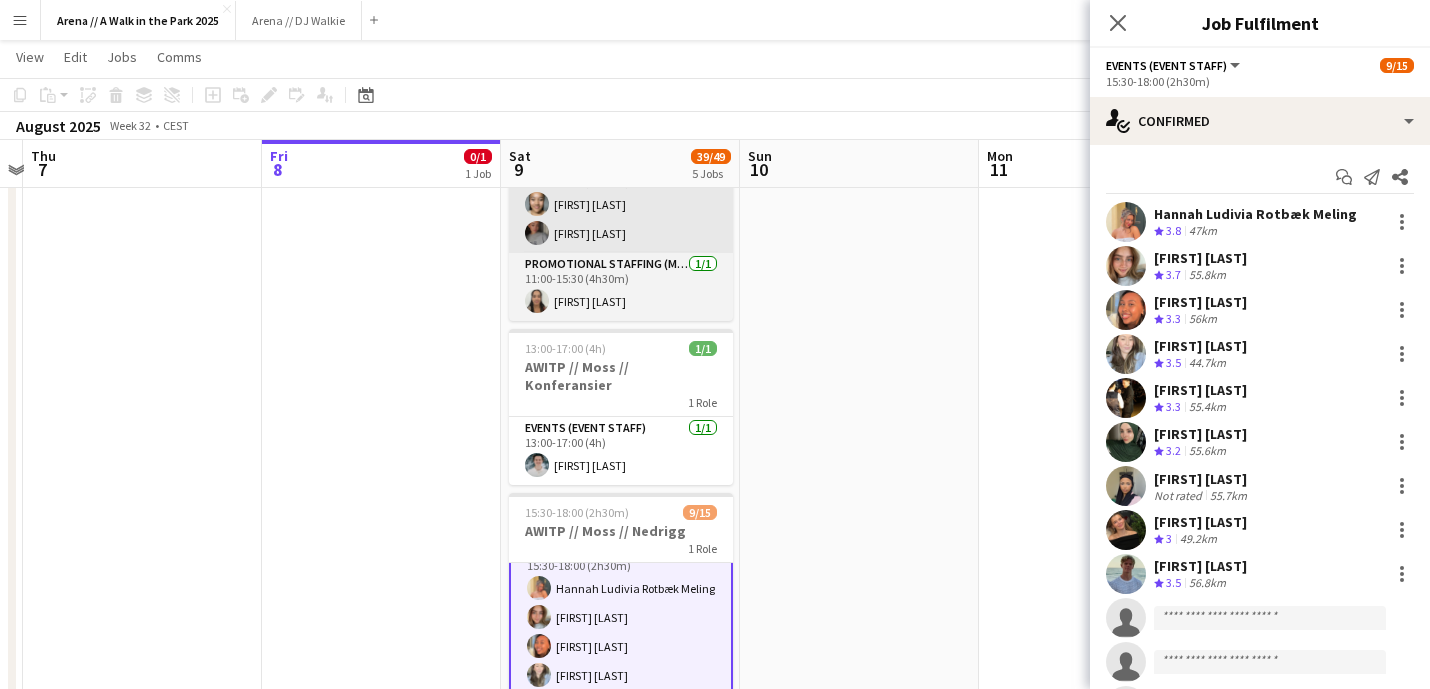 scroll, scrollTop: 27, scrollLeft: 0, axis: vertical 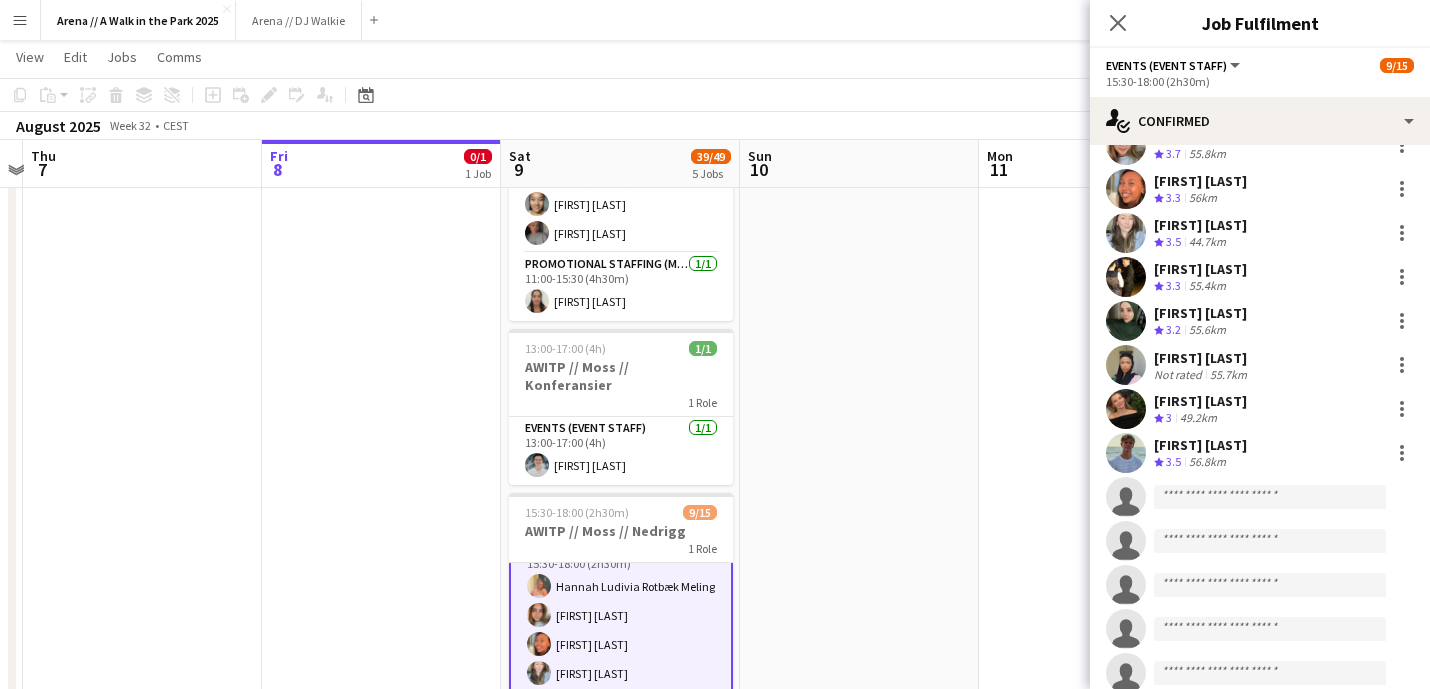 click on "[FIRST] [LAST]" at bounding box center [1200, 401] 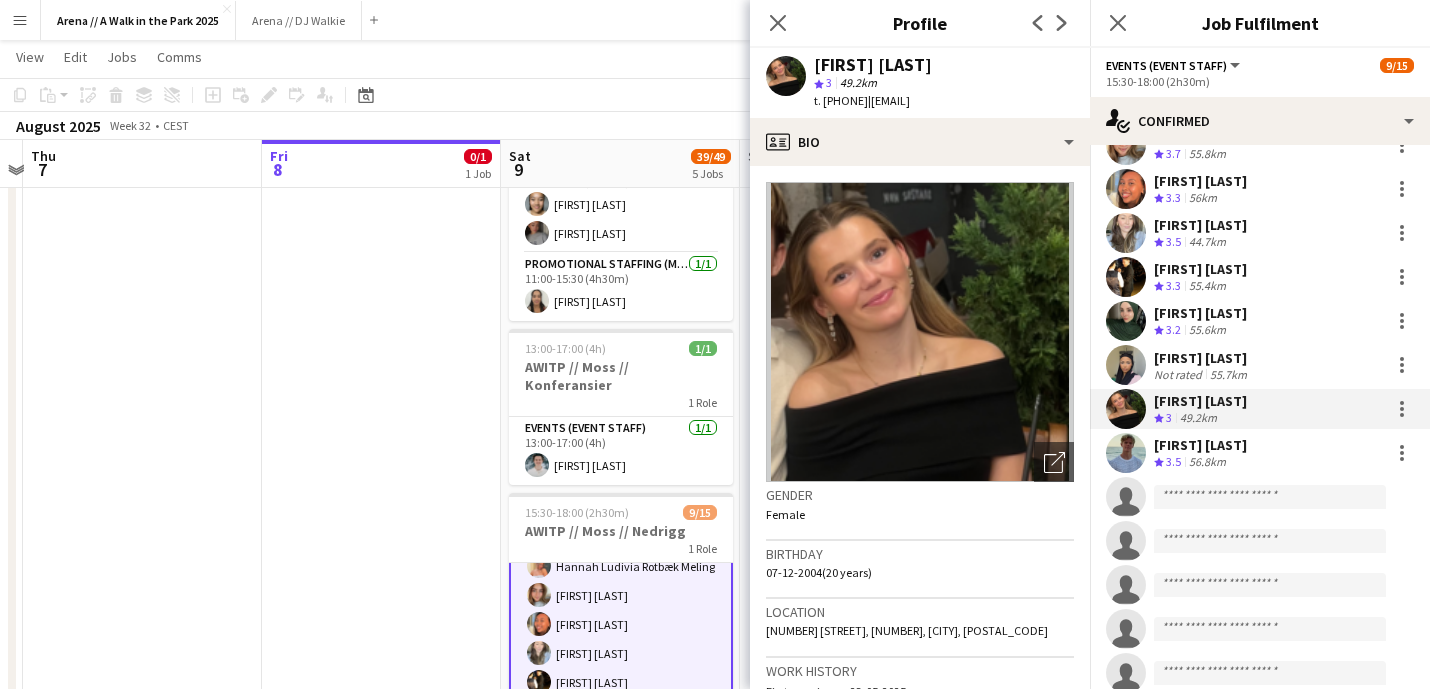 scroll, scrollTop: 48, scrollLeft: 0, axis: vertical 